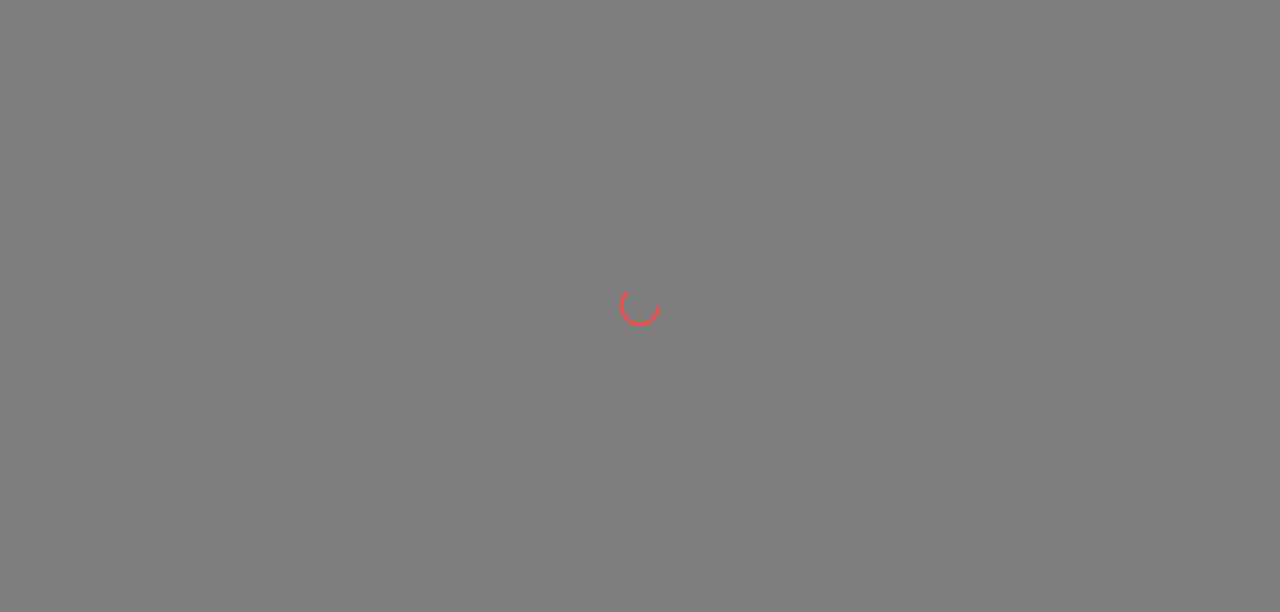 scroll, scrollTop: 0, scrollLeft: 0, axis: both 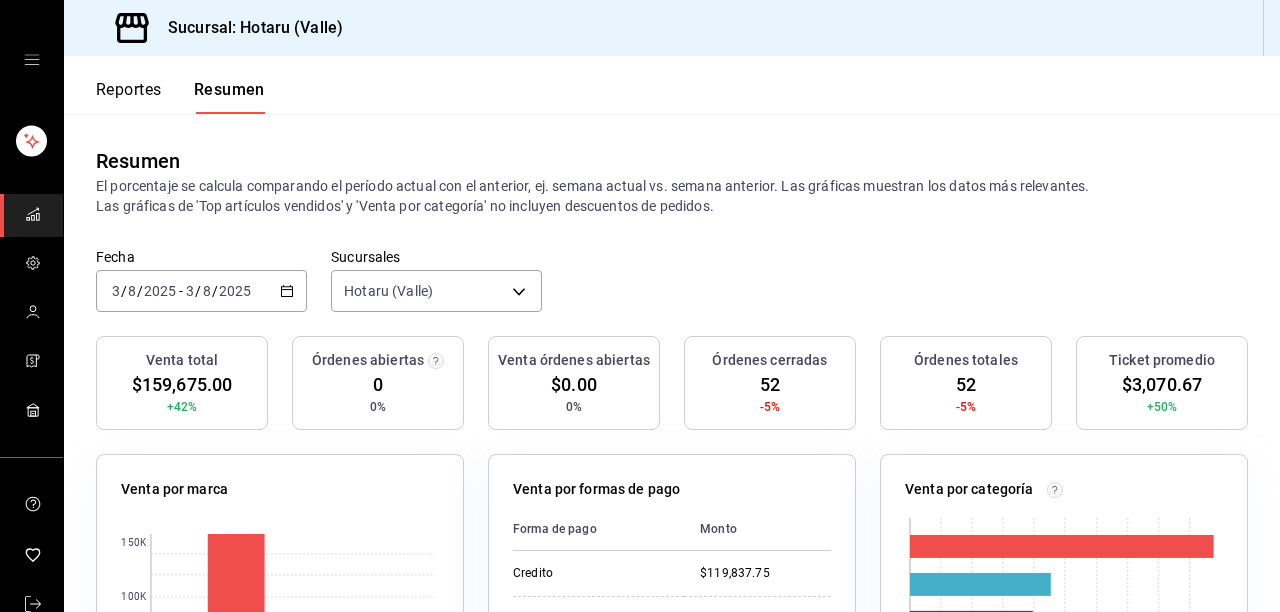 click on "Reportes" at bounding box center [129, 97] 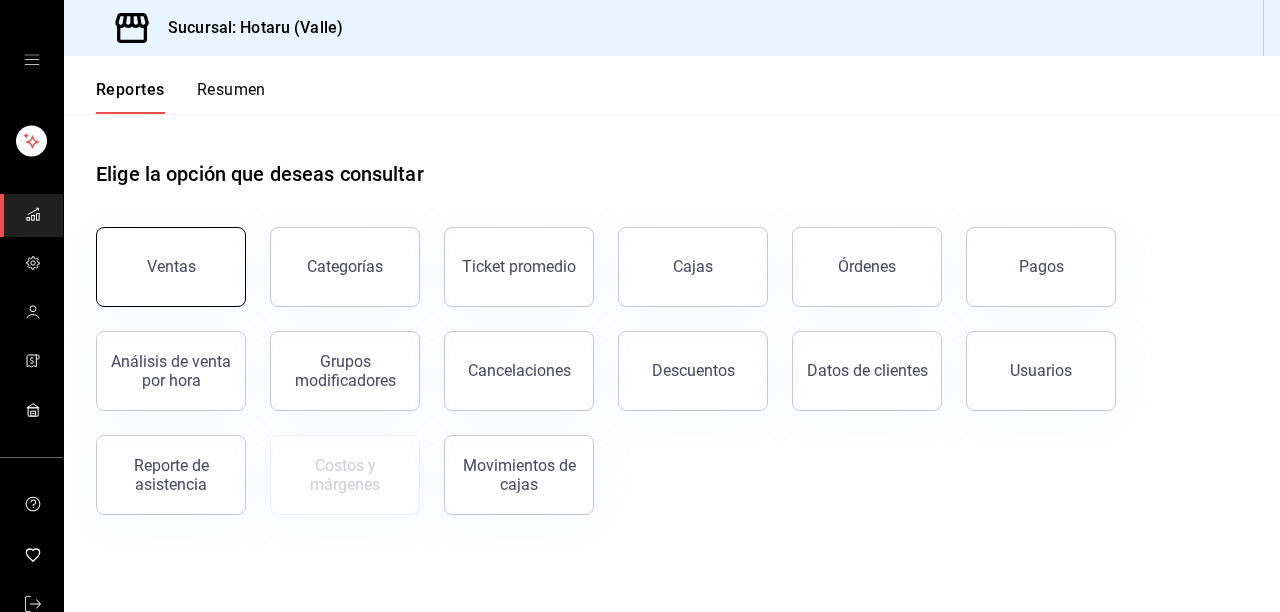 click on "Ventas" at bounding box center [171, 267] 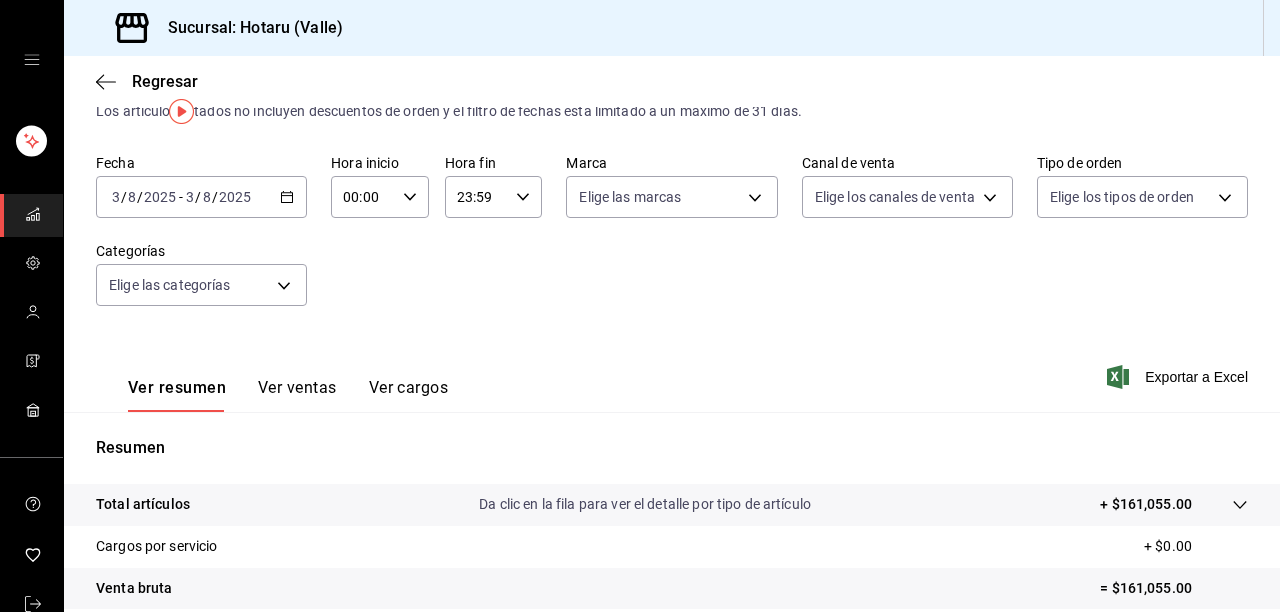 scroll, scrollTop: 26, scrollLeft: 0, axis: vertical 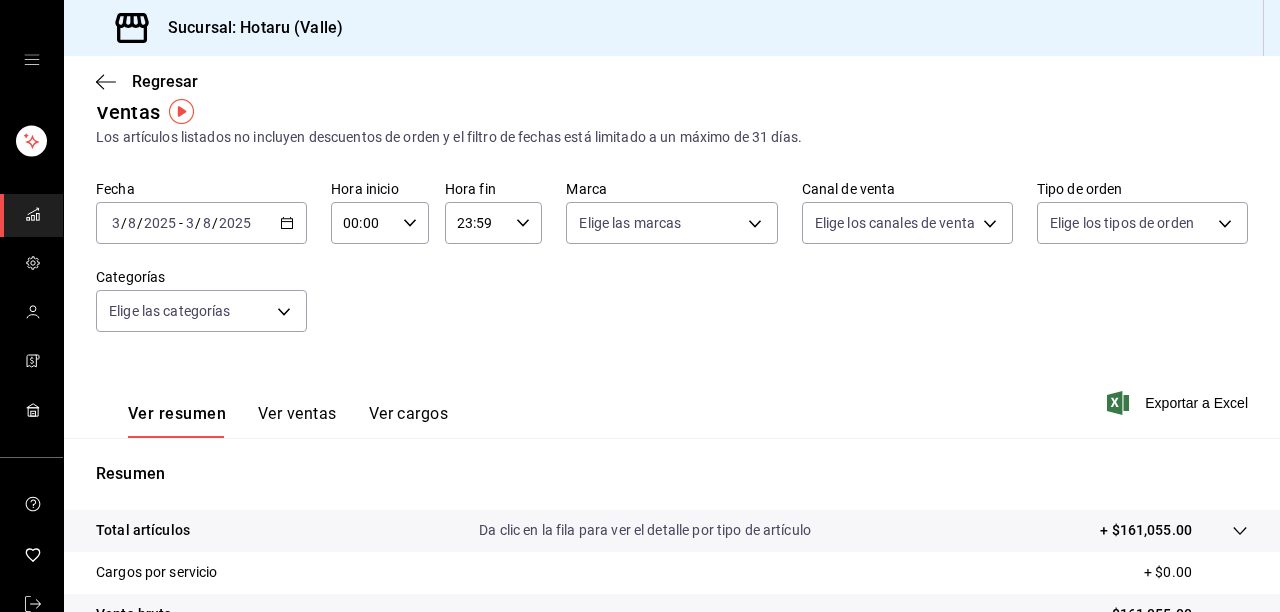 click 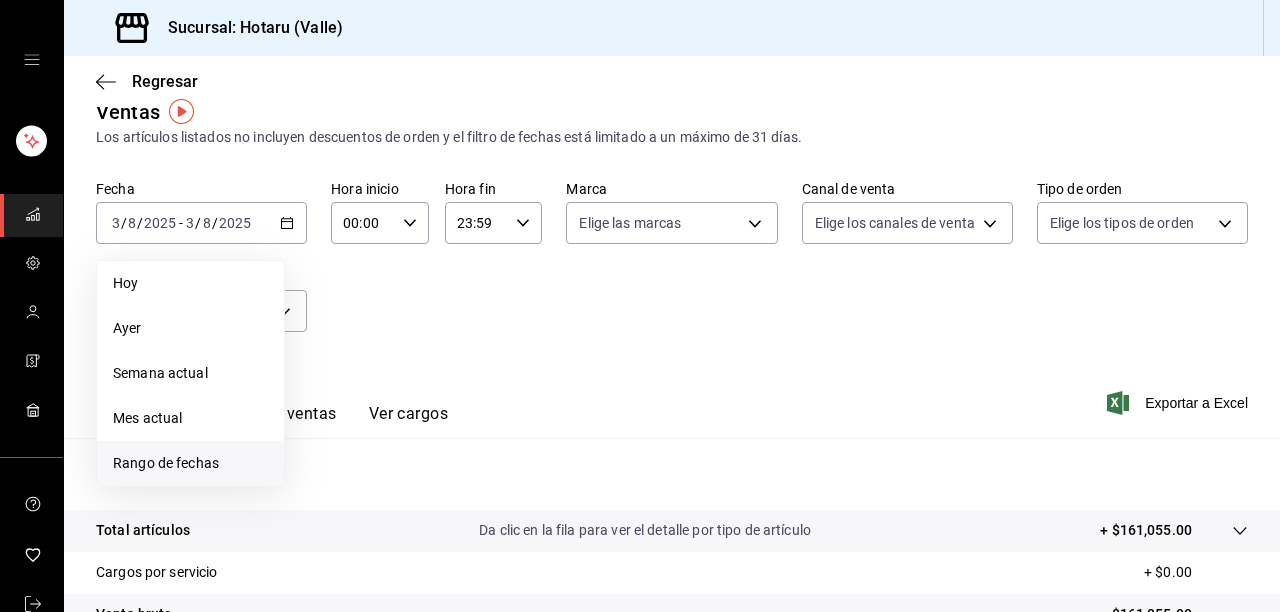 click on "Rango de fechas" at bounding box center [190, 463] 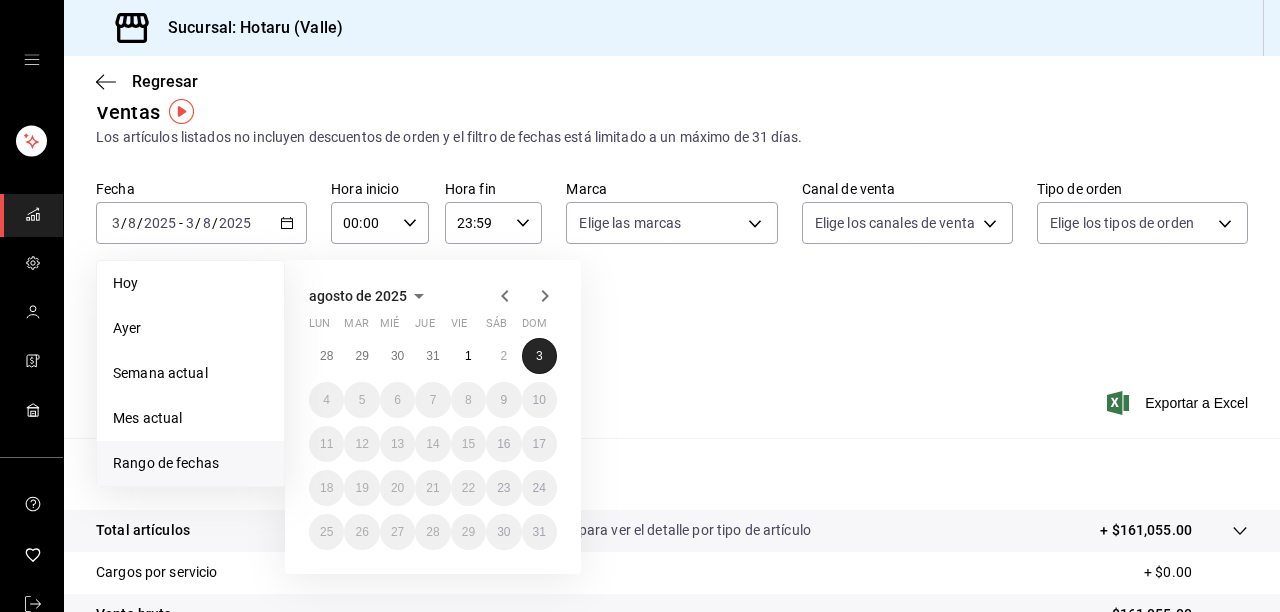 click on "3" at bounding box center [539, 356] 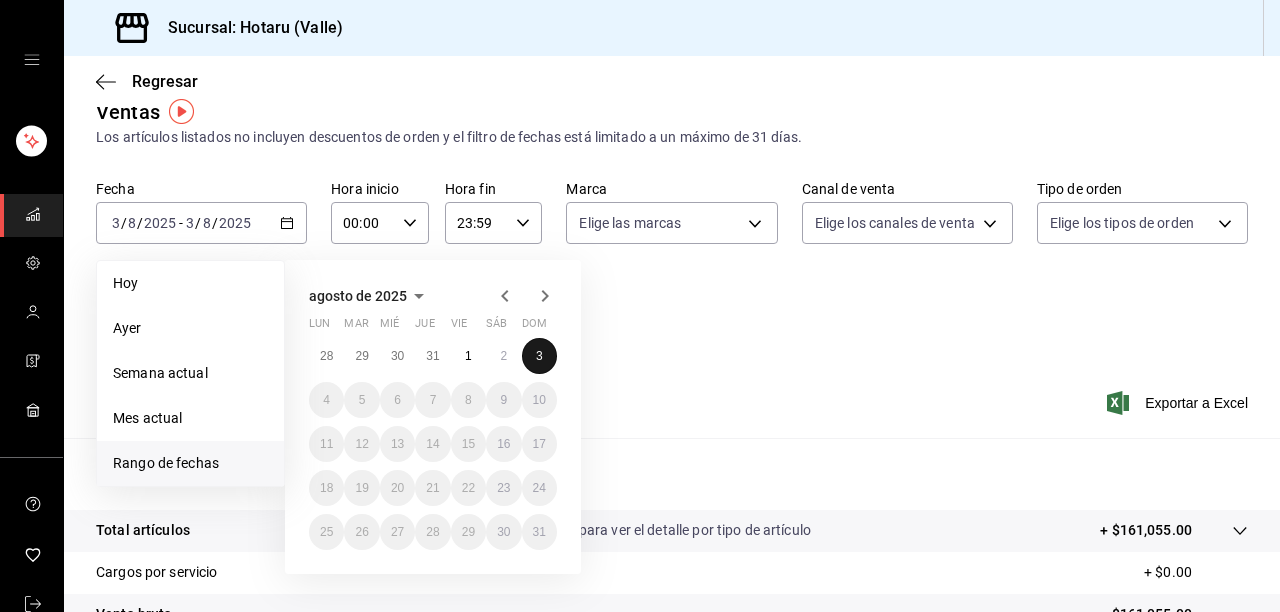 click on "3" at bounding box center (539, 356) 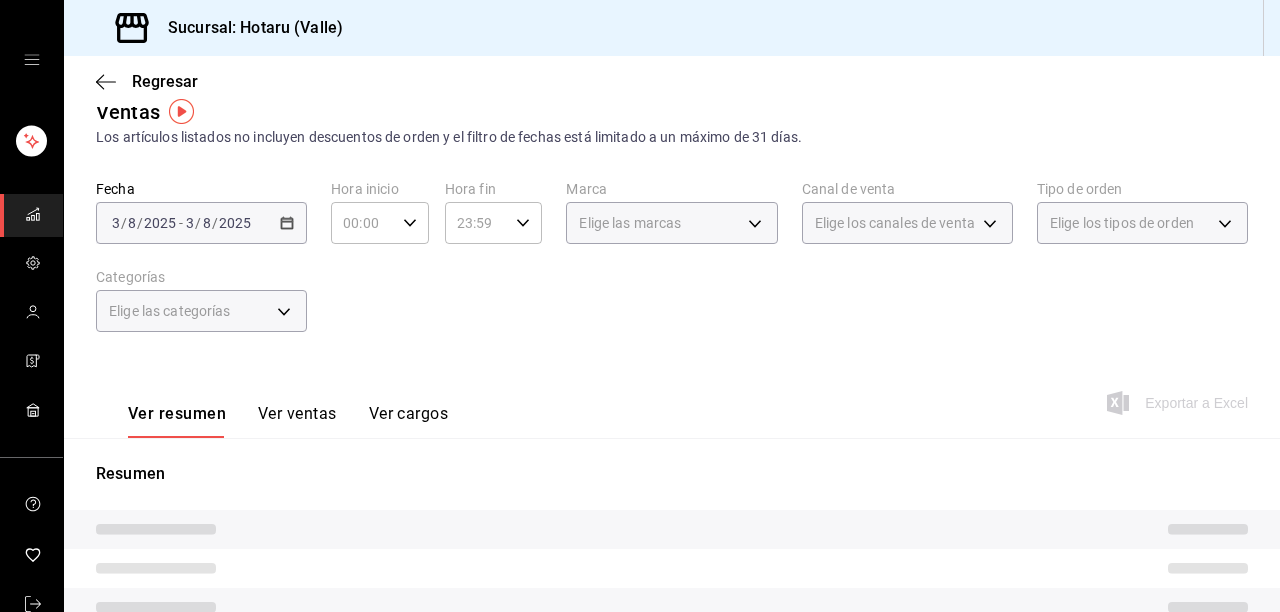 click on "Ver resumen Ver ventas Ver cargos Exportar a Excel" at bounding box center (672, 397) 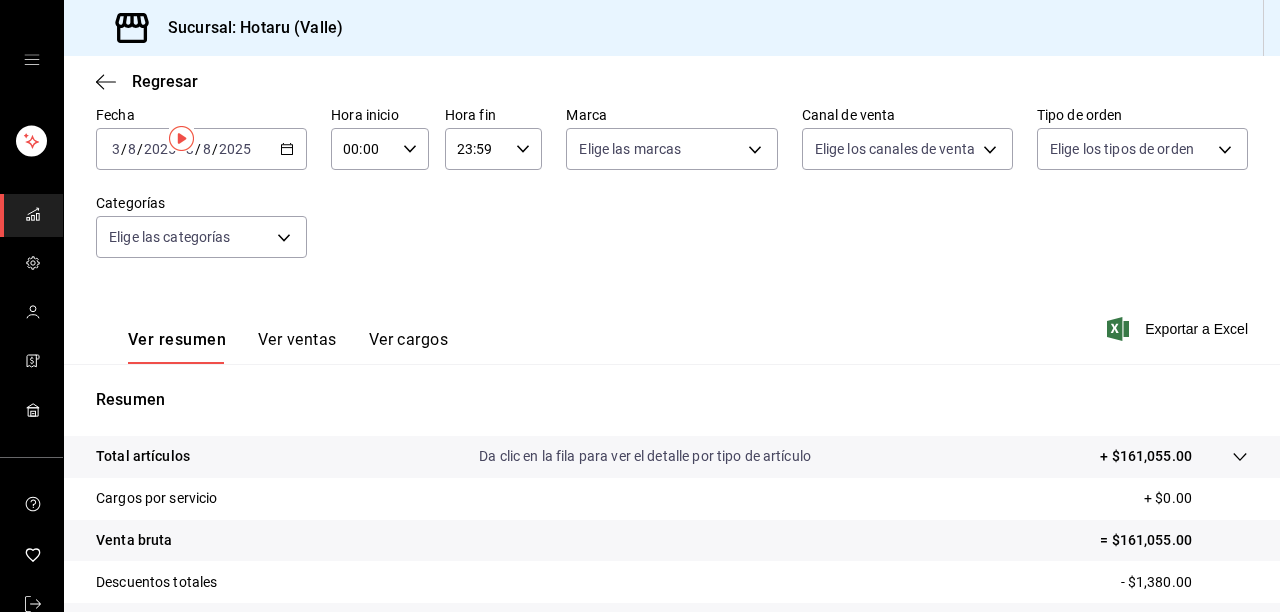 scroll, scrollTop: 0, scrollLeft: 0, axis: both 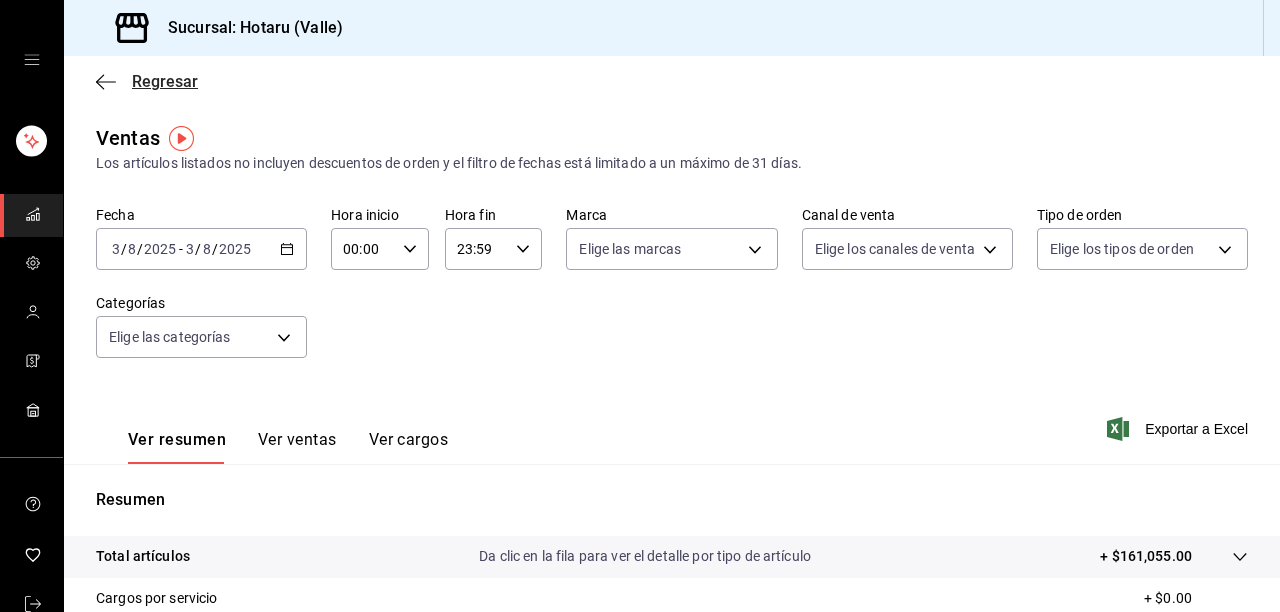 click 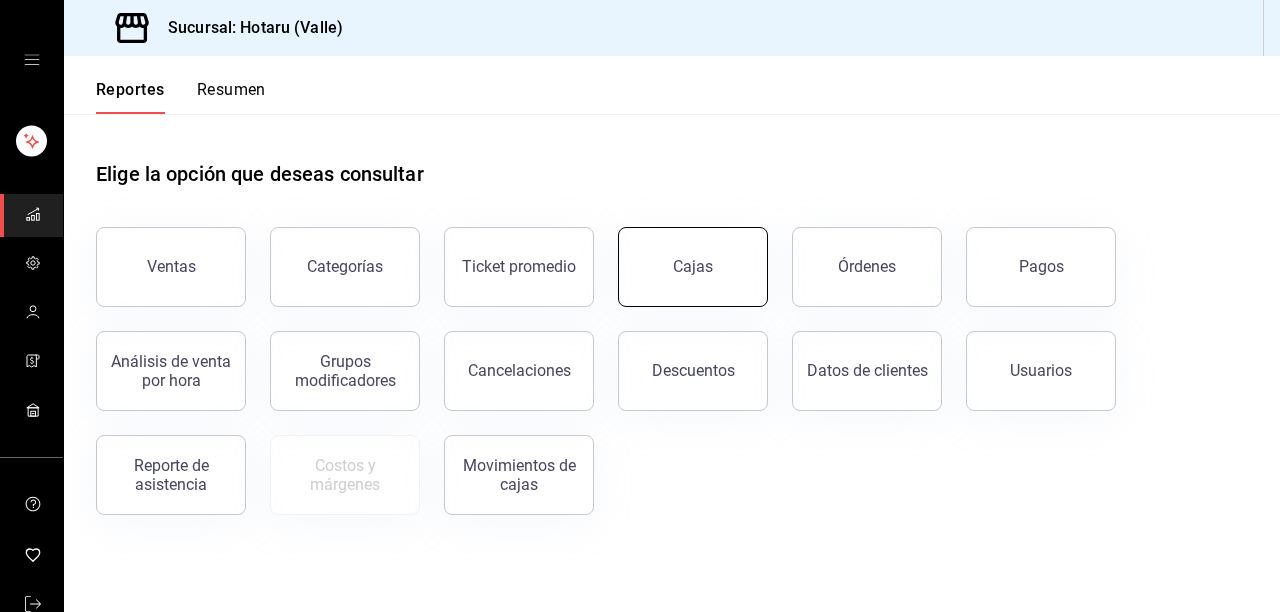 click on "Cajas" at bounding box center [693, 266] 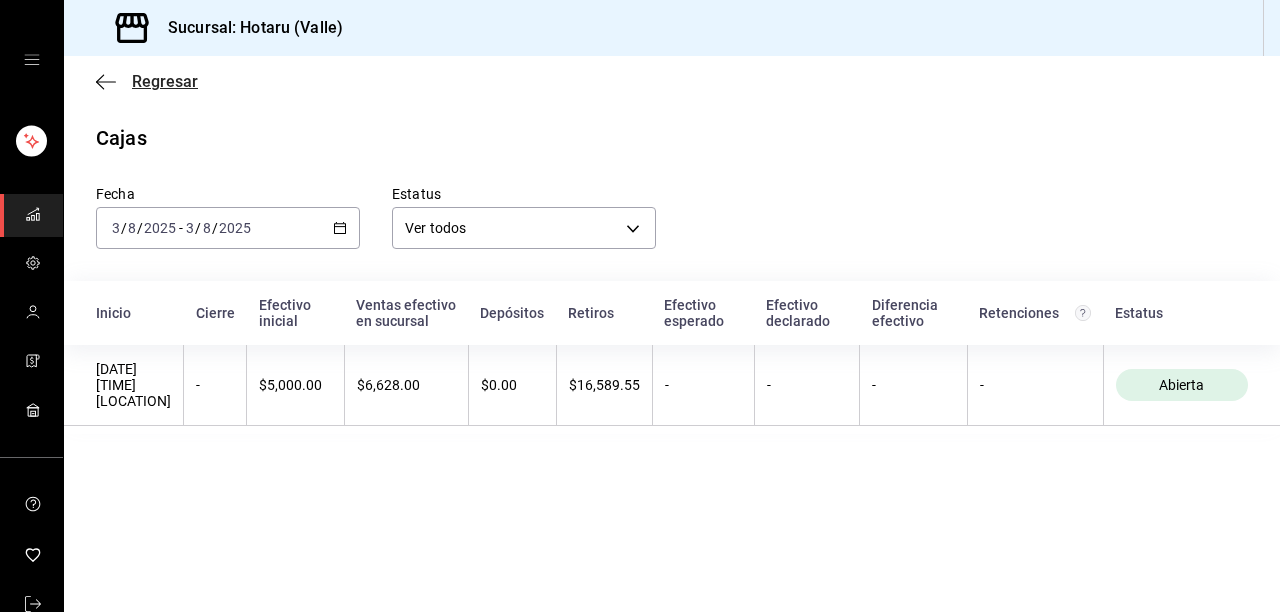 click 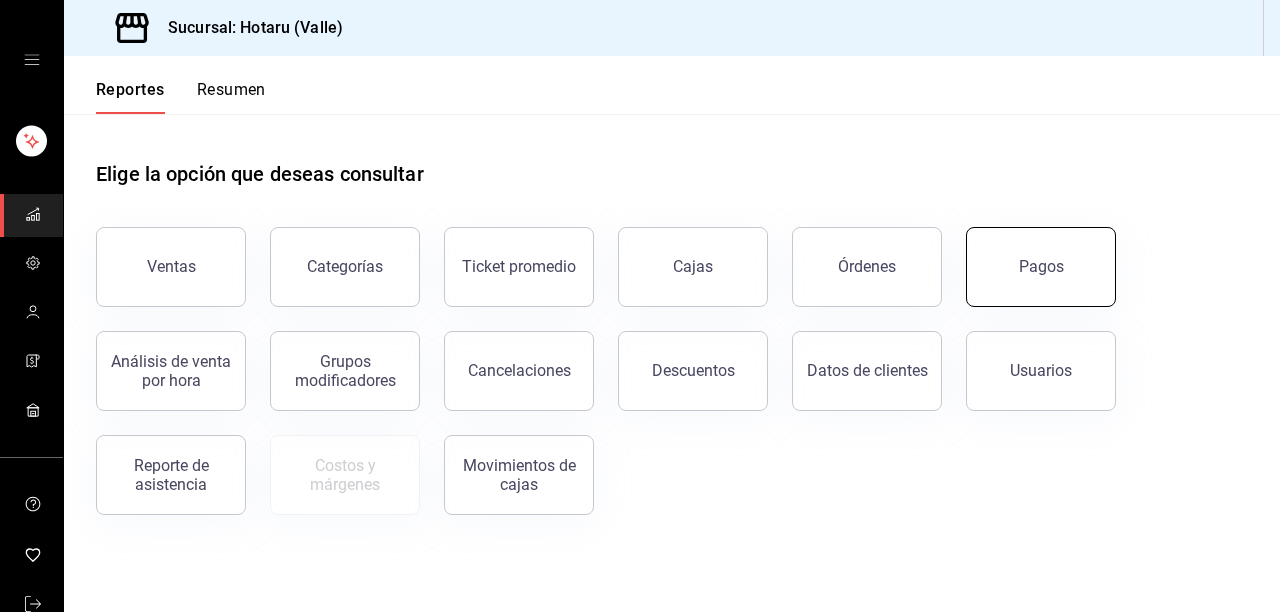 click on "Pagos" at bounding box center [1041, 267] 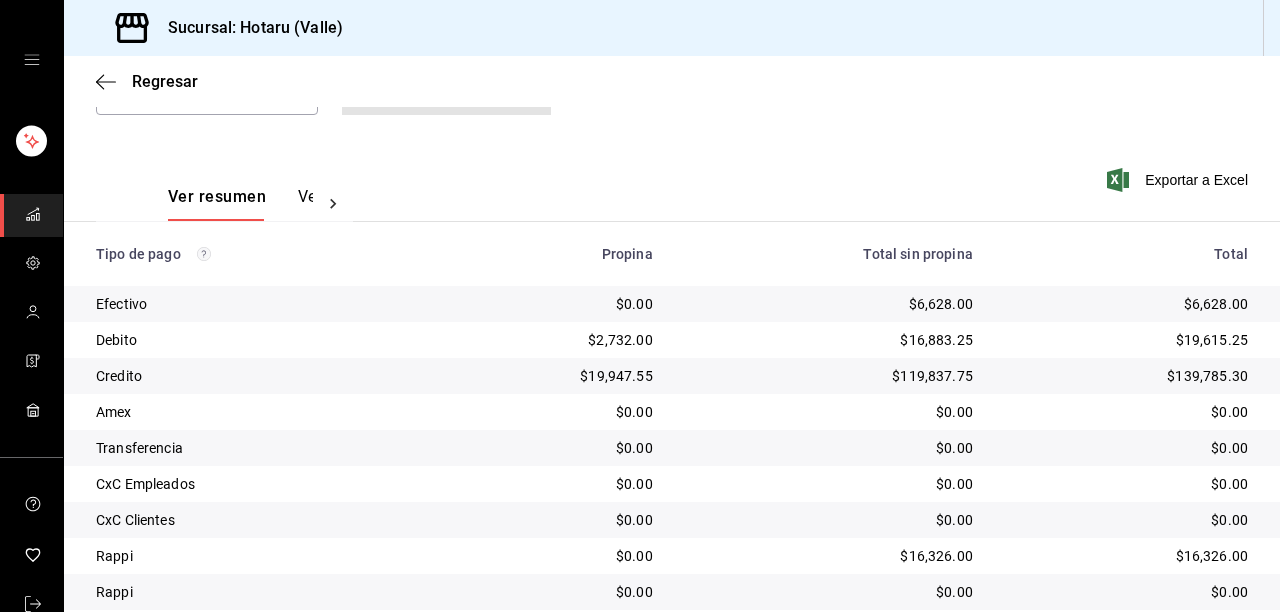 scroll, scrollTop: 307, scrollLeft: 0, axis: vertical 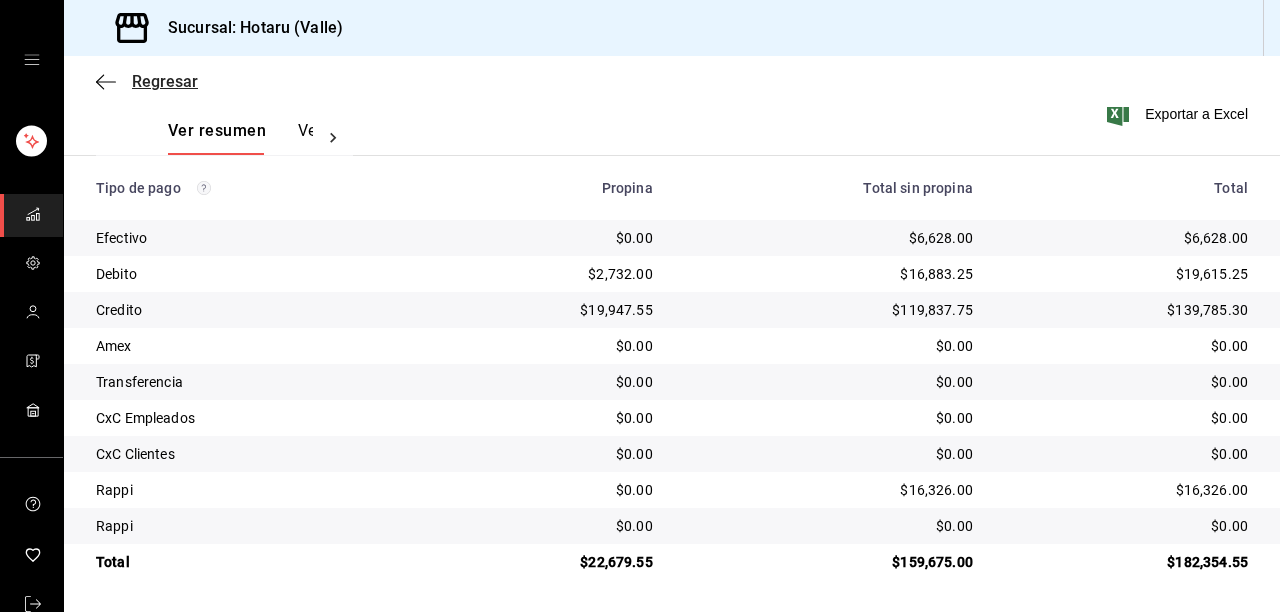click 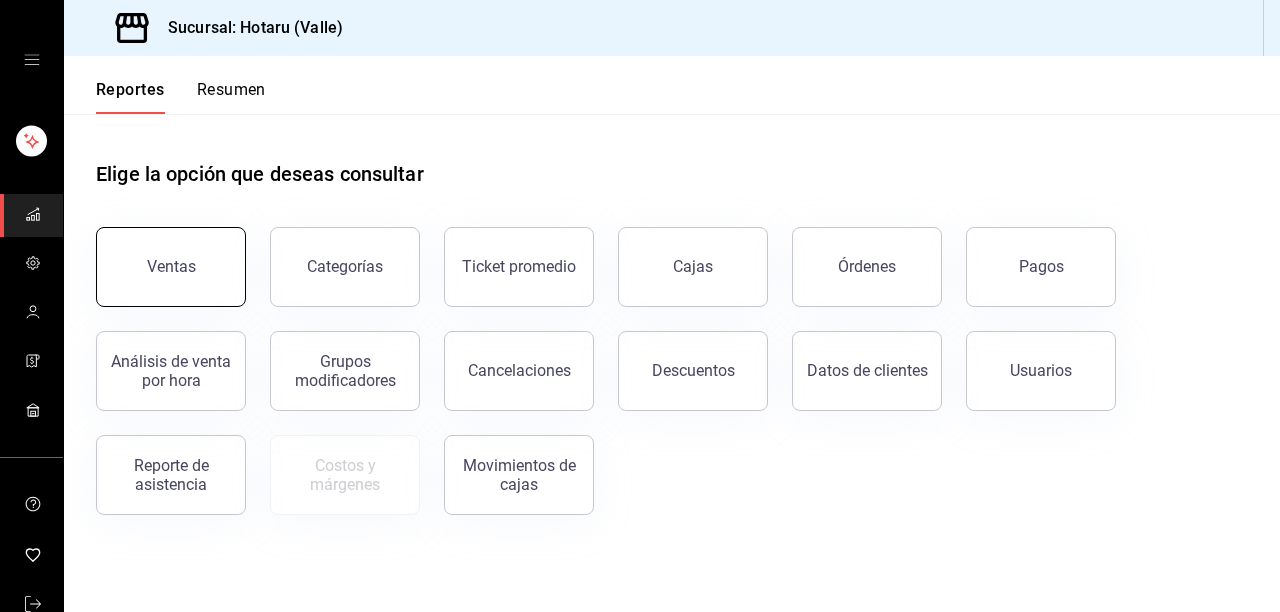 click on "Ventas" at bounding box center [171, 266] 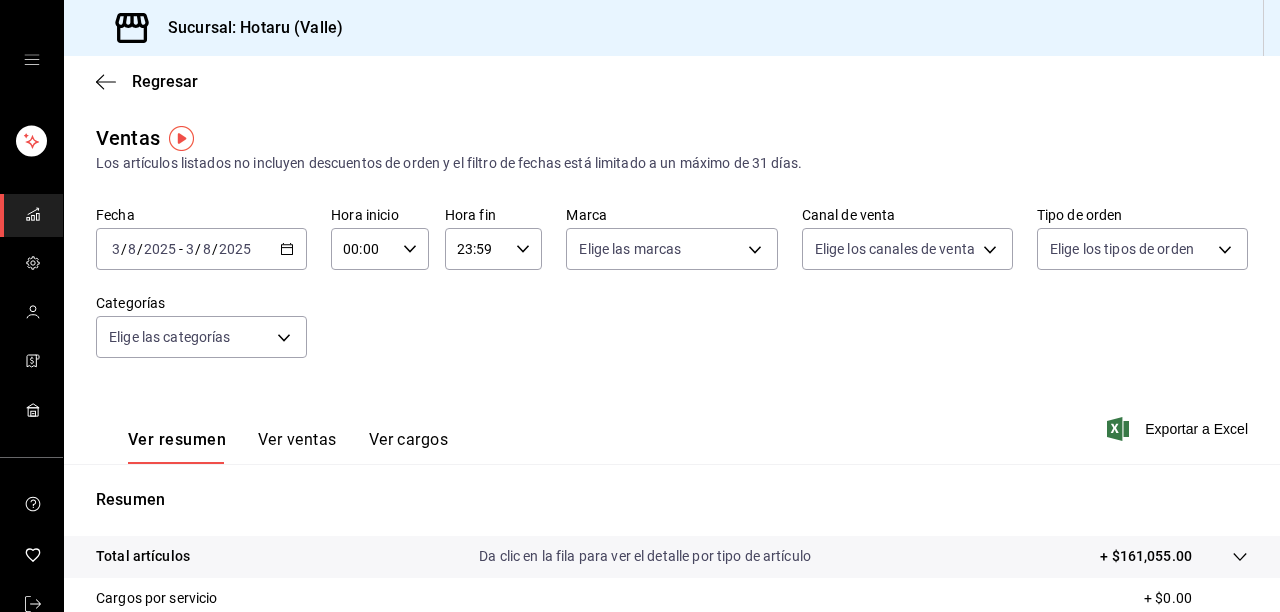click 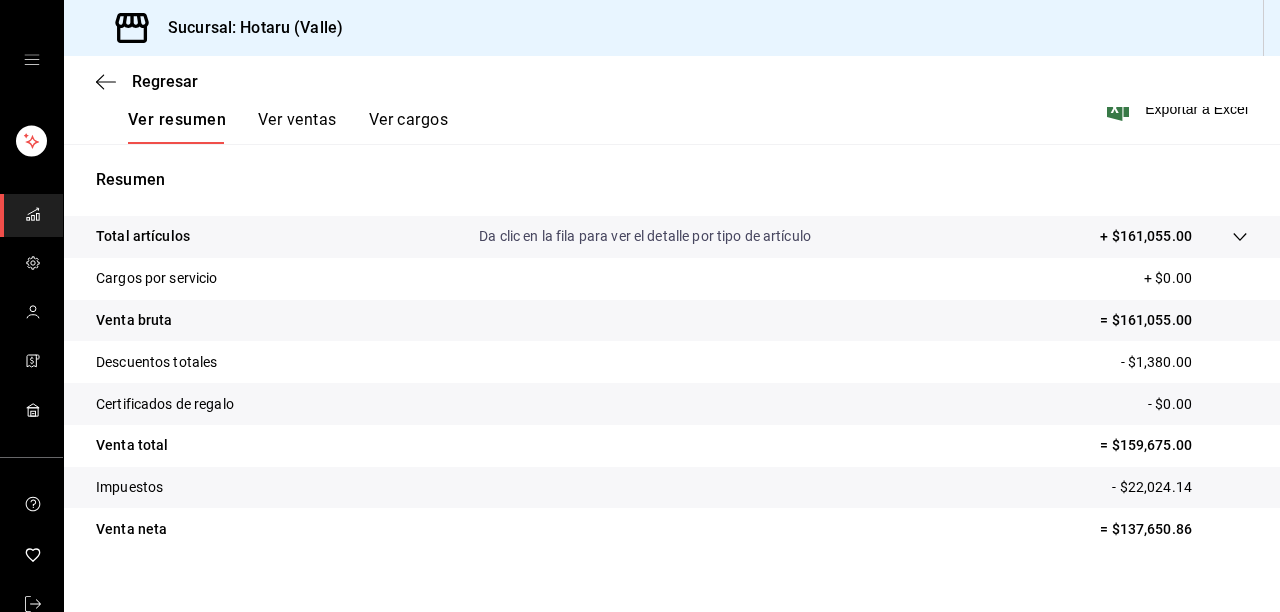 scroll, scrollTop: 346, scrollLeft: 0, axis: vertical 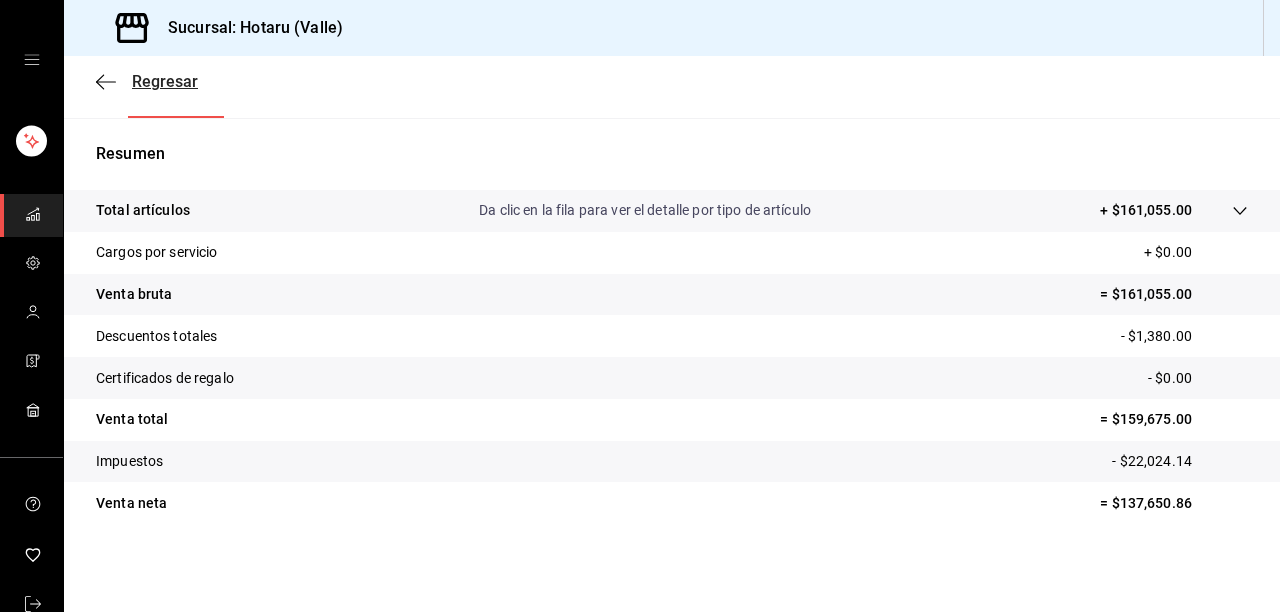 click 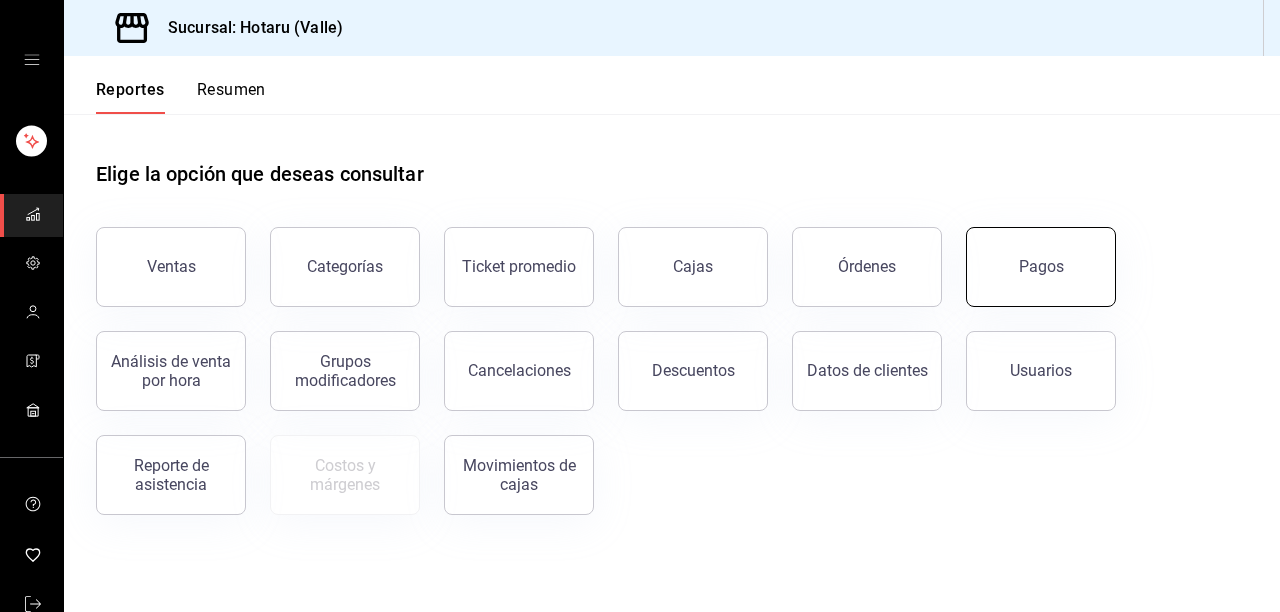 click on "Pagos" at bounding box center (1041, 267) 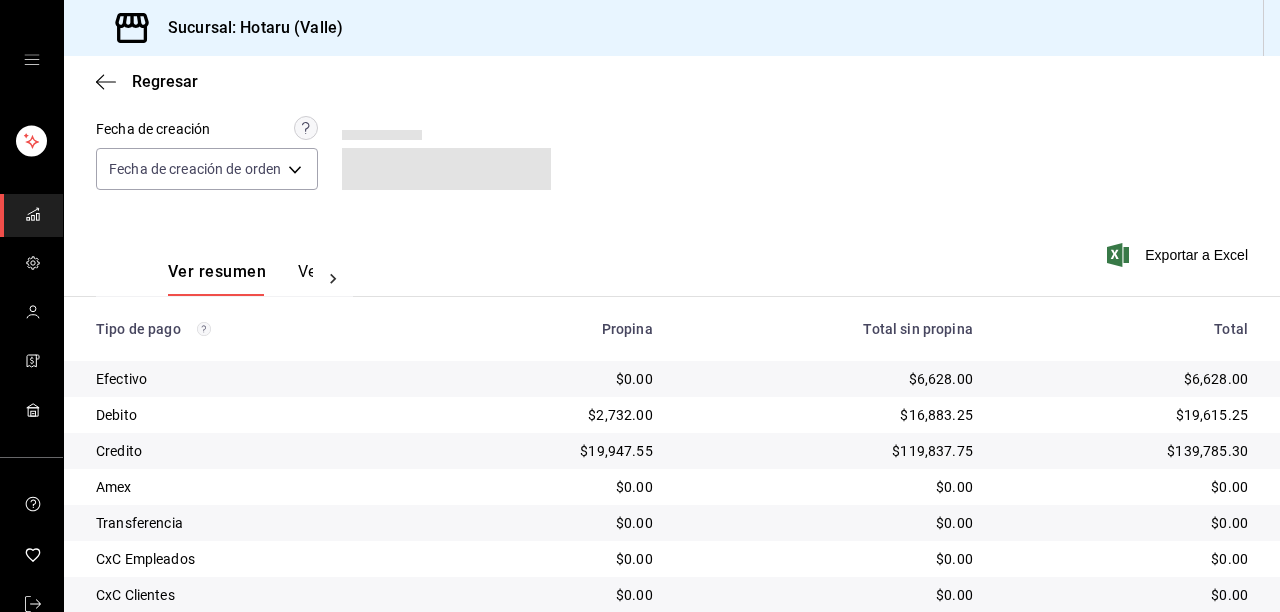 scroll, scrollTop: 0, scrollLeft: 0, axis: both 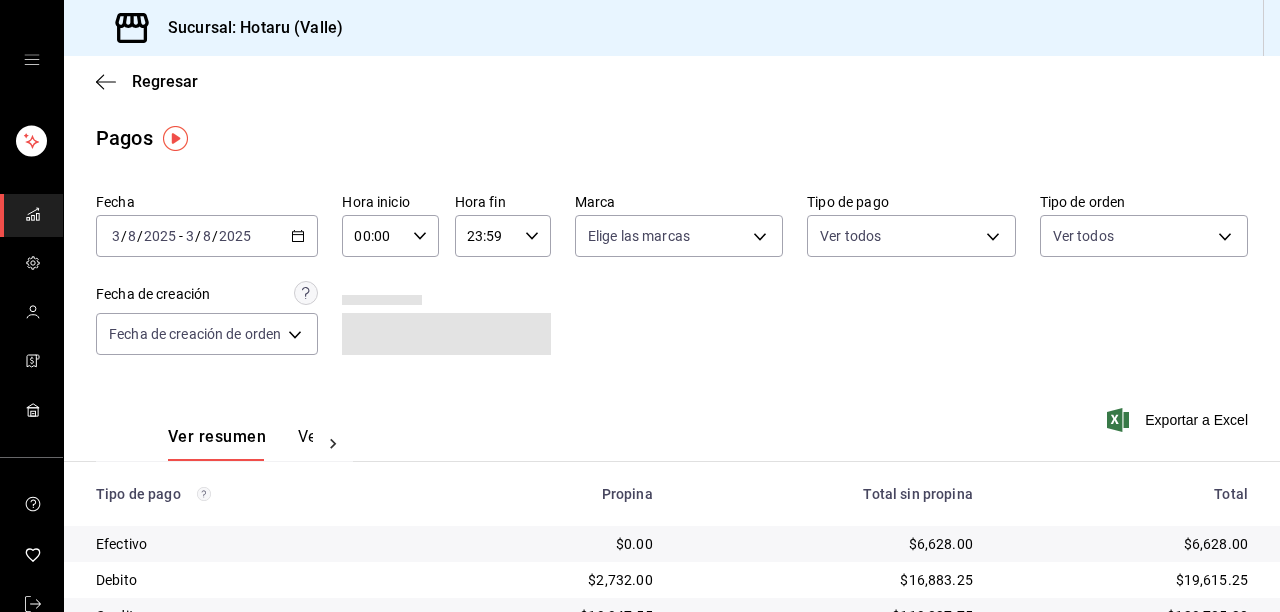 click 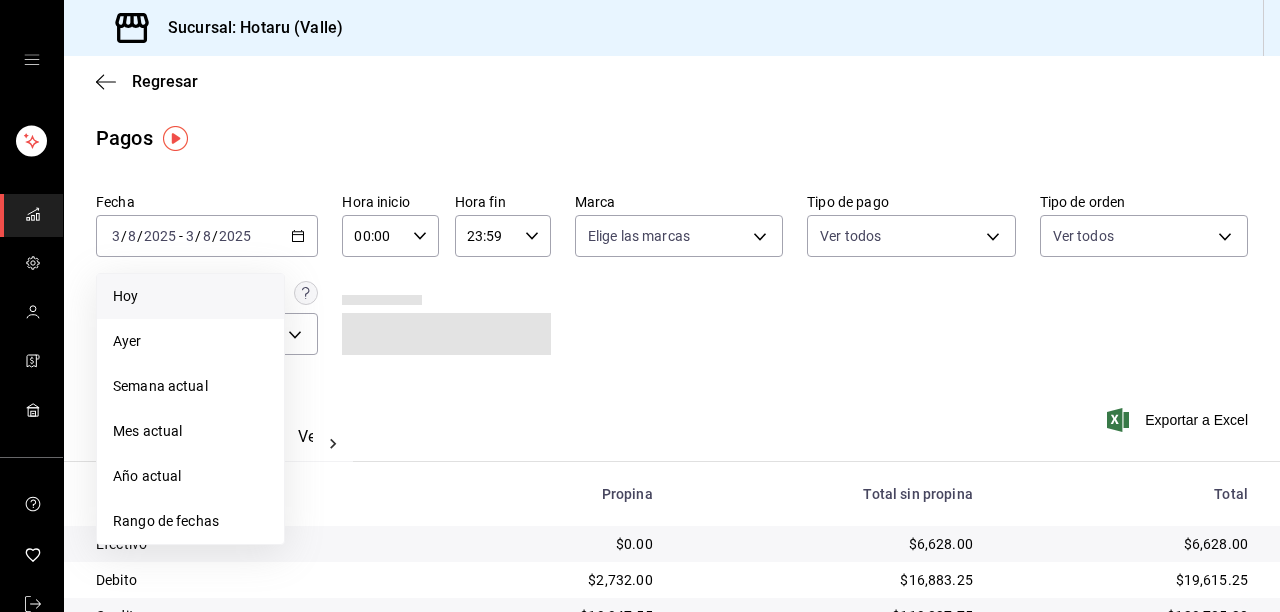 click on "Hoy" at bounding box center (190, 296) 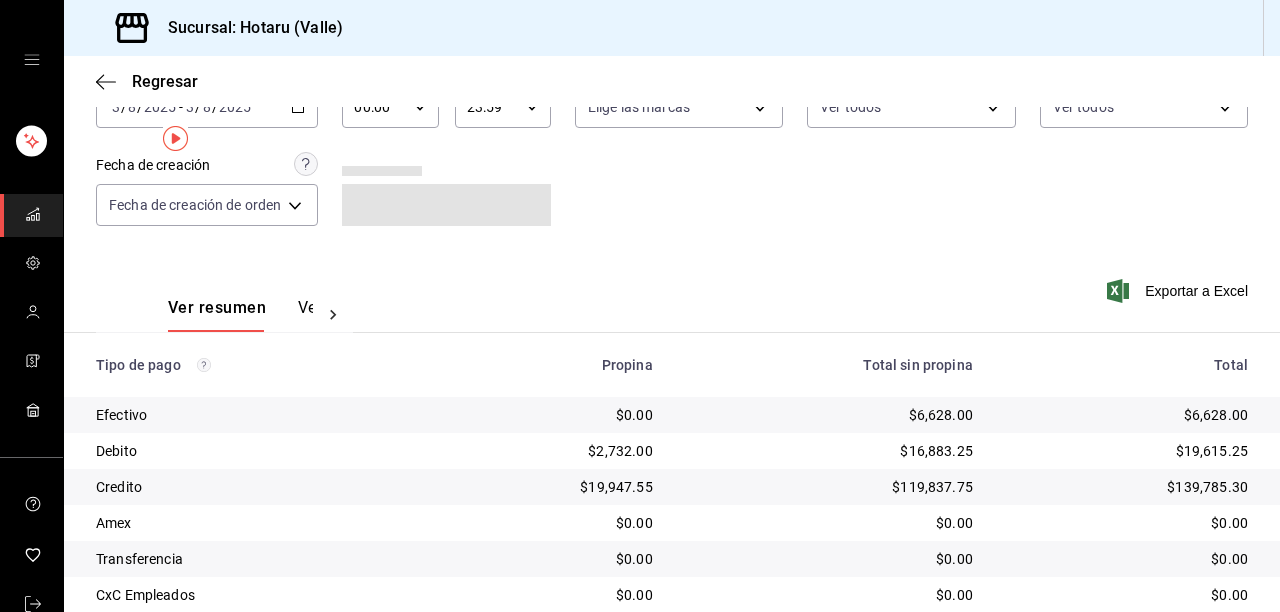 scroll, scrollTop: 0, scrollLeft: 0, axis: both 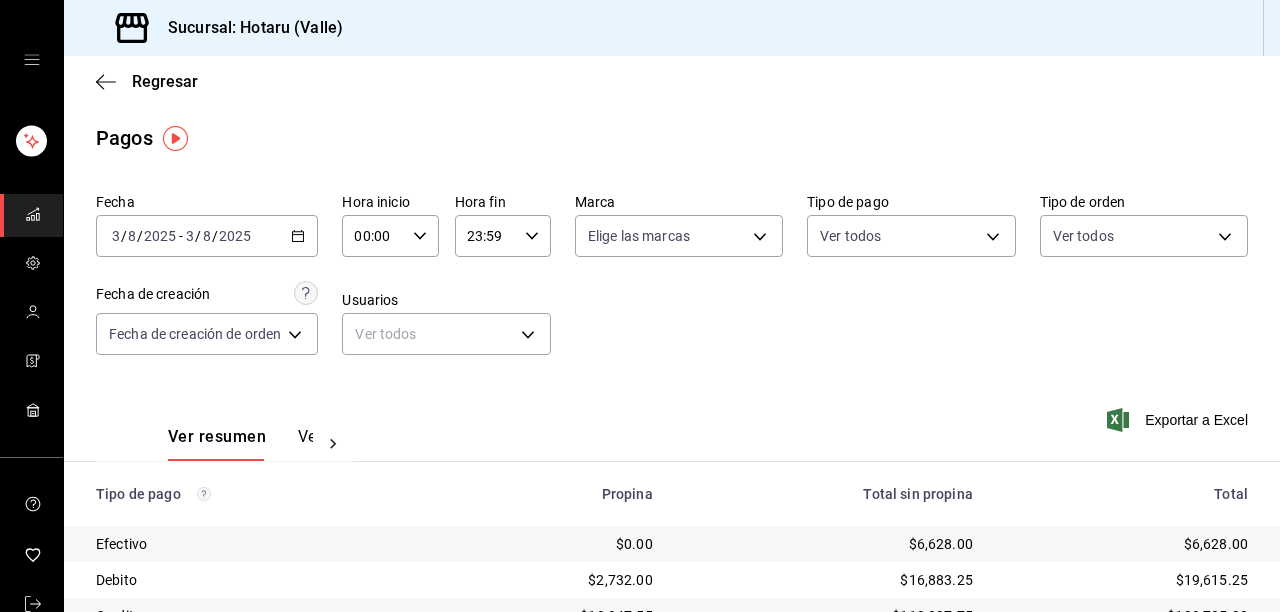 click 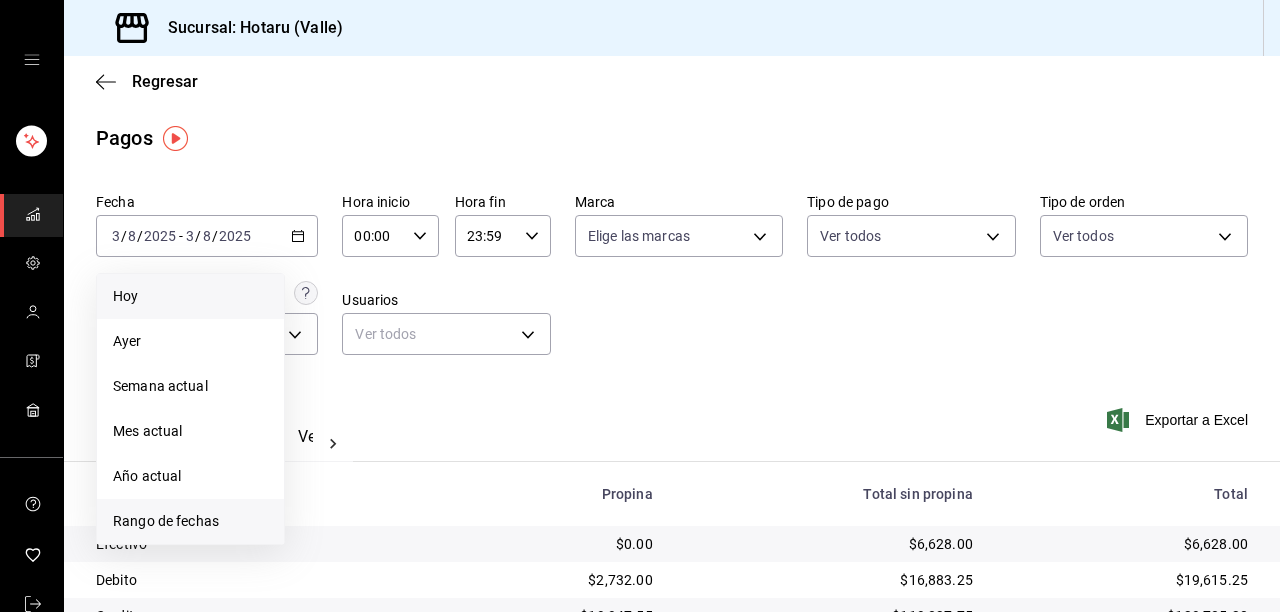 click on "Rango de fechas" at bounding box center (190, 521) 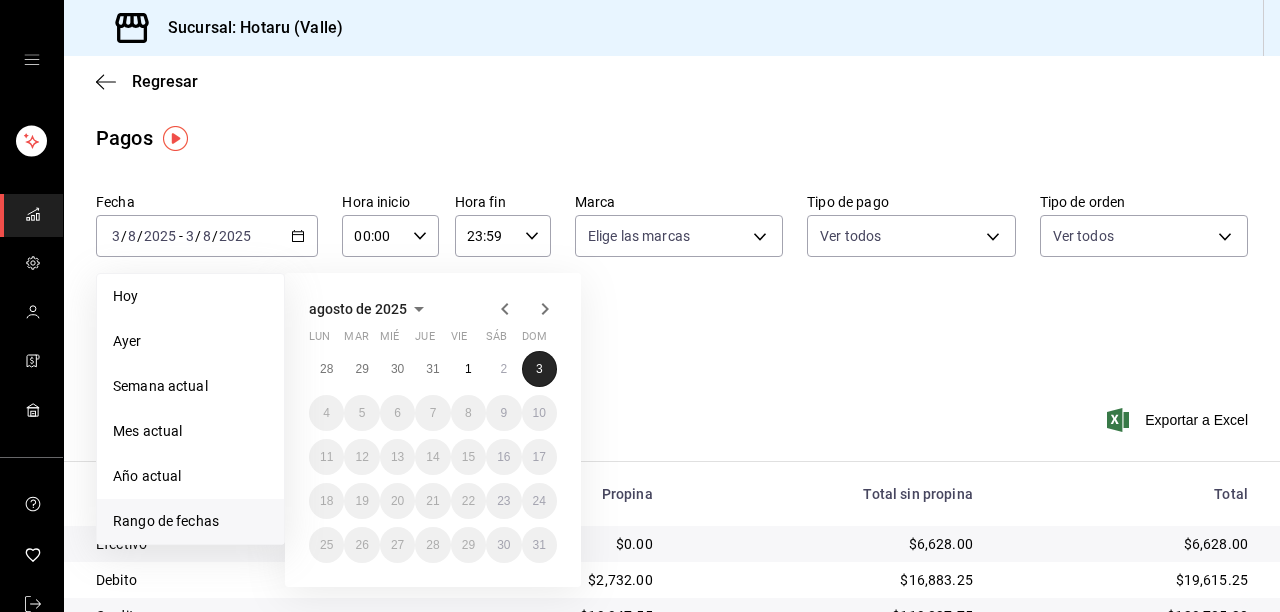 click on "3" at bounding box center (539, 369) 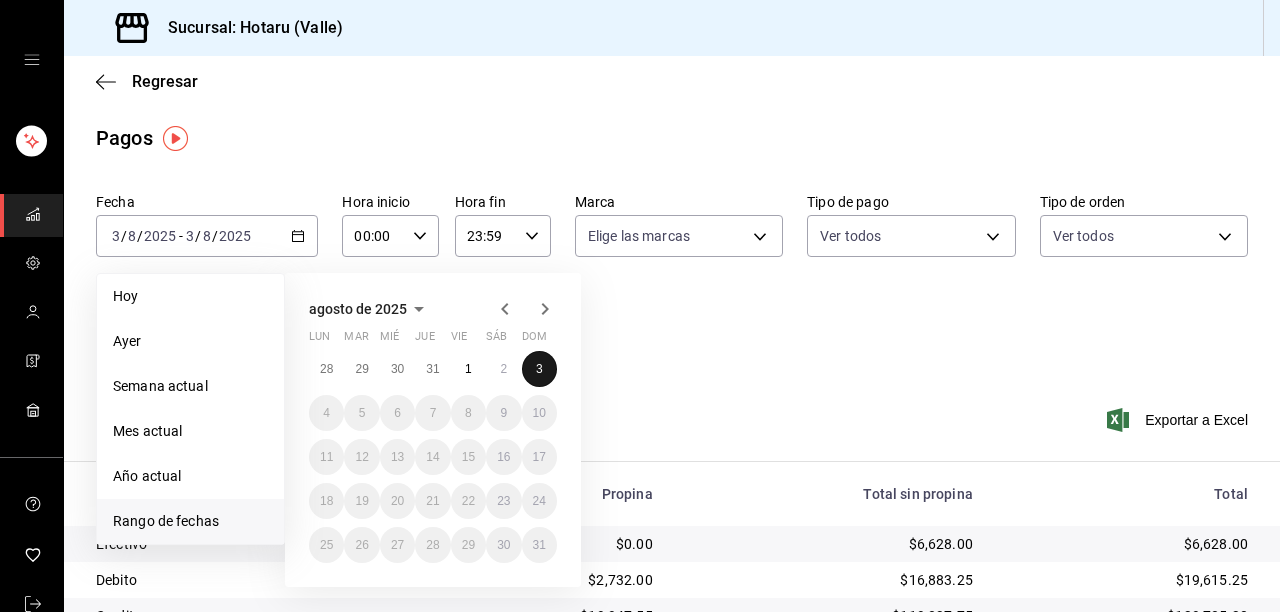 click on "3" at bounding box center (539, 369) 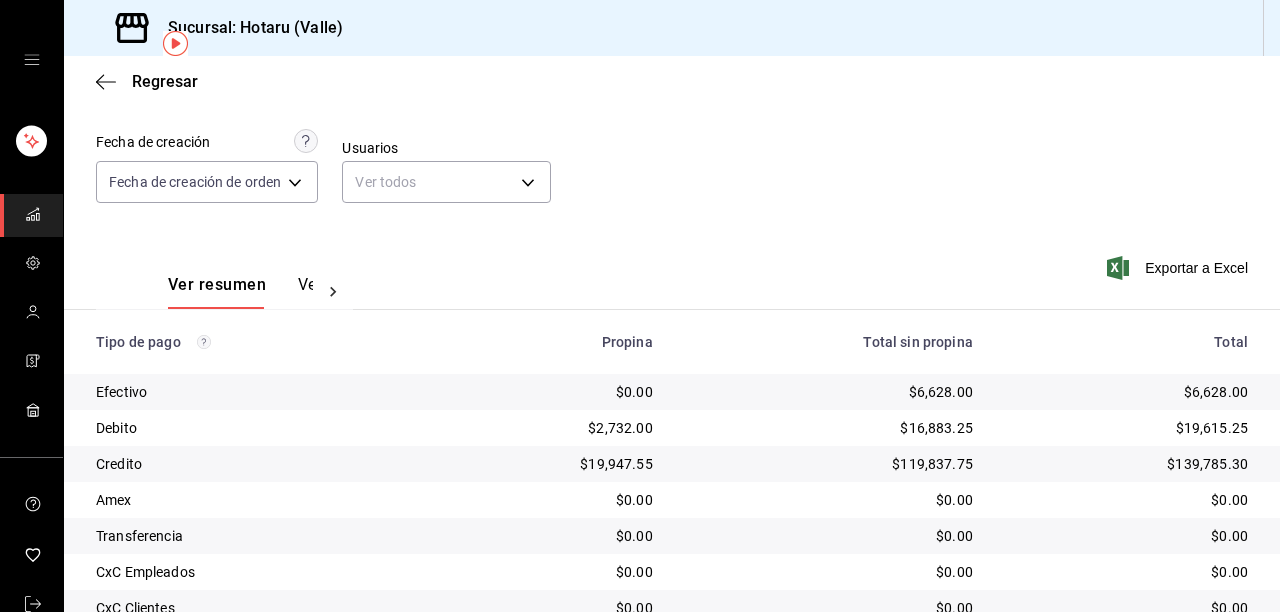 scroll, scrollTop: 307, scrollLeft: 0, axis: vertical 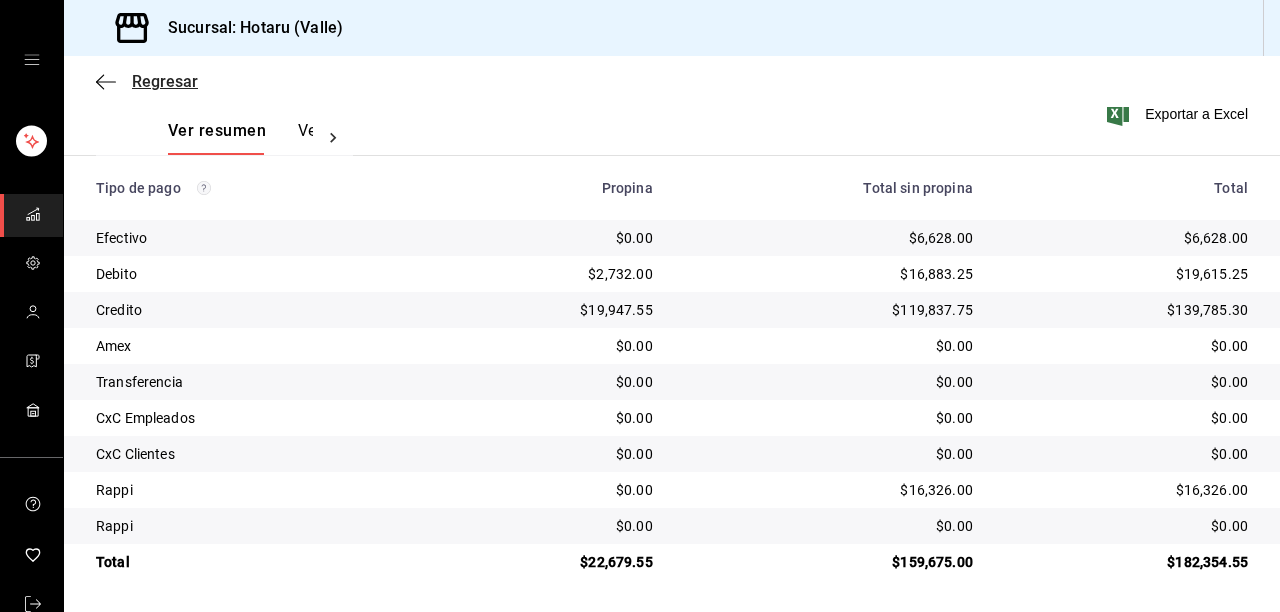 click 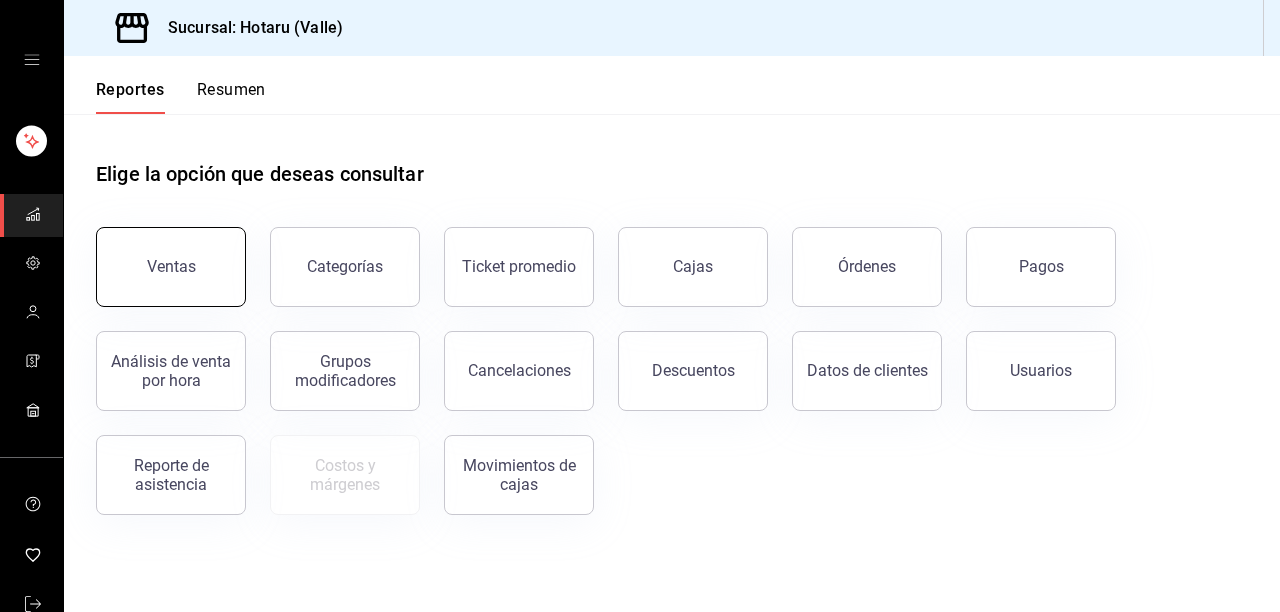 click on "Ventas" at bounding box center [171, 267] 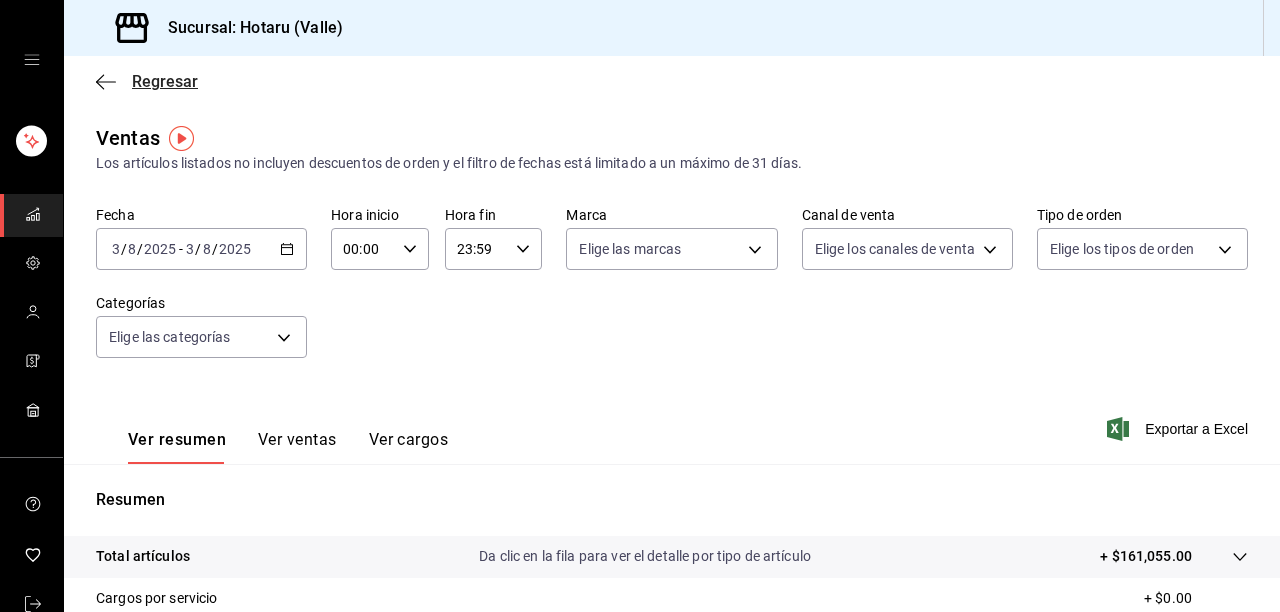 click 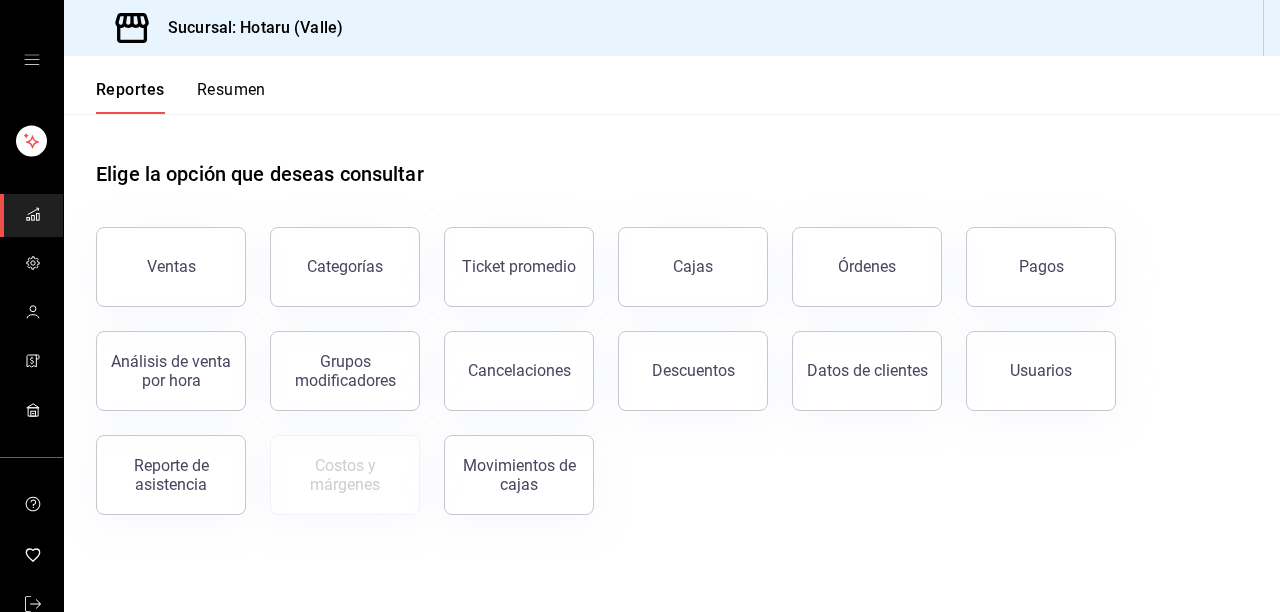 click on "Reportes" at bounding box center (130, 97) 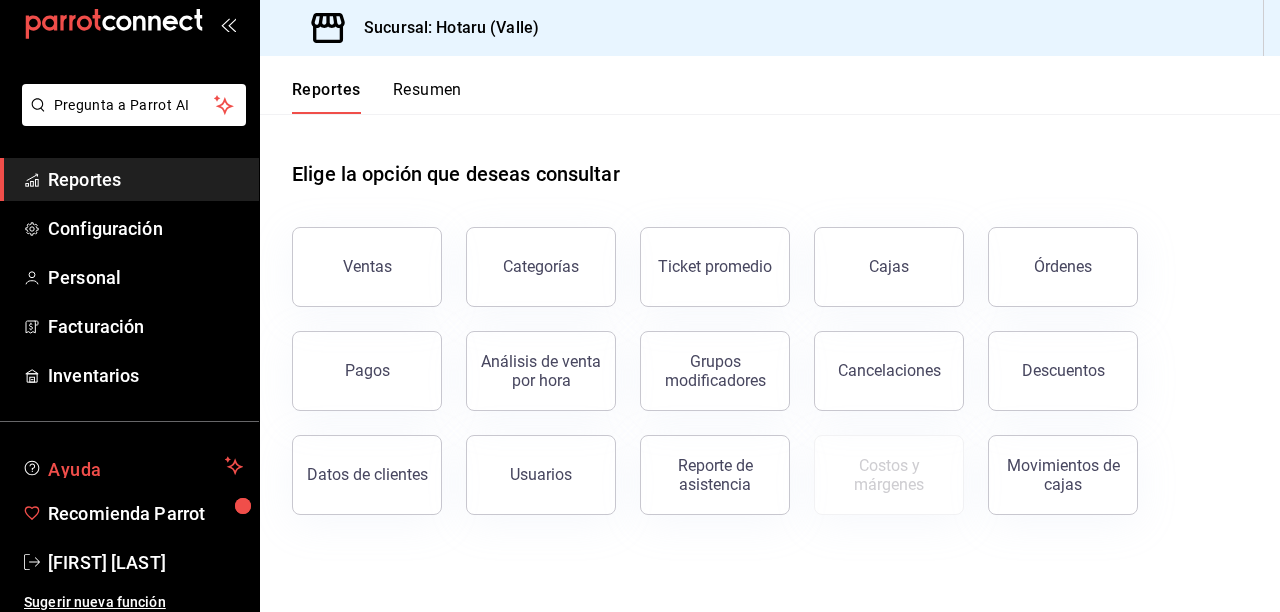 scroll, scrollTop: 44, scrollLeft: 0, axis: vertical 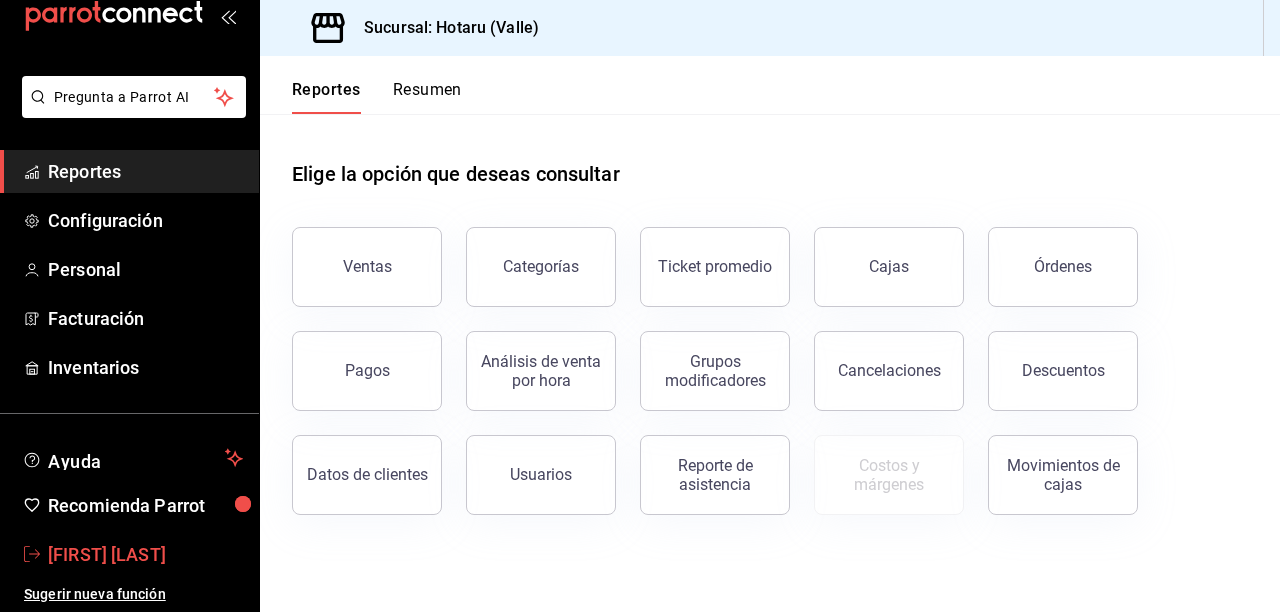 click on "Jonathan Andrade" at bounding box center (145, 554) 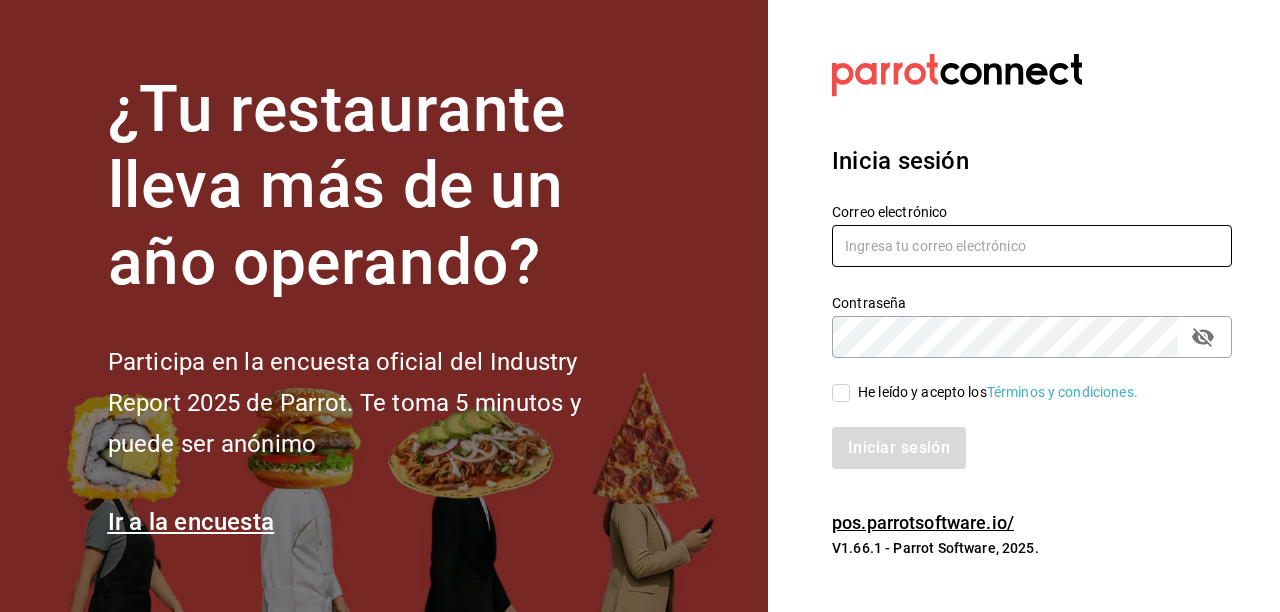 type on "hotaru@grupocosteno.com" 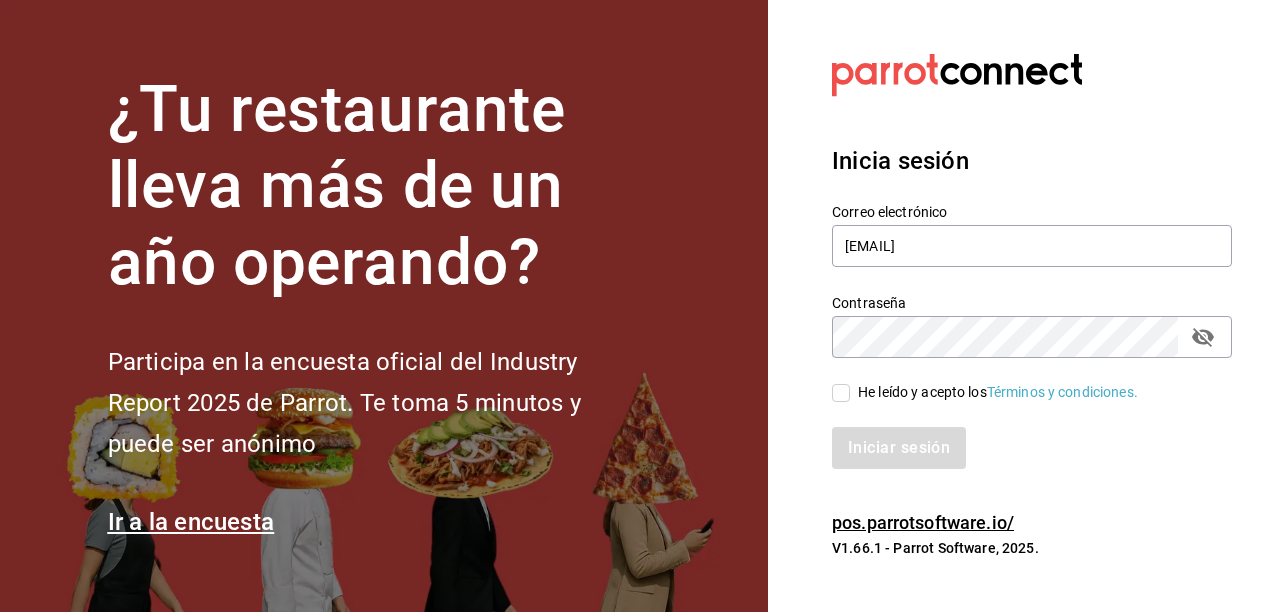 click on "He leído y acepto los  Términos y condiciones." at bounding box center (841, 393) 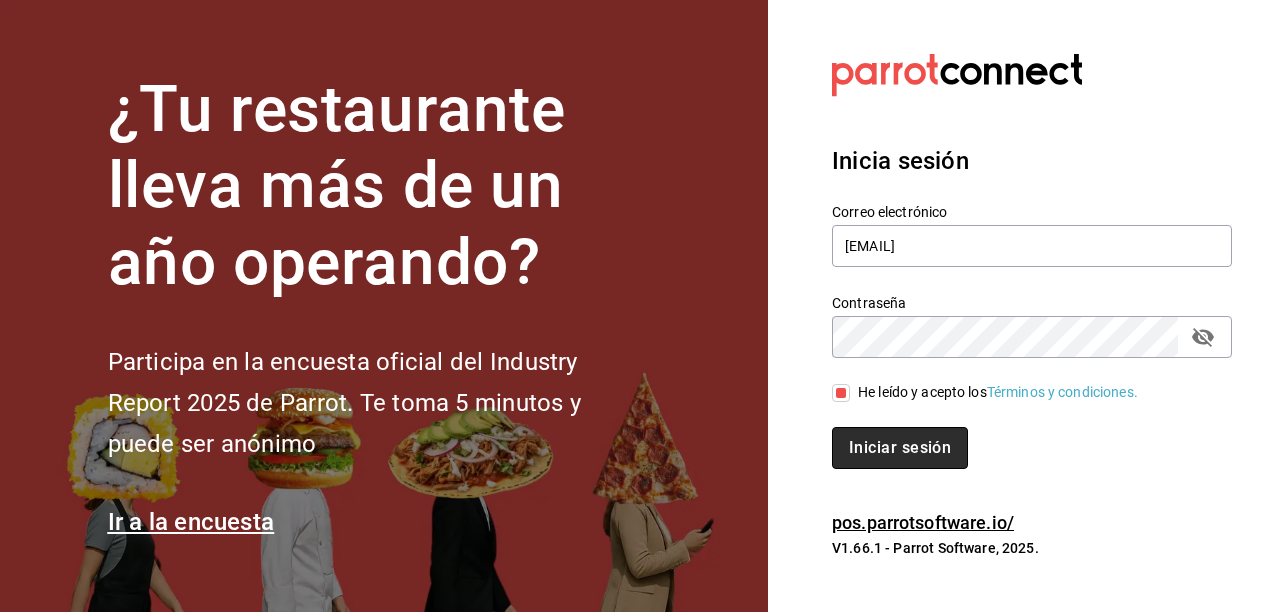 click on "Iniciar sesión" at bounding box center [900, 448] 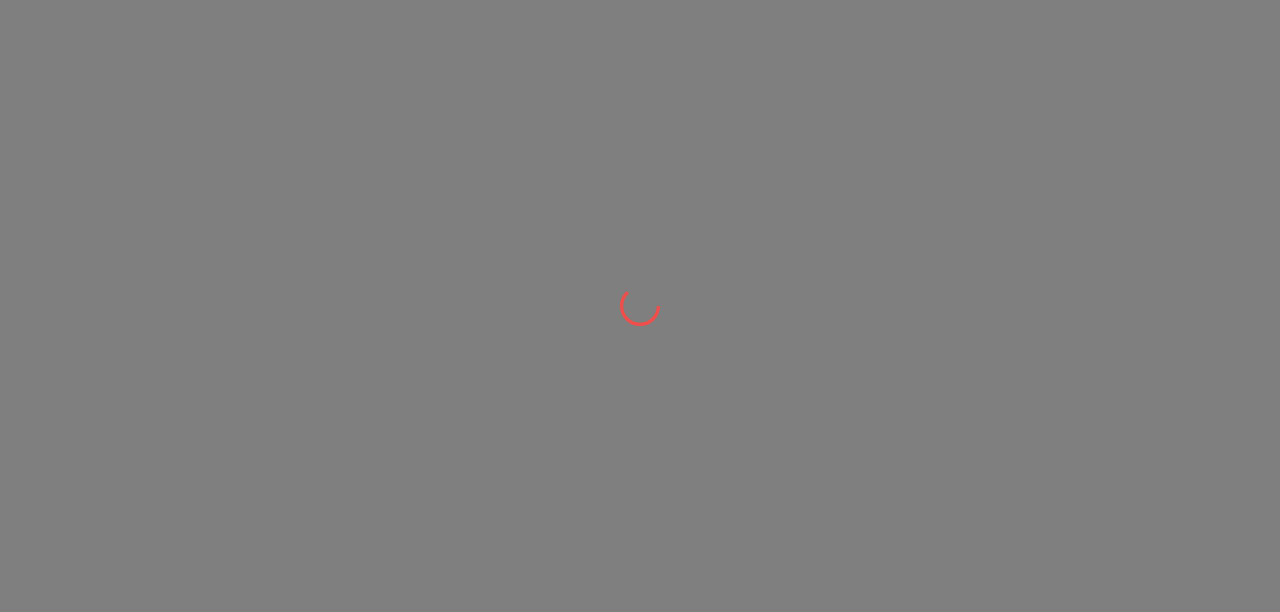scroll, scrollTop: 0, scrollLeft: 0, axis: both 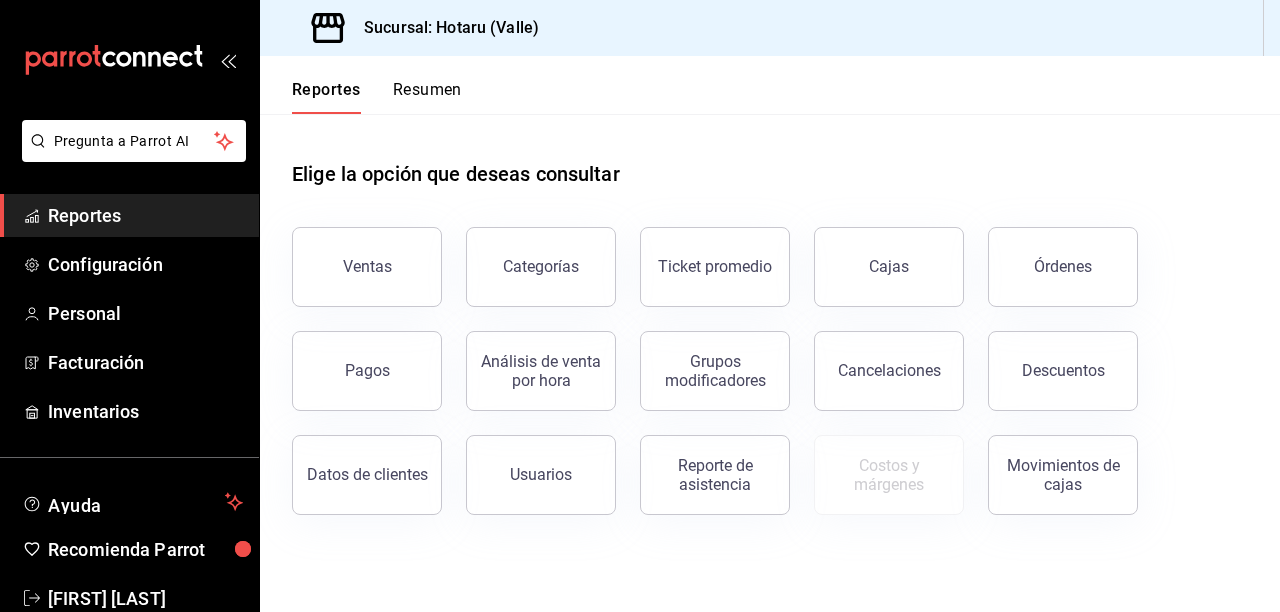 click on "Ventas" at bounding box center (367, 267) 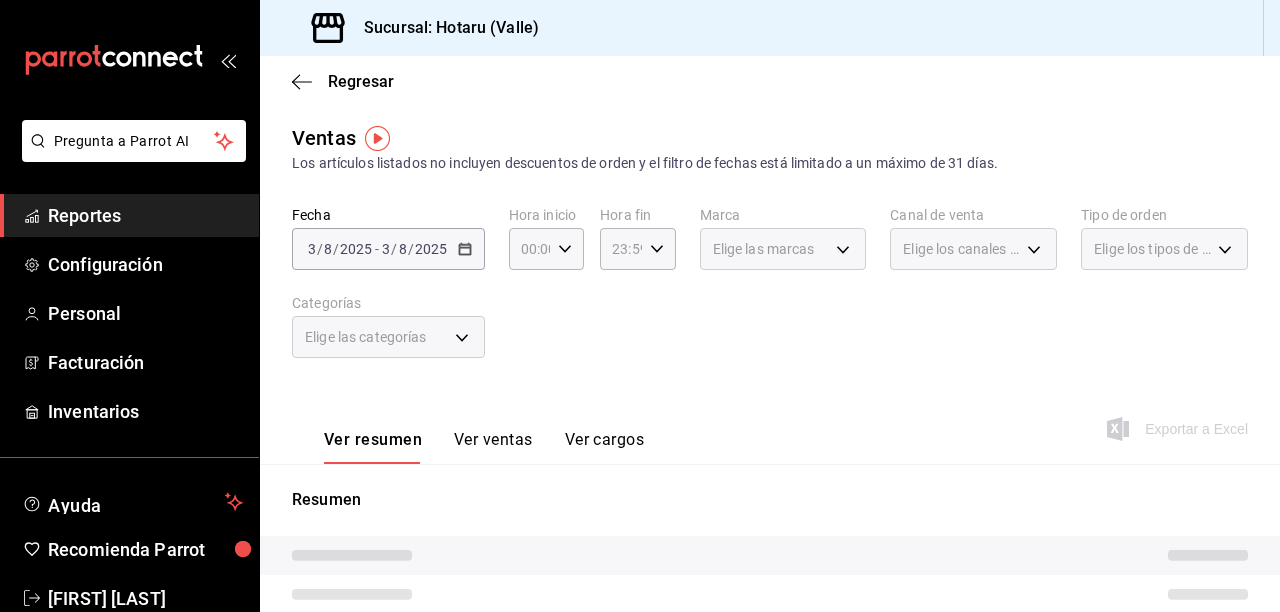 click at bounding box center [129, 60] 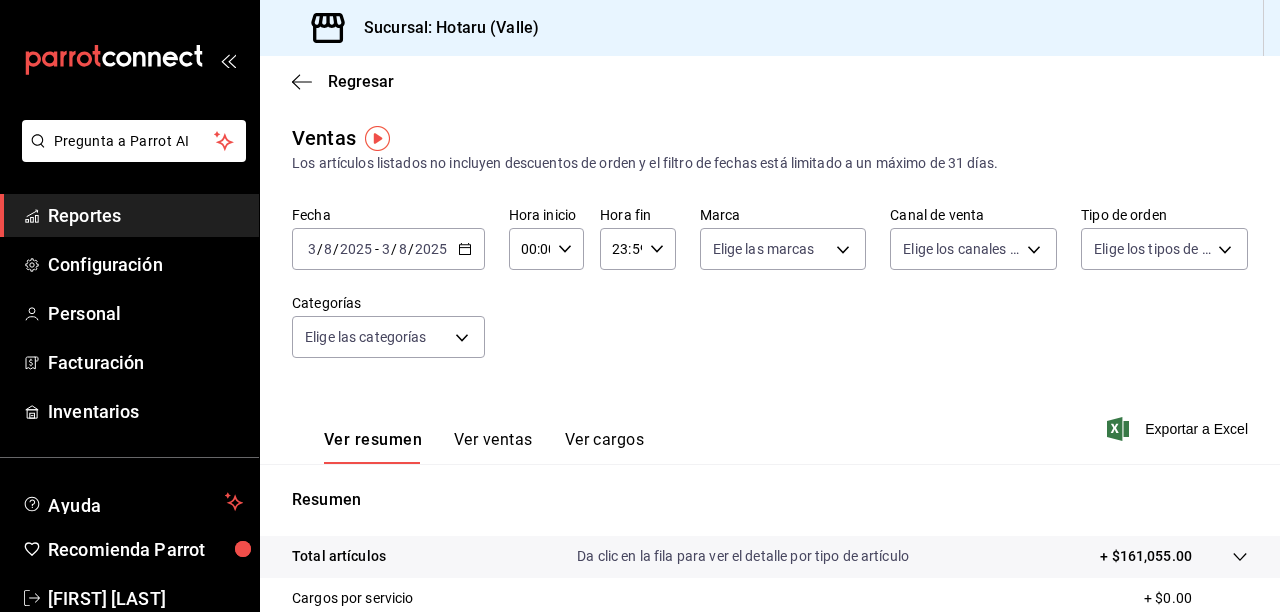 click 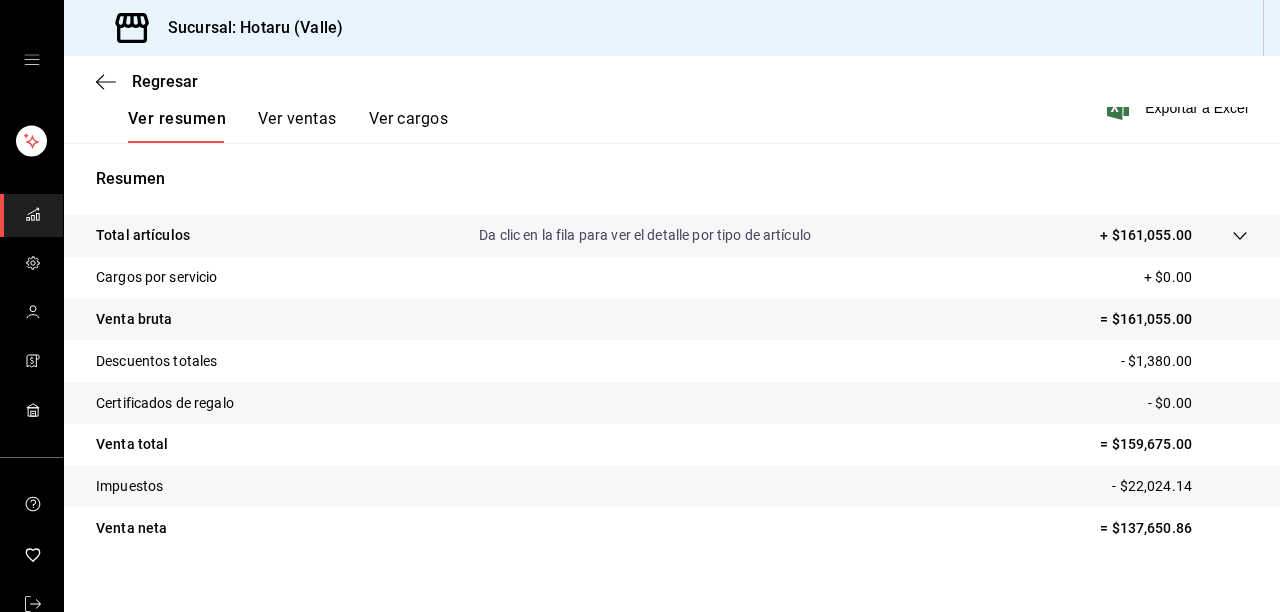 scroll, scrollTop: 346, scrollLeft: 0, axis: vertical 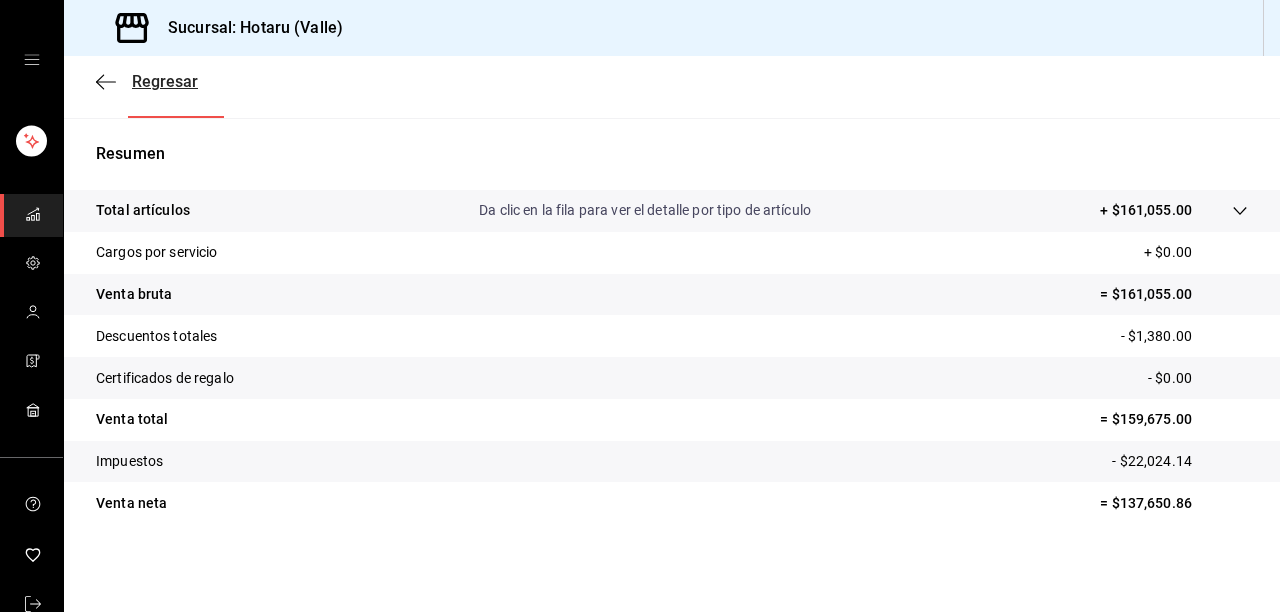 click 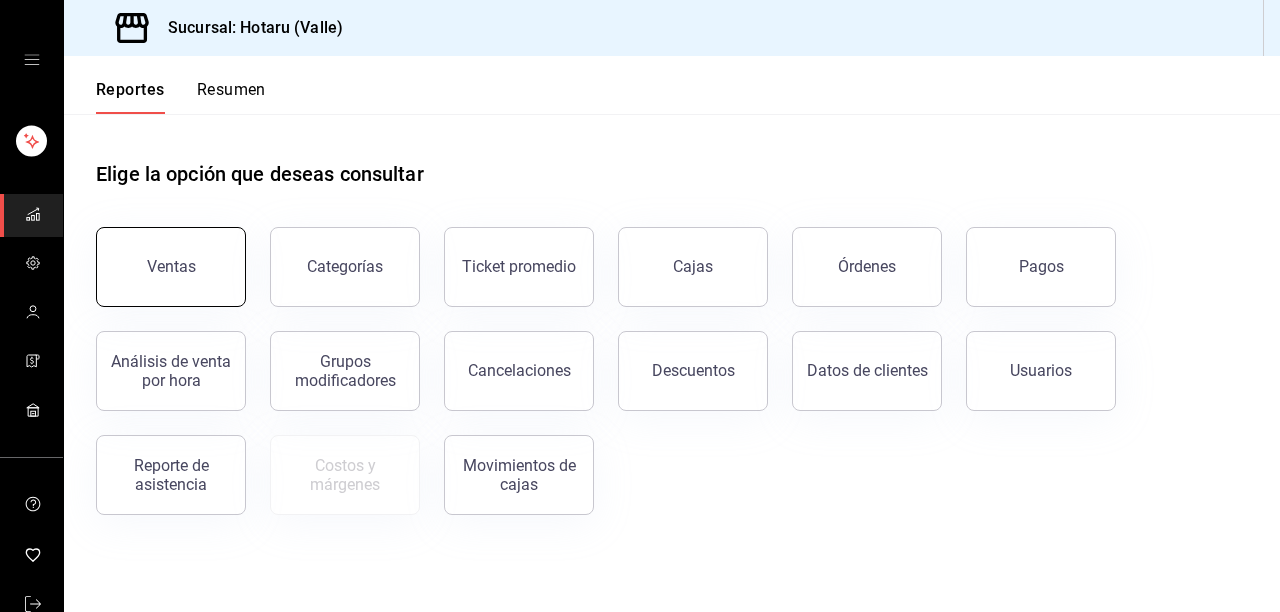click on "Ventas" at bounding box center [171, 266] 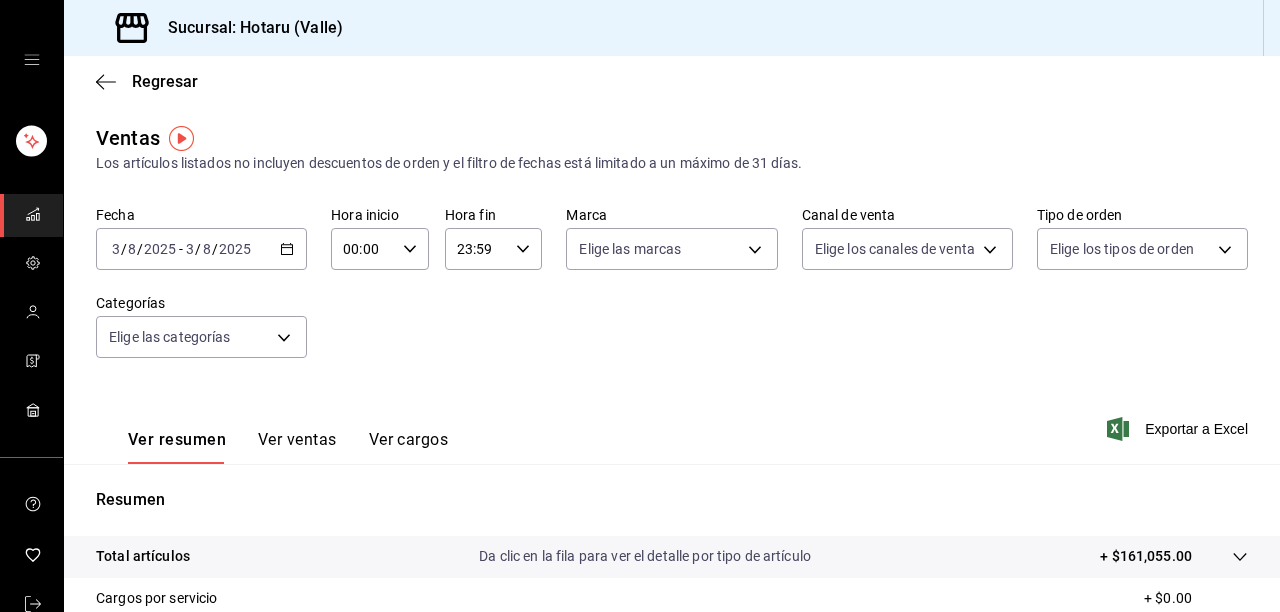 click 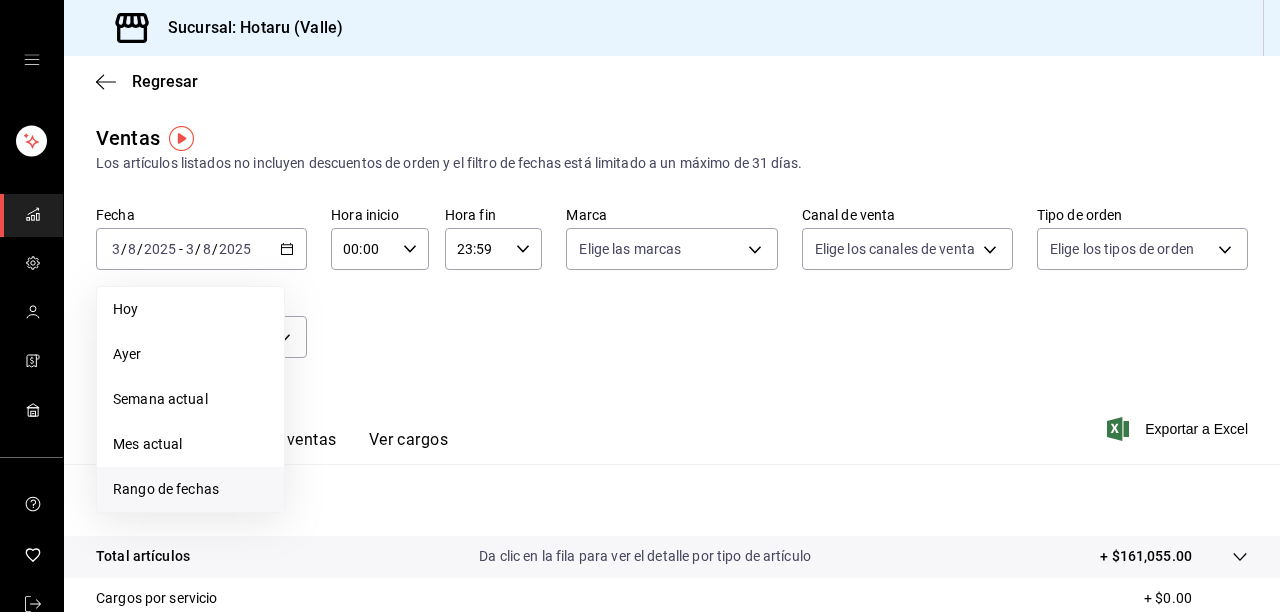 click on "Rango de fechas" at bounding box center (190, 489) 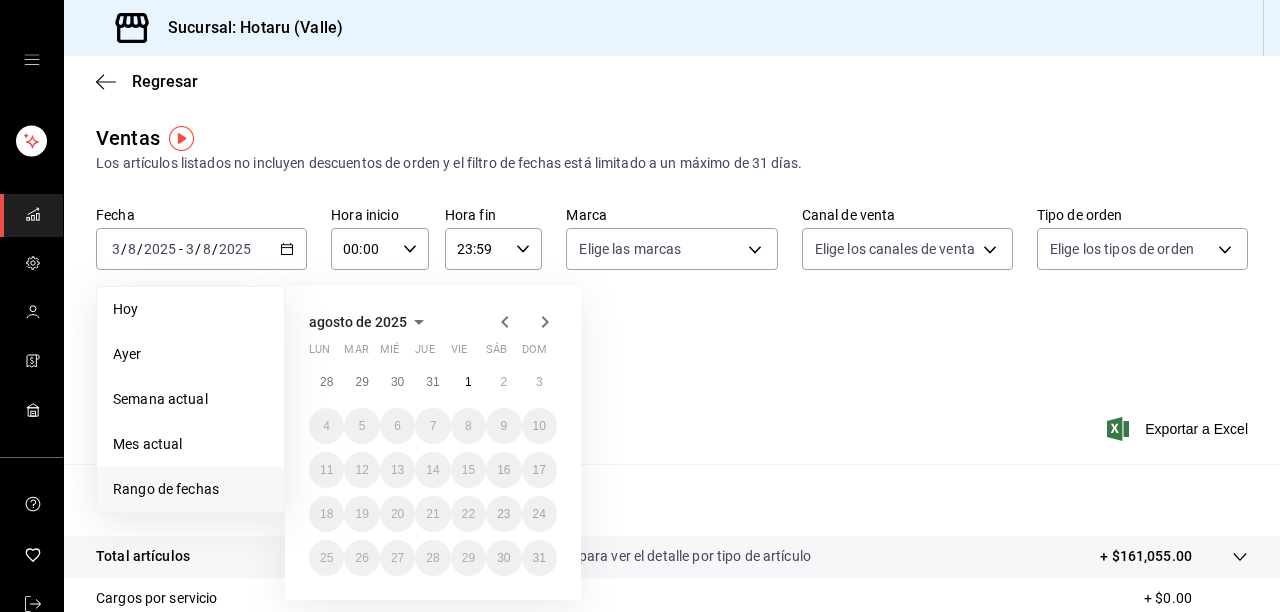 click 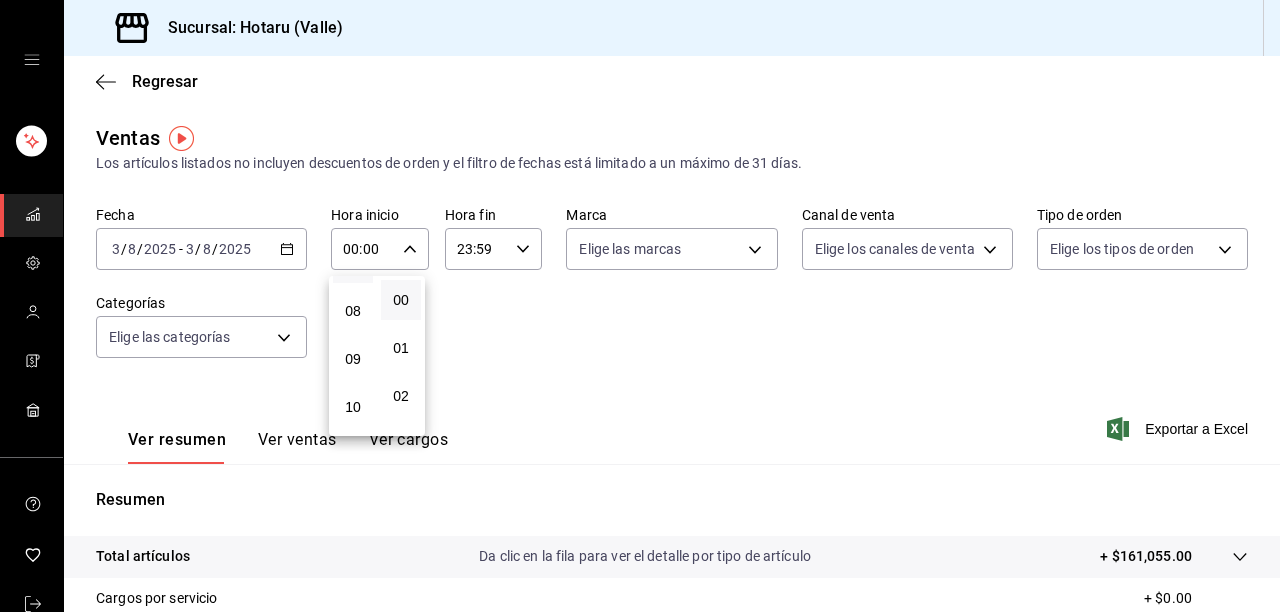 scroll, scrollTop: 400, scrollLeft: 0, axis: vertical 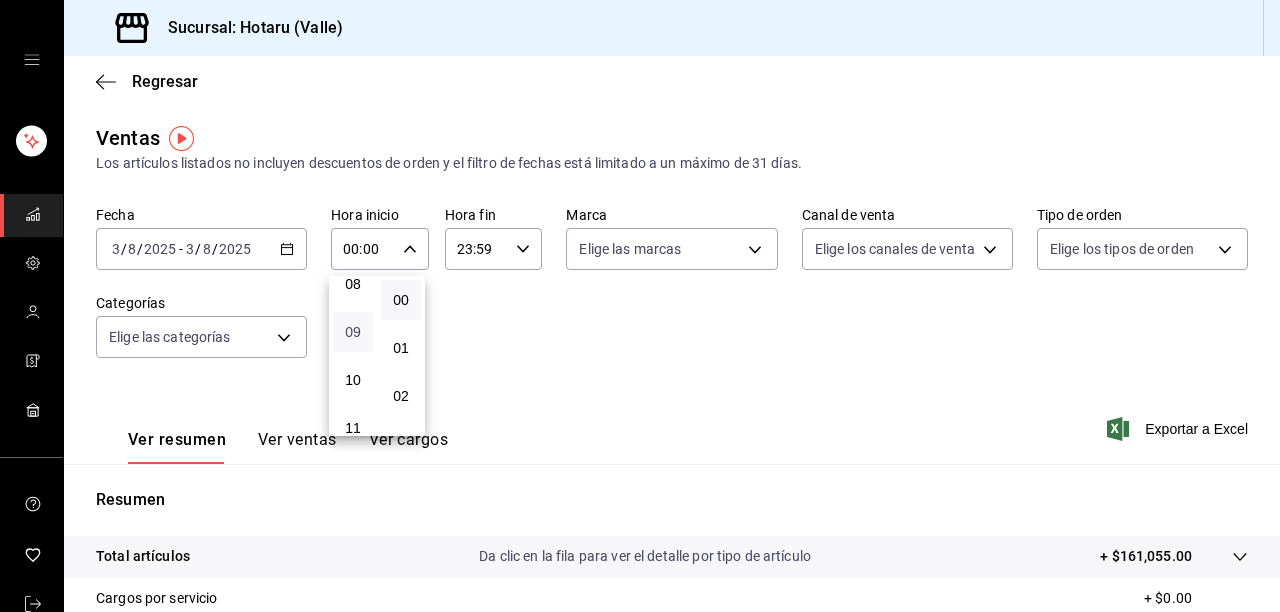 click on "09" at bounding box center [353, 332] 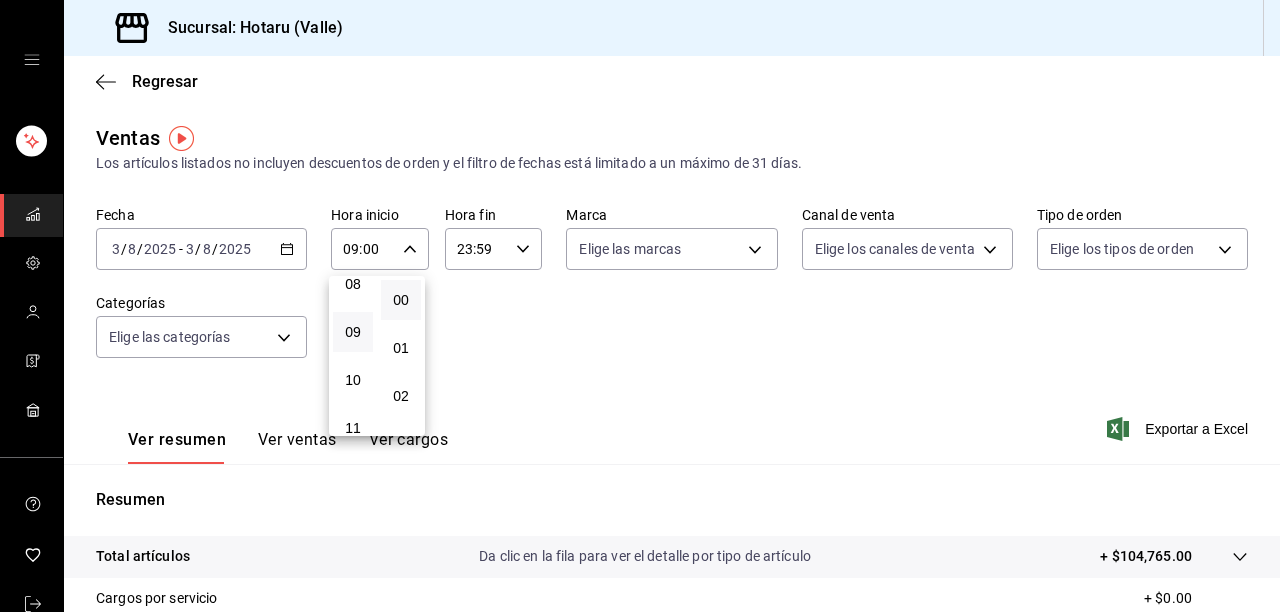 click at bounding box center (640, 306) 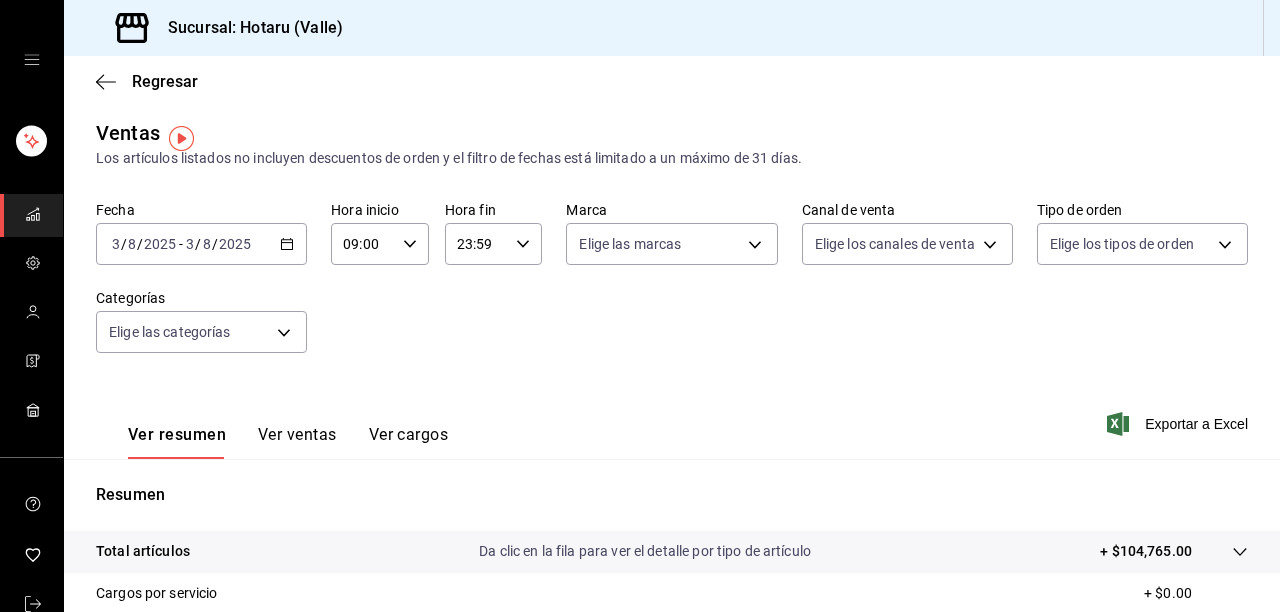 scroll, scrollTop: 0, scrollLeft: 0, axis: both 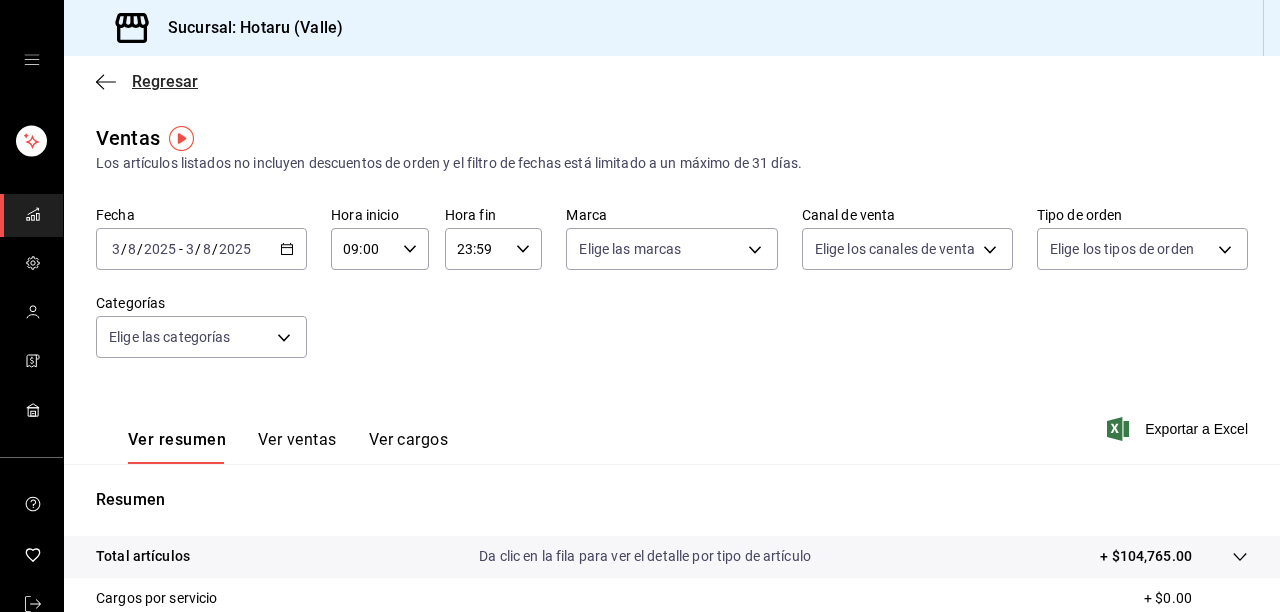 click 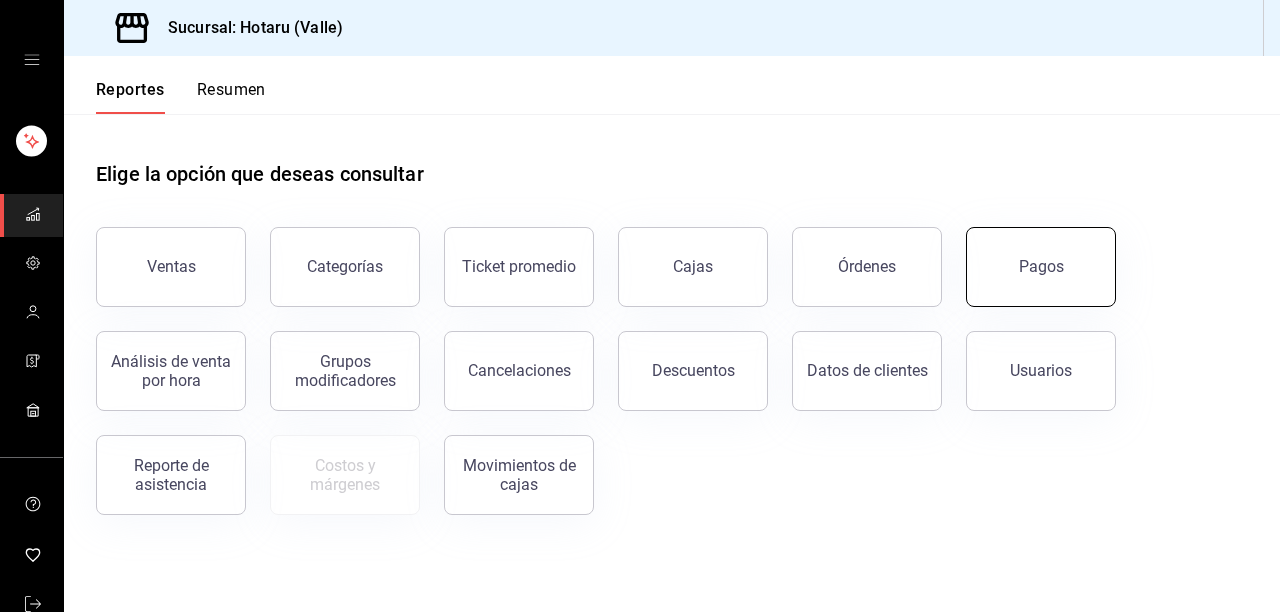 click on "Pagos" at bounding box center [1041, 266] 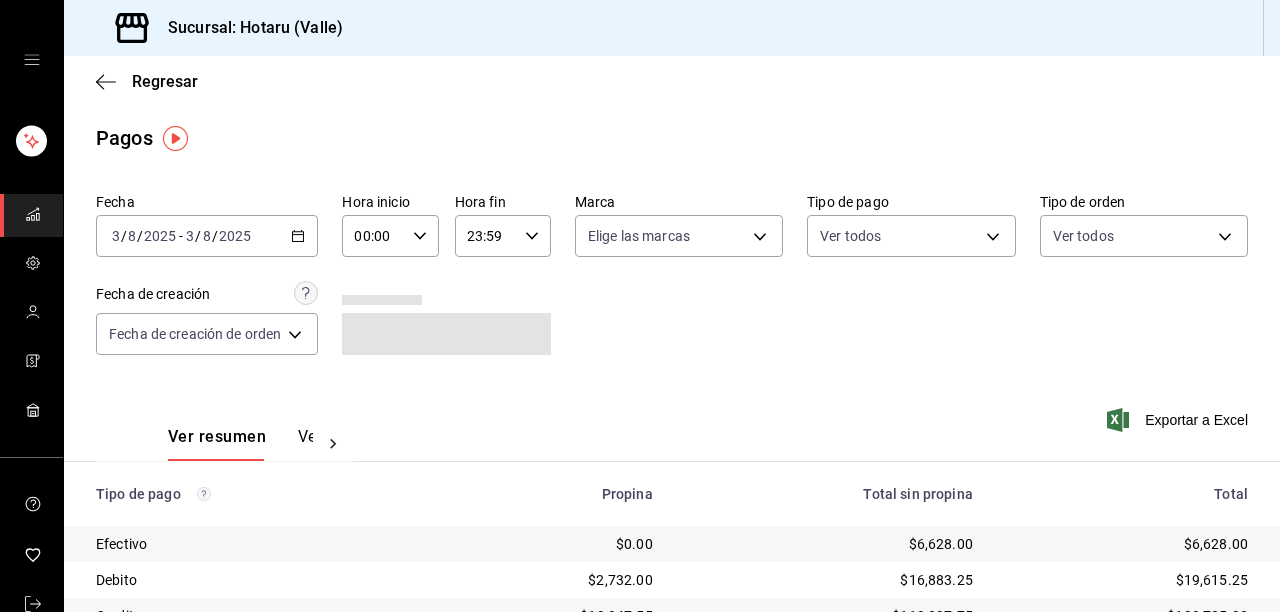 click 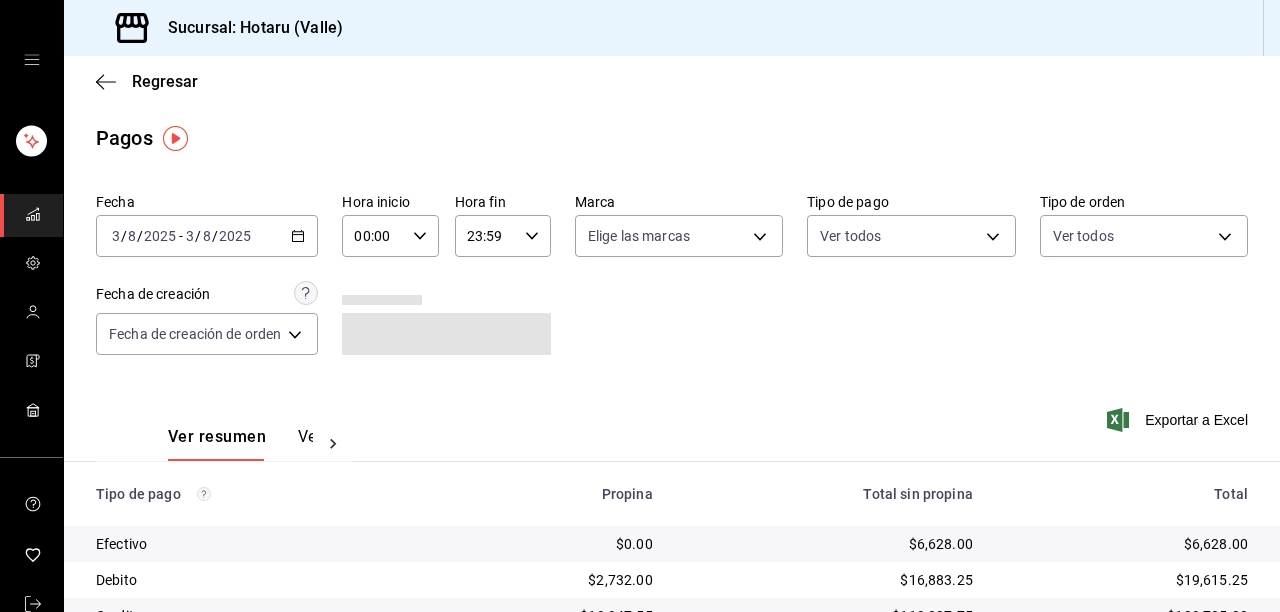 click 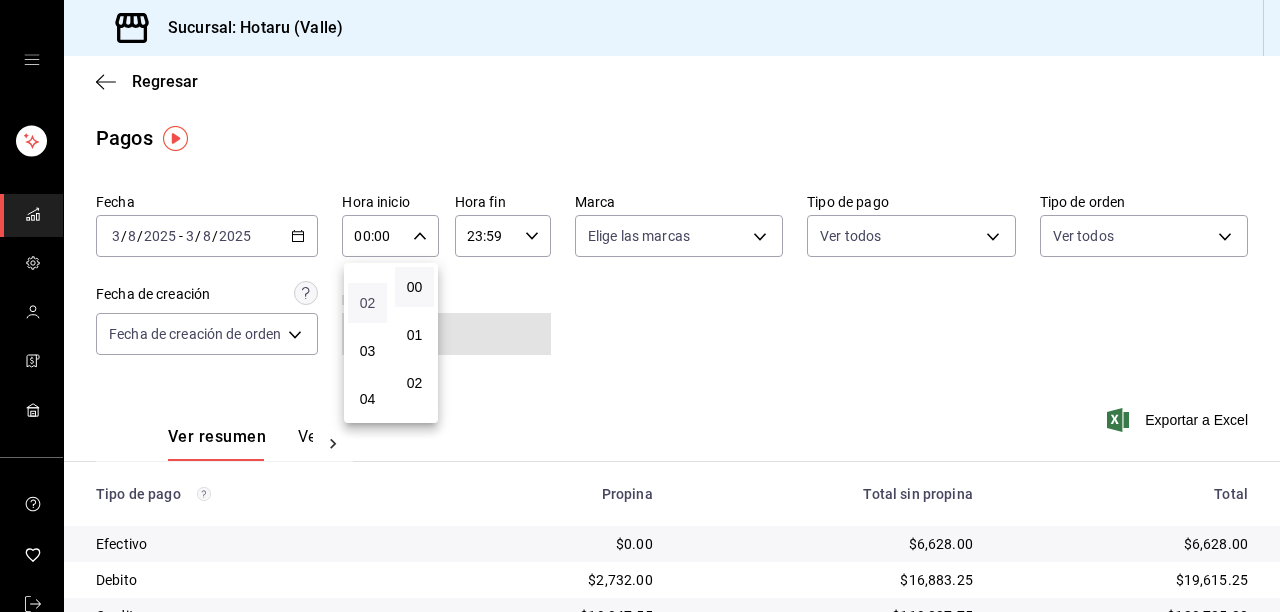 scroll, scrollTop: 160, scrollLeft: 0, axis: vertical 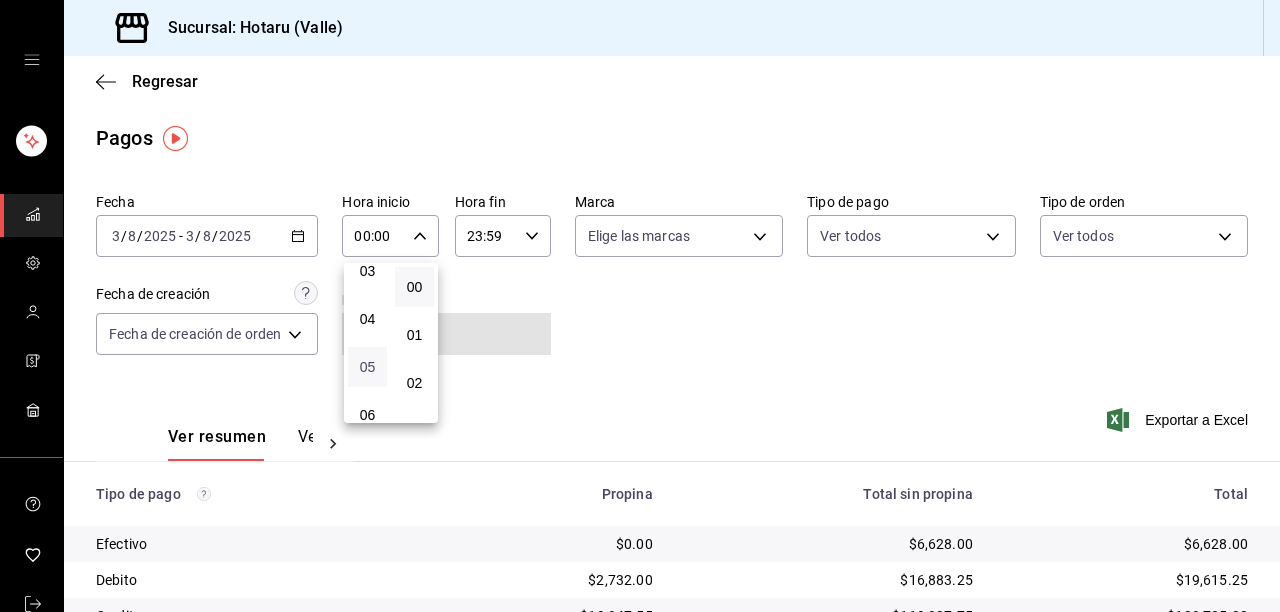 click on "05" at bounding box center (367, 367) 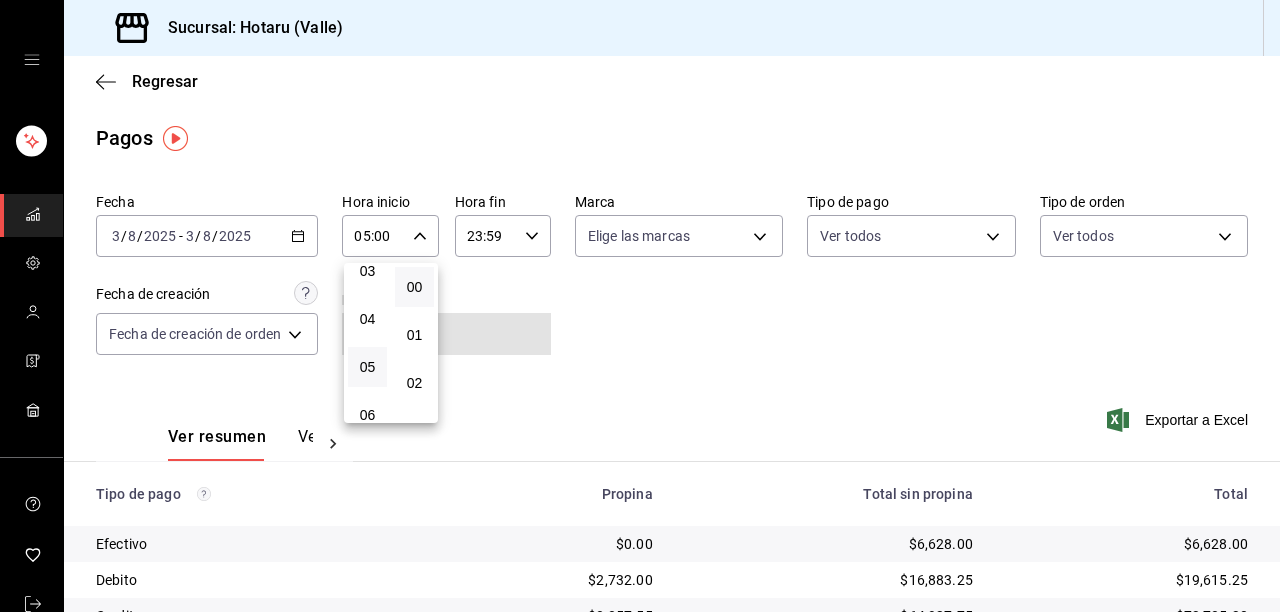 click at bounding box center (640, 306) 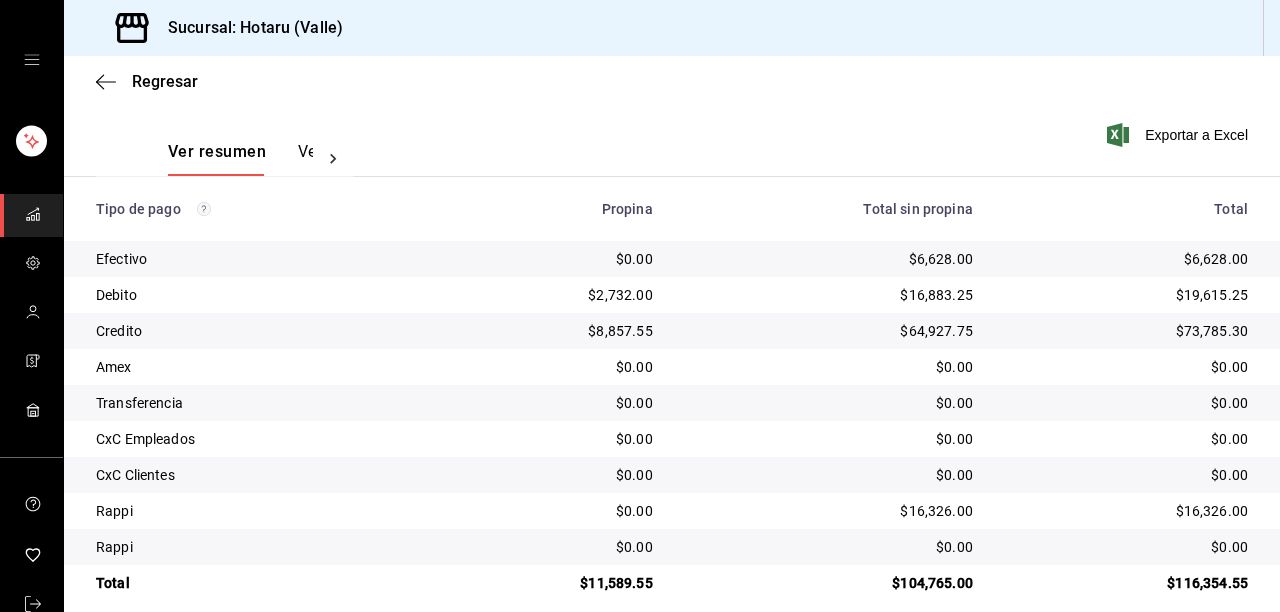 scroll, scrollTop: 307, scrollLeft: 0, axis: vertical 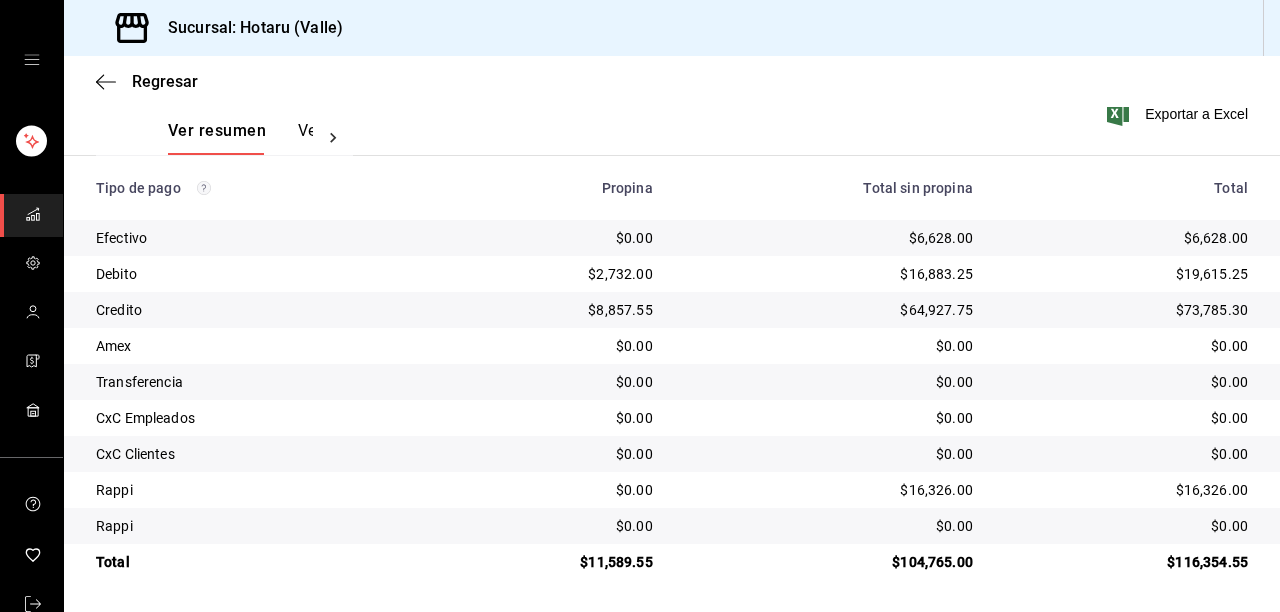 type 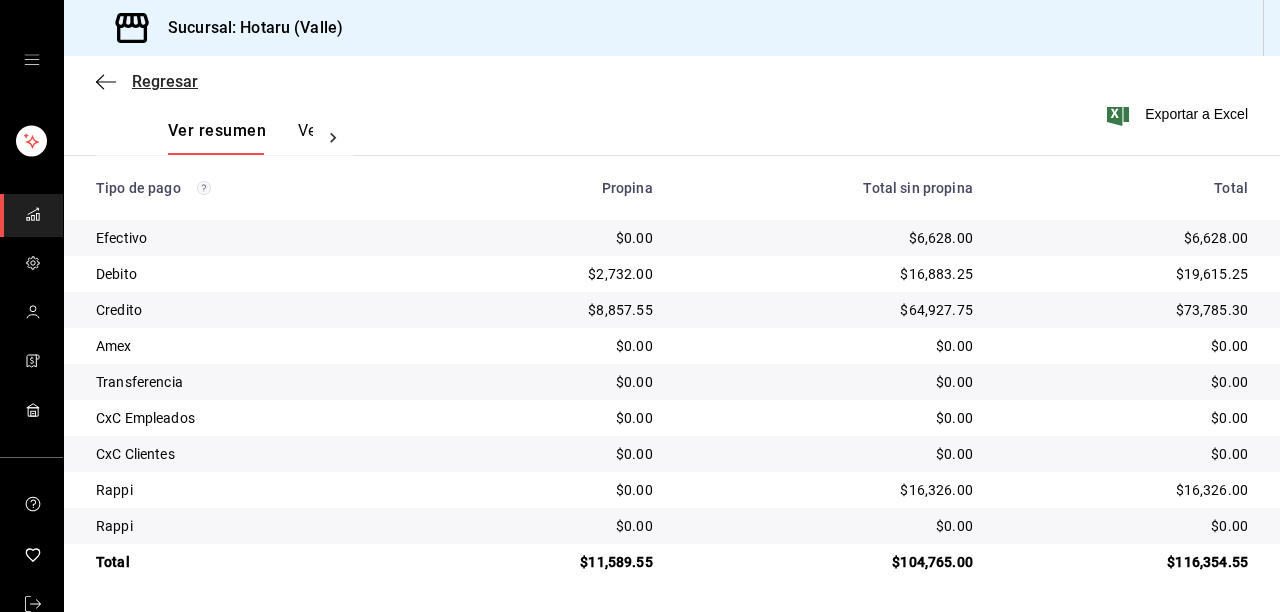click 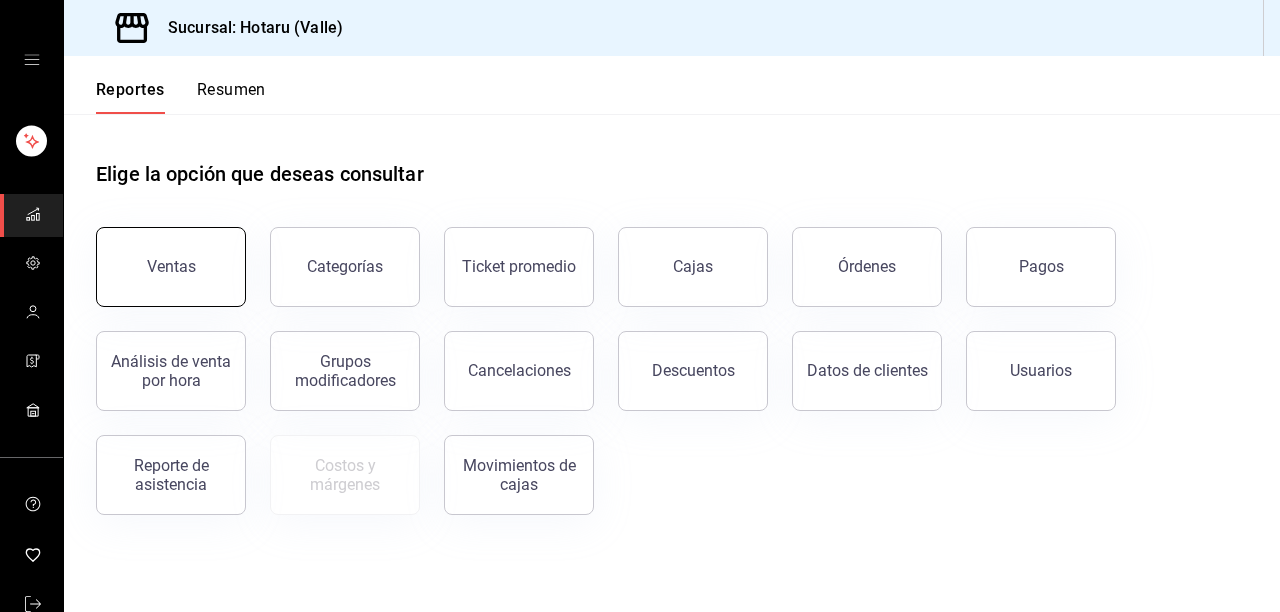 click on "Ventas" at bounding box center [171, 266] 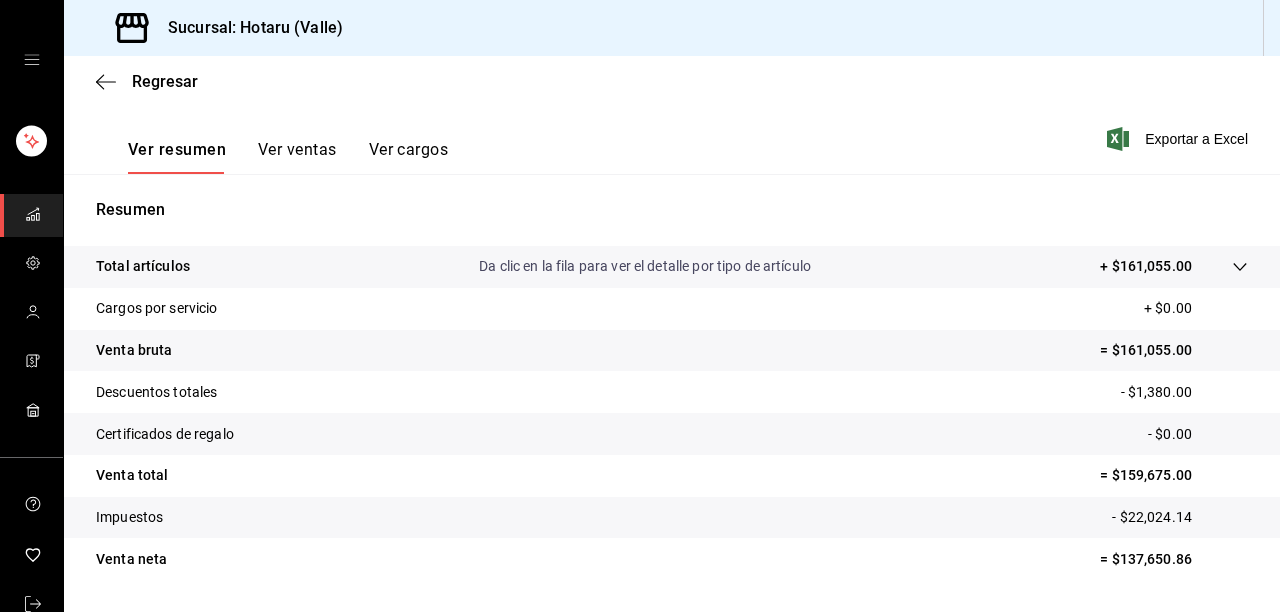 scroll, scrollTop: 346, scrollLeft: 0, axis: vertical 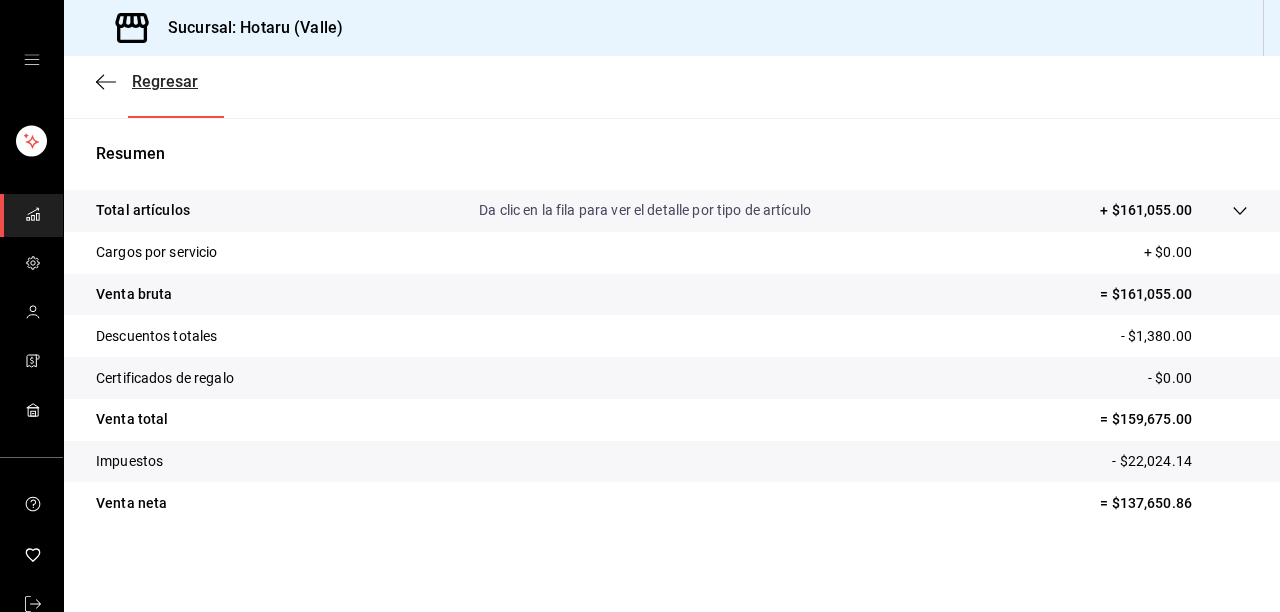 click 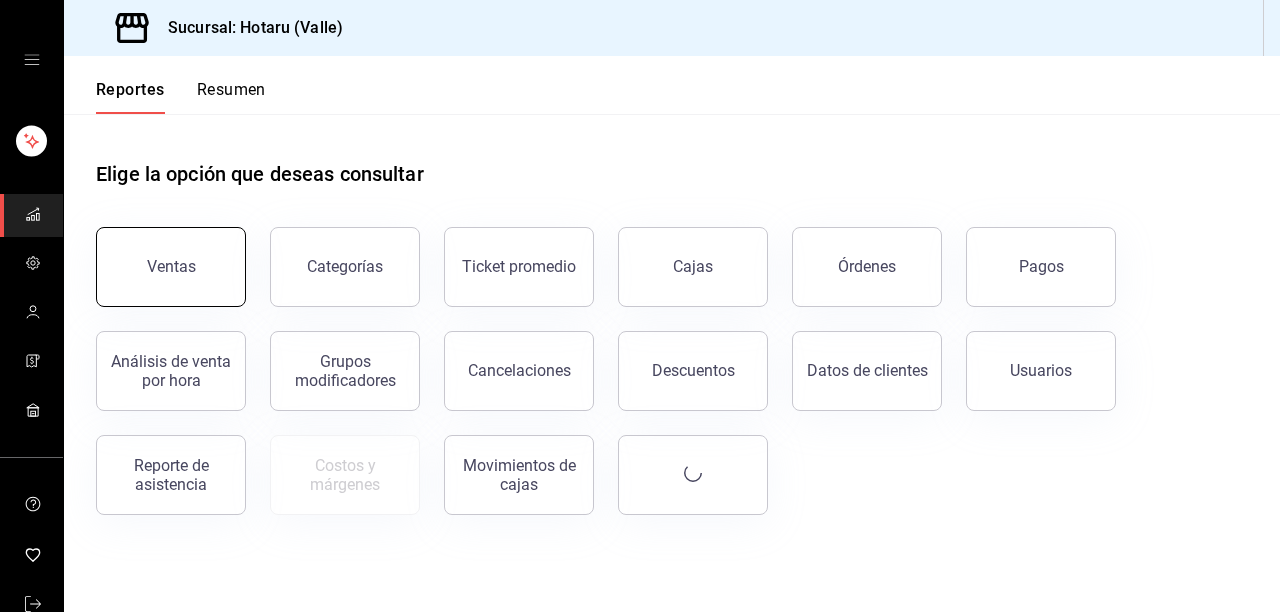 click on "Ventas" at bounding box center (171, 267) 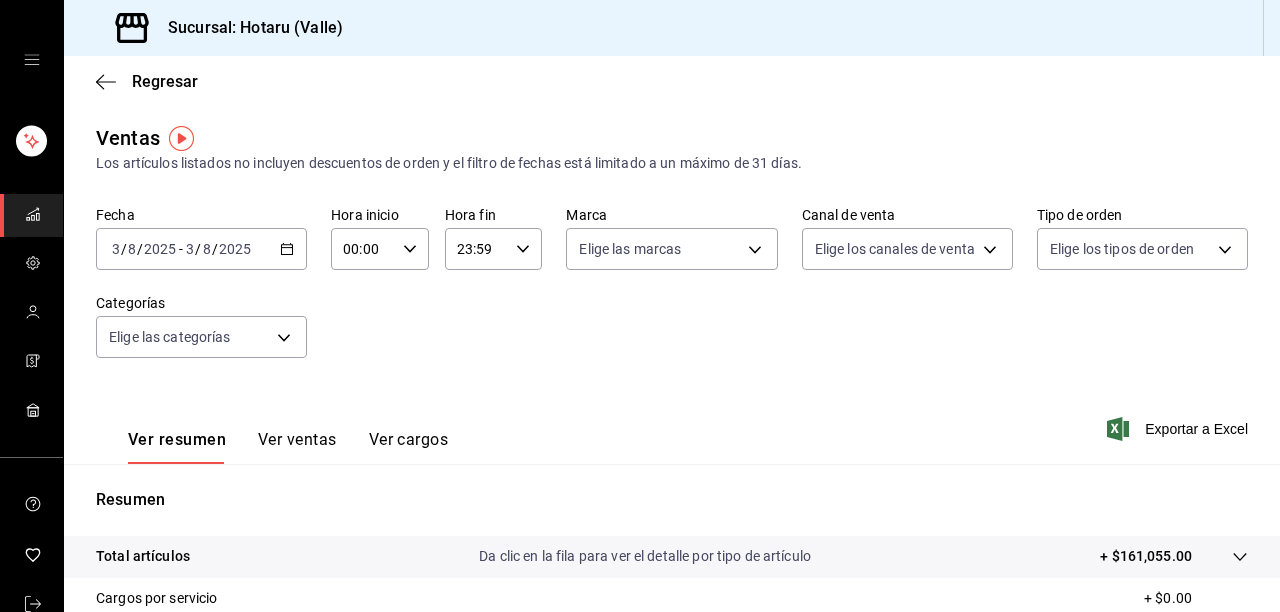 click 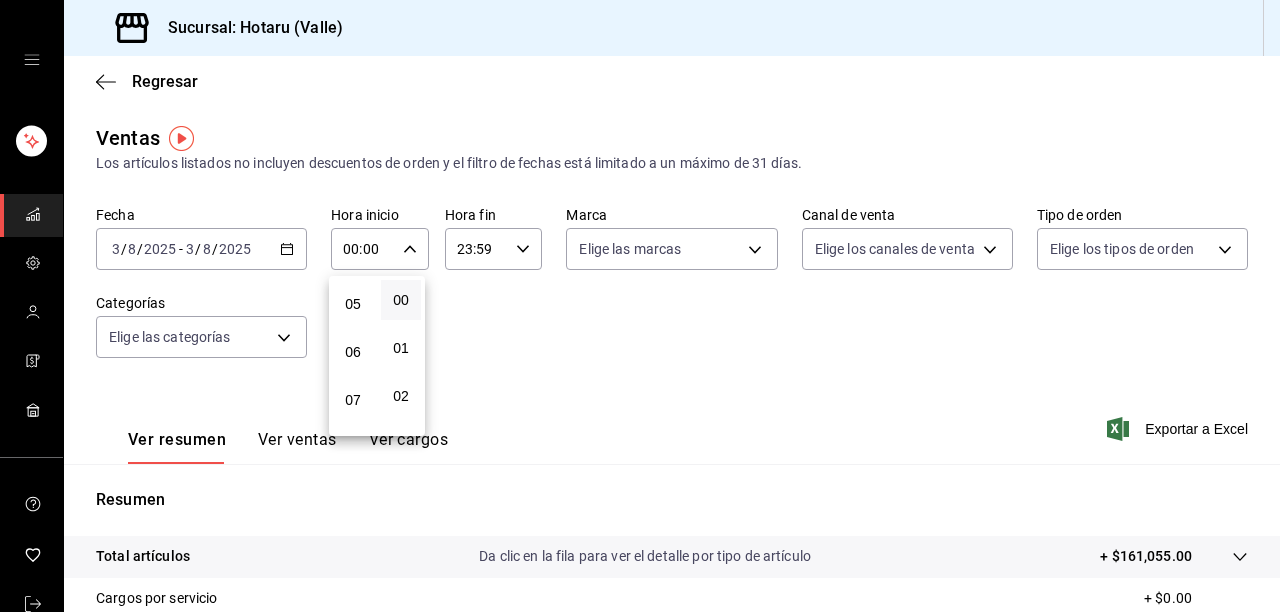 scroll, scrollTop: 240, scrollLeft: 0, axis: vertical 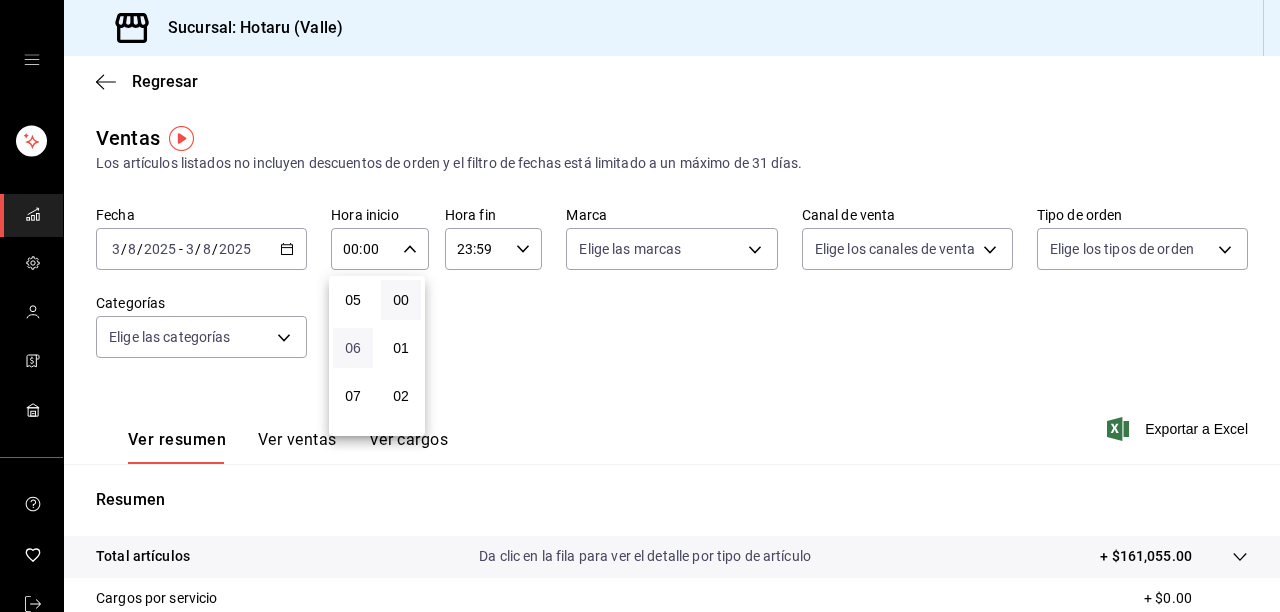 click on "06" at bounding box center [353, 348] 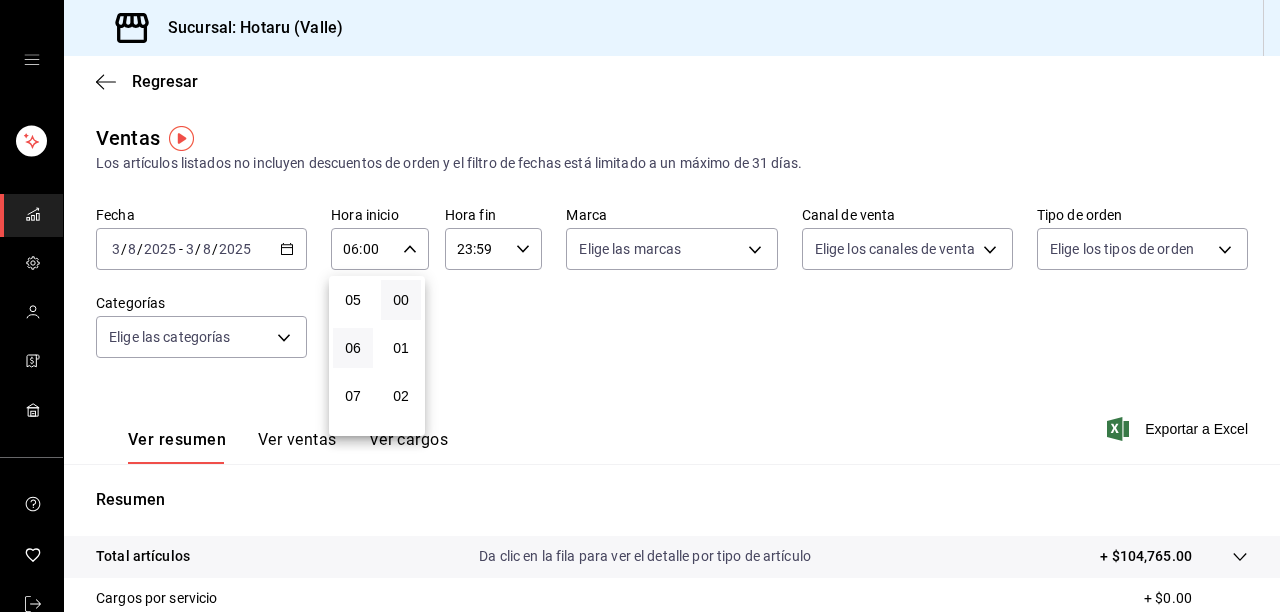 click at bounding box center [640, 306] 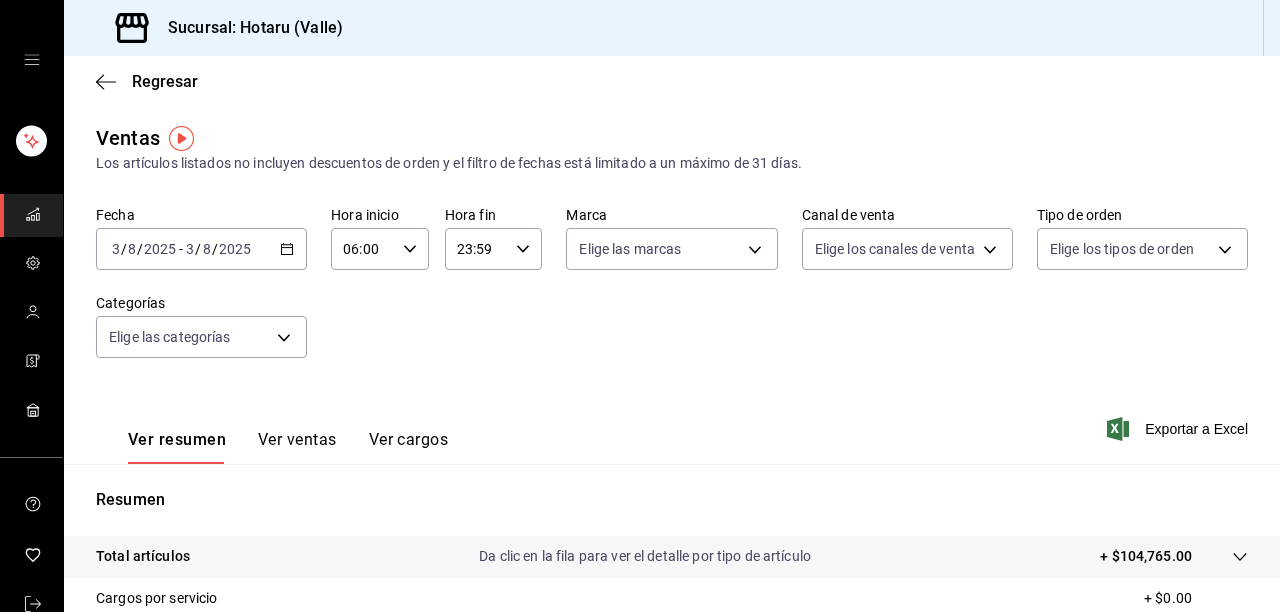 click on "Ver ventas" at bounding box center [297, 447] 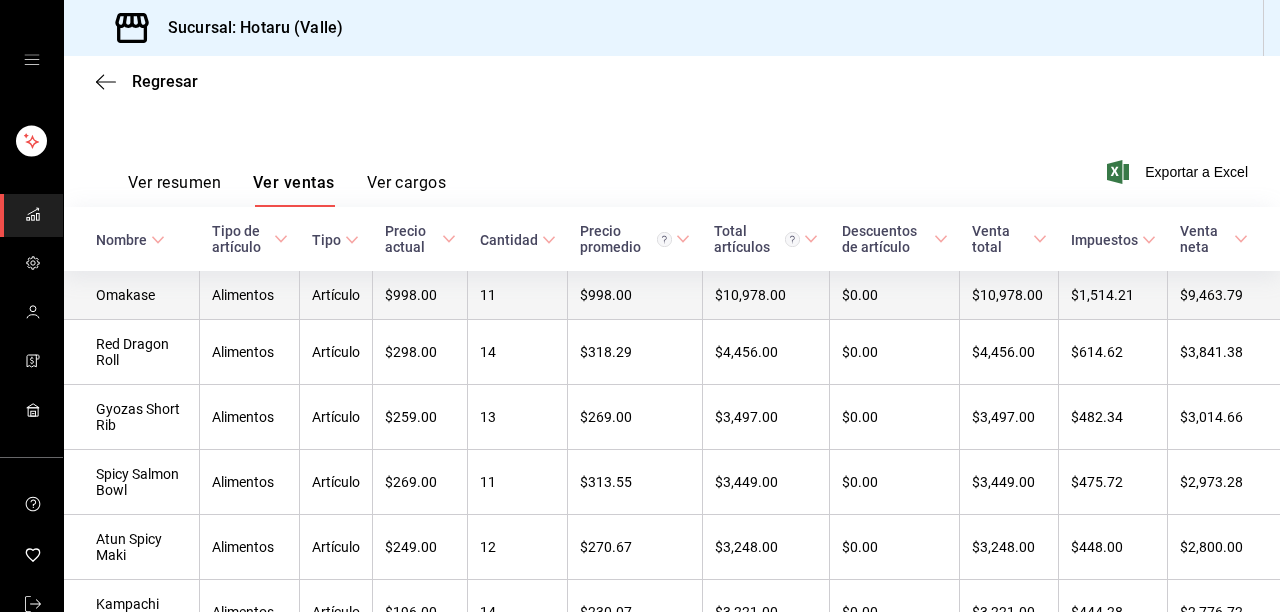 scroll, scrollTop: 286, scrollLeft: 0, axis: vertical 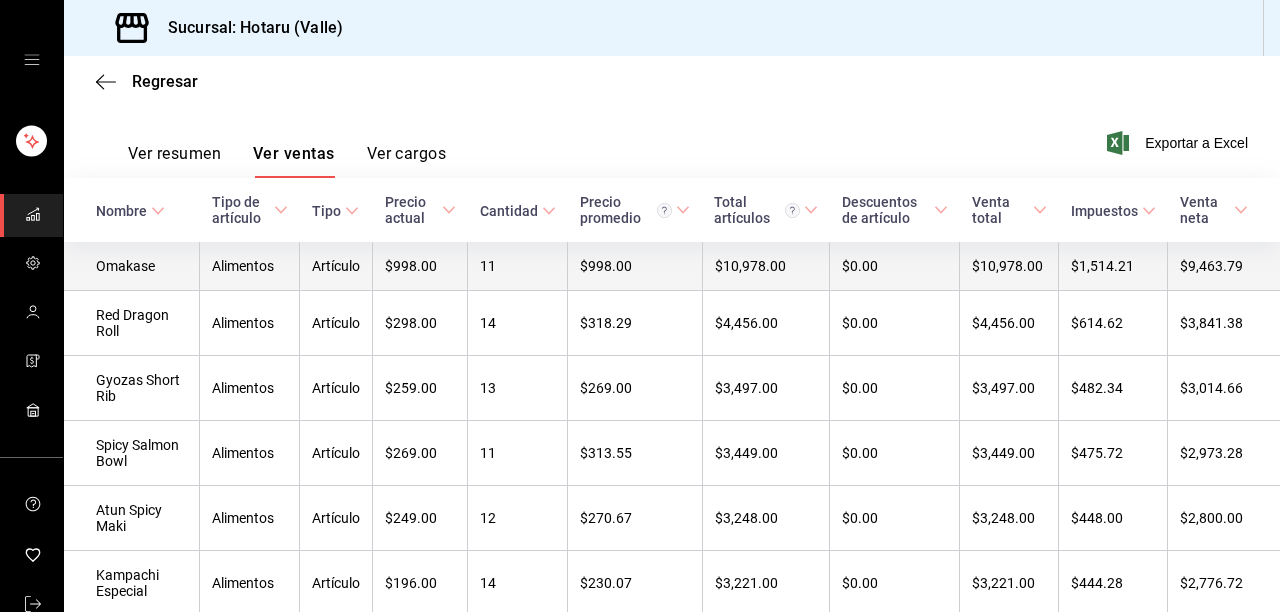 type 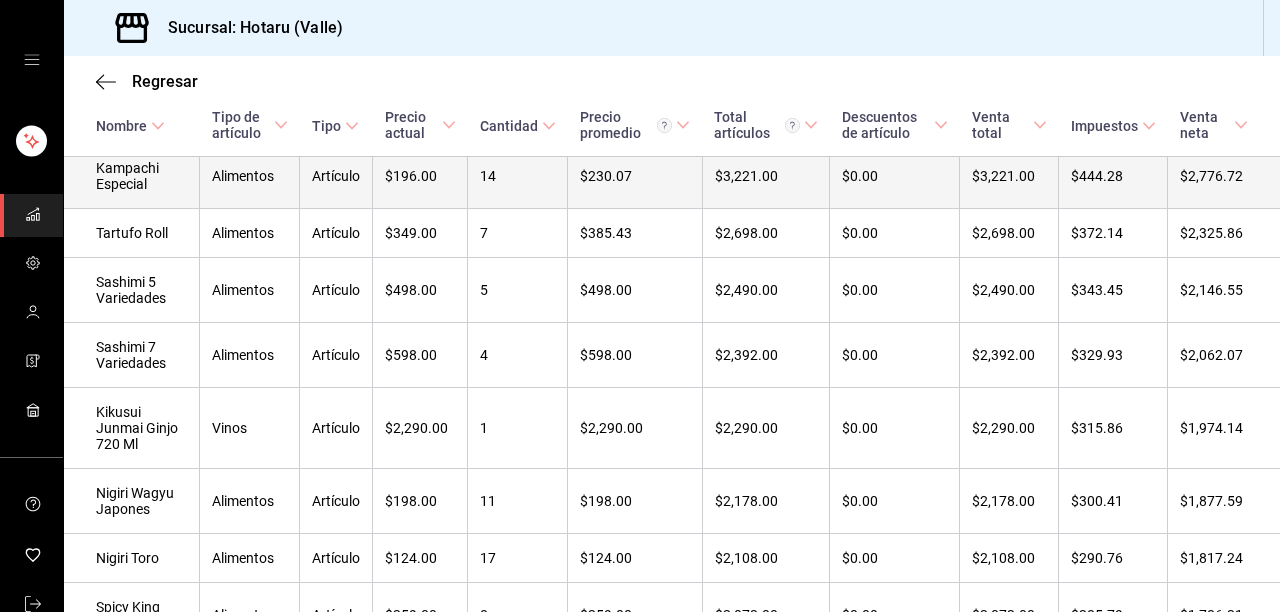 scroll, scrollTop: 766, scrollLeft: 0, axis: vertical 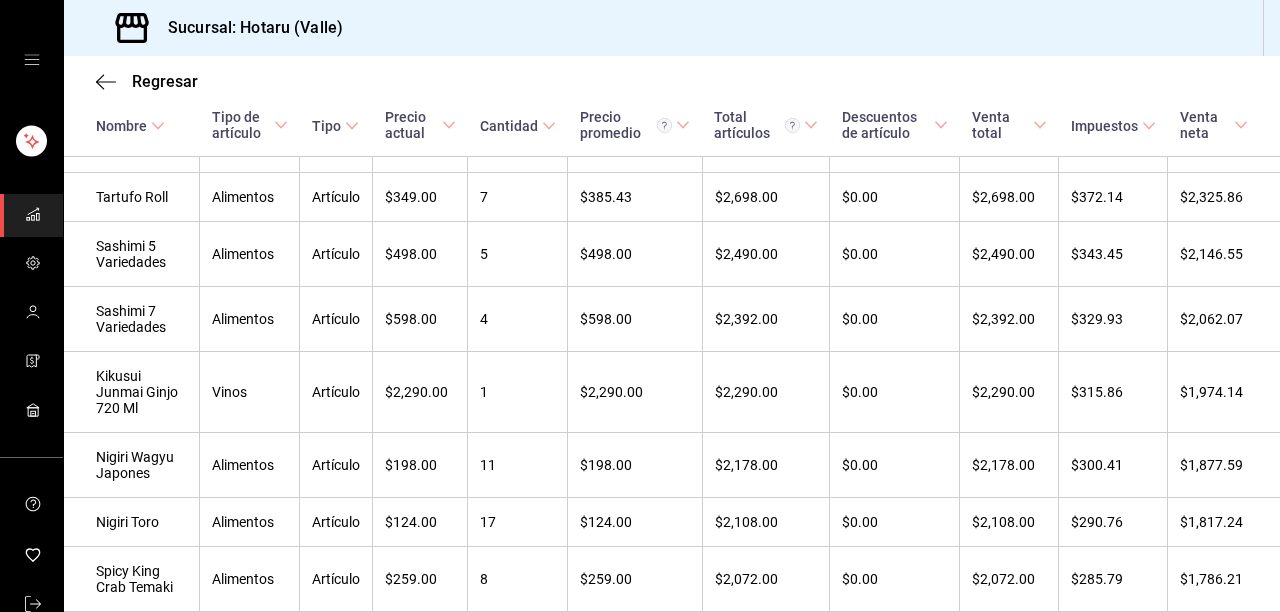 click on "Nombre" at bounding box center (121, 126) 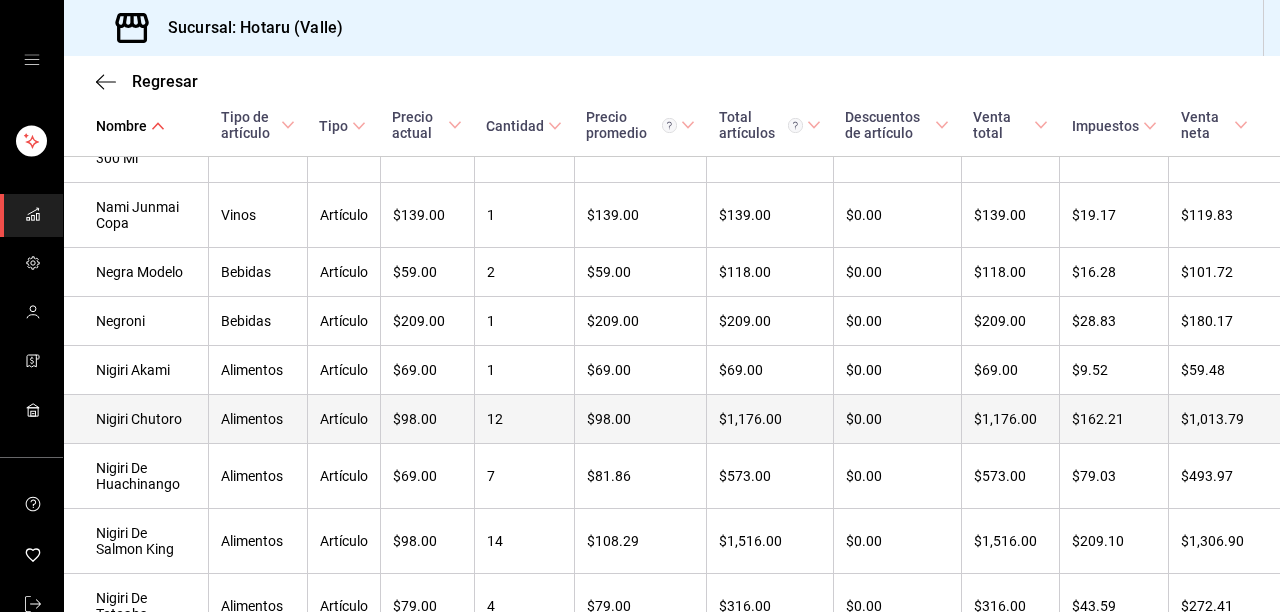 scroll, scrollTop: 2684, scrollLeft: 0, axis: vertical 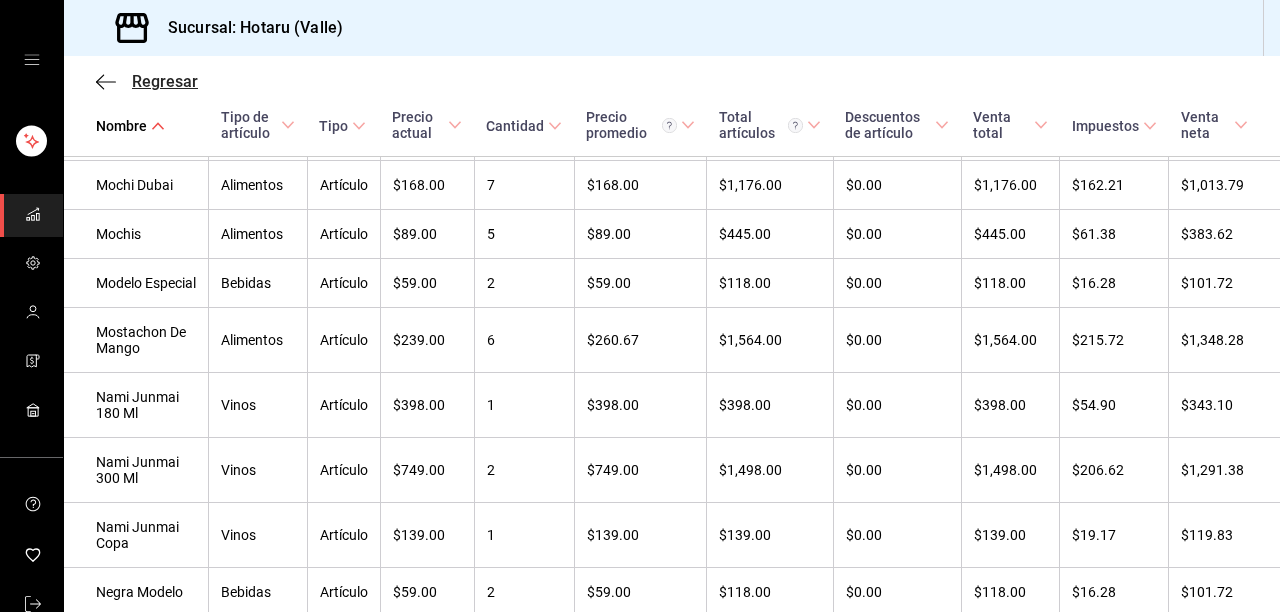 click 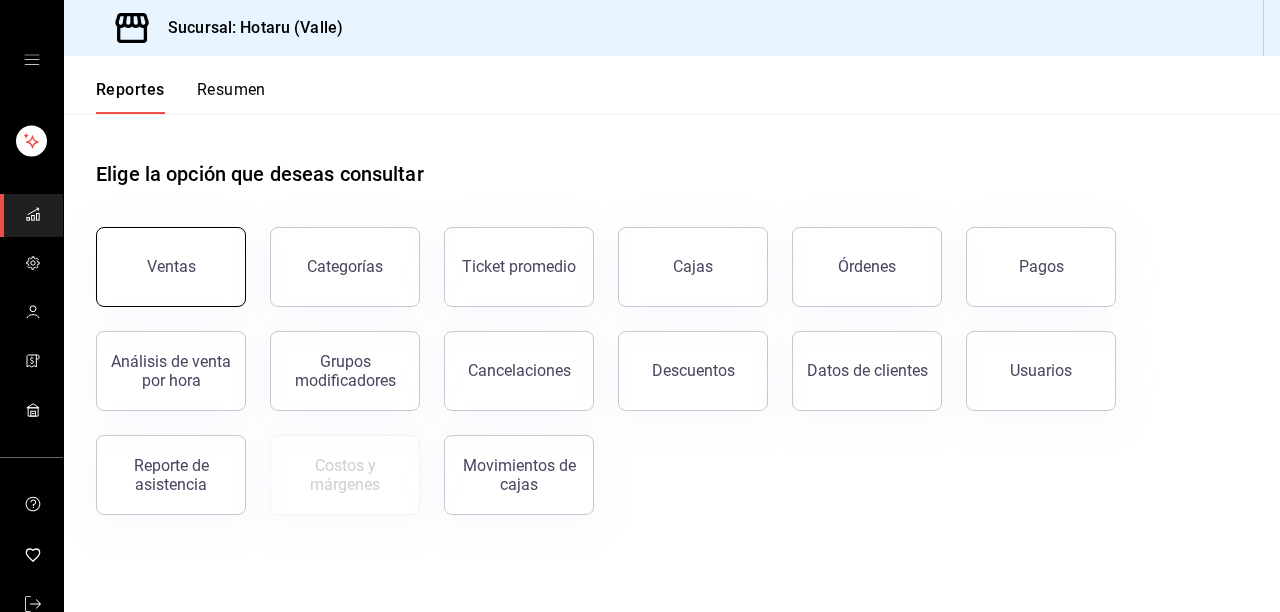 click on "Ventas" at bounding box center (171, 267) 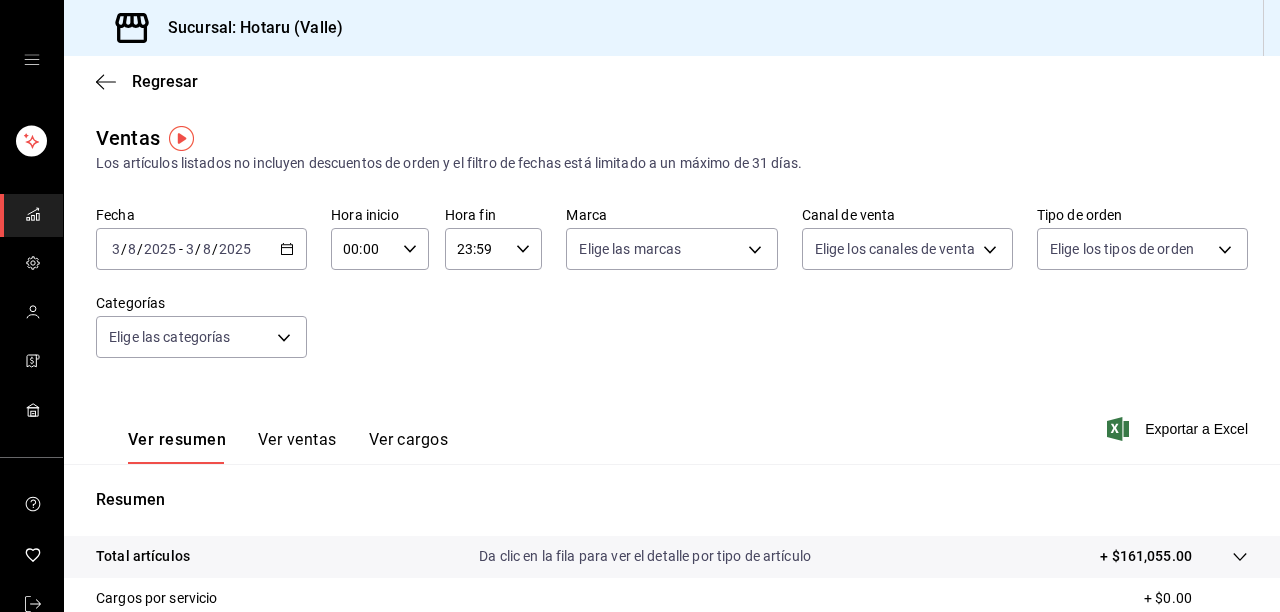 click 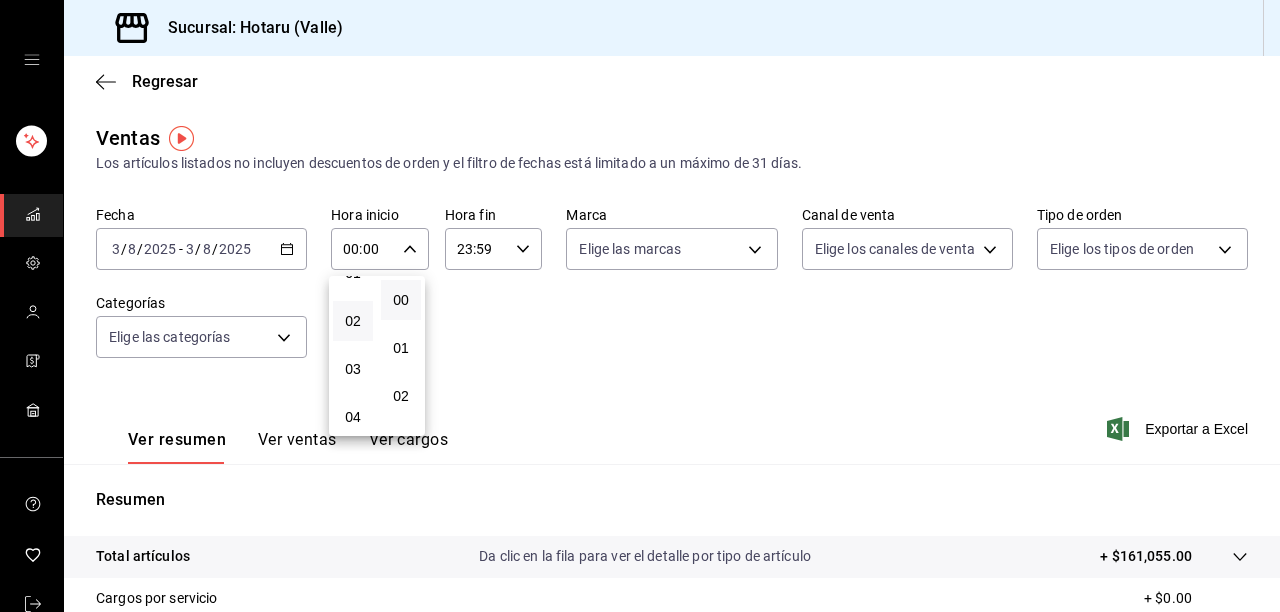 scroll, scrollTop: 160, scrollLeft: 0, axis: vertical 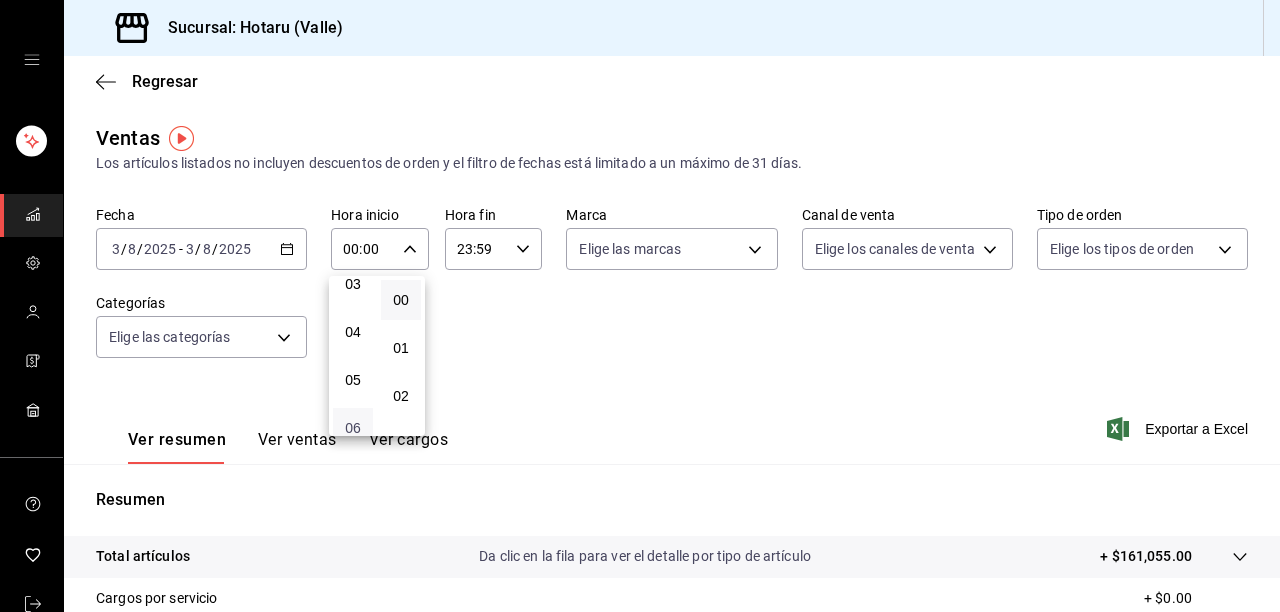 click on "06" at bounding box center (353, 428) 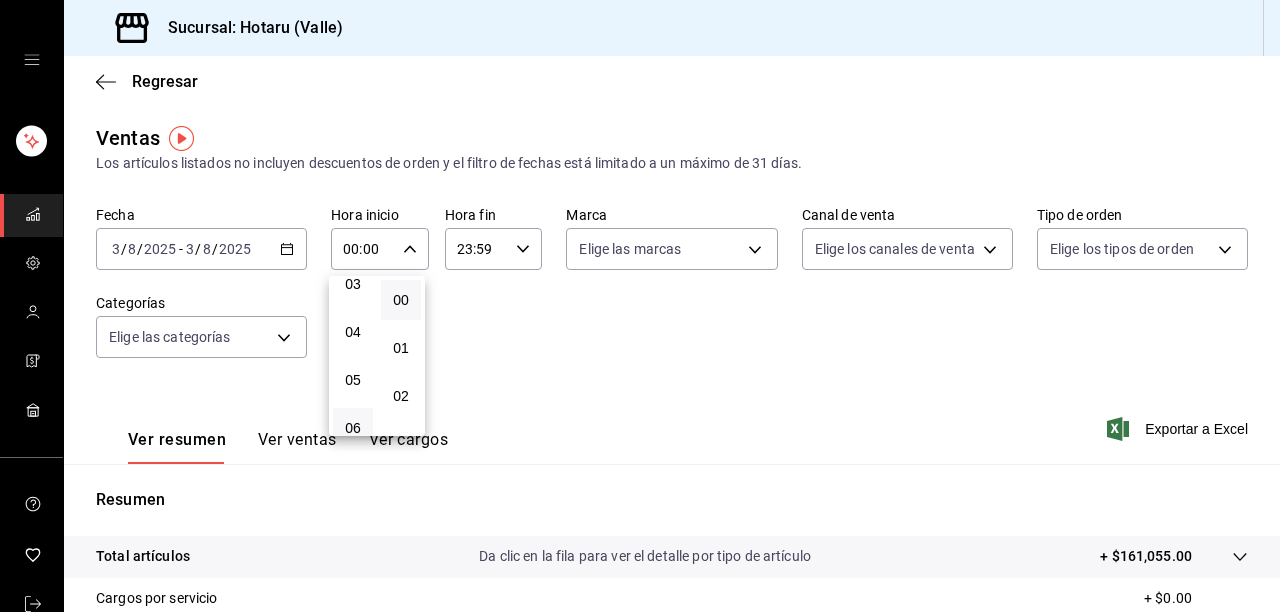 type on "06:00" 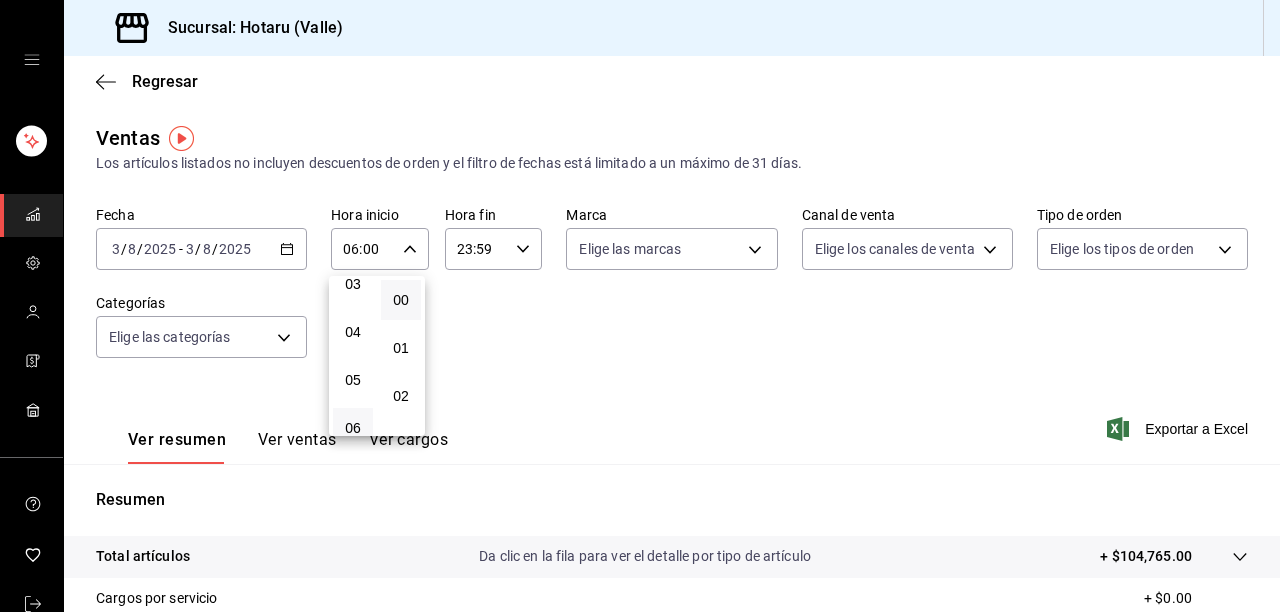 click at bounding box center [640, 306] 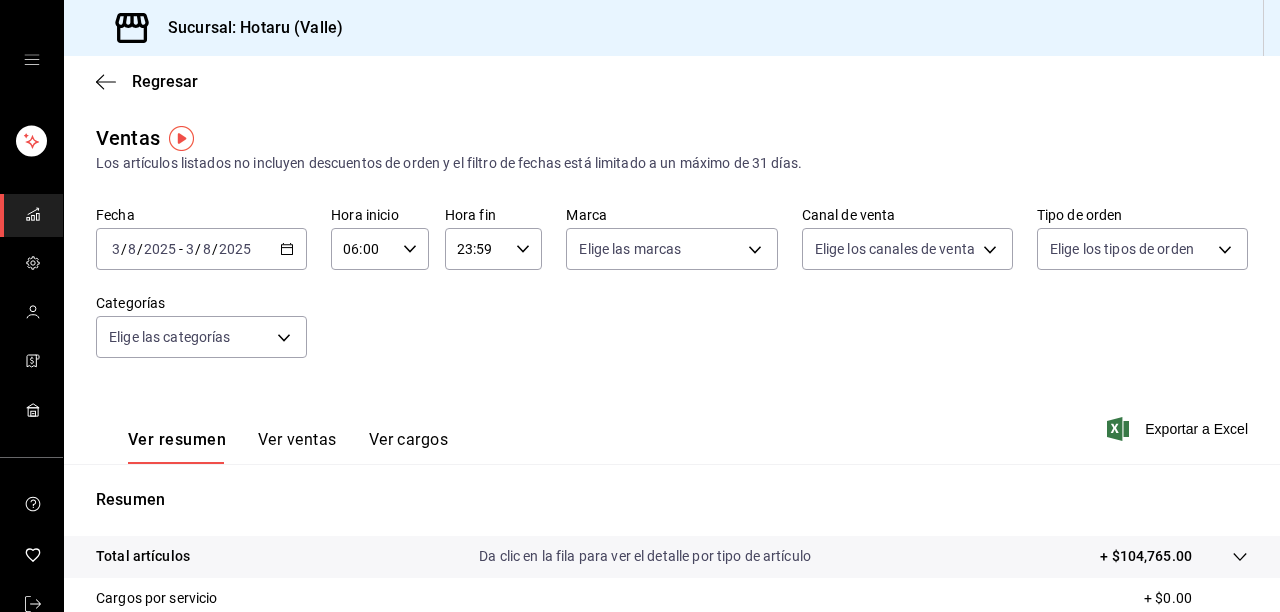 click on "Resumen Total artículos Da clic en la fila para ver el detalle por tipo de artículo + $104,765.00 Cargos por servicio + $0.00 Venta bruta = $104,765.00 Descuentos totales - $0.00 Certificados de regalo - $0.00 Venta total = $104,765.00 Impuestos - $14,450.34 Venta neta = $90,314.66" at bounding box center (672, 679) 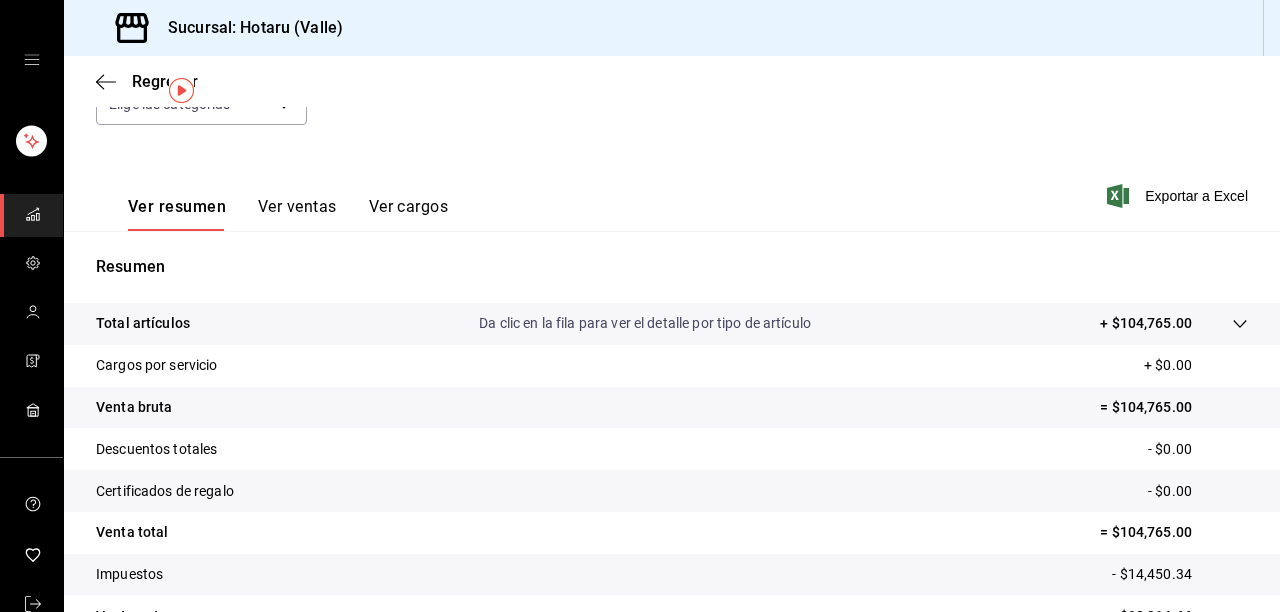 scroll, scrollTop: 240, scrollLeft: 0, axis: vertical 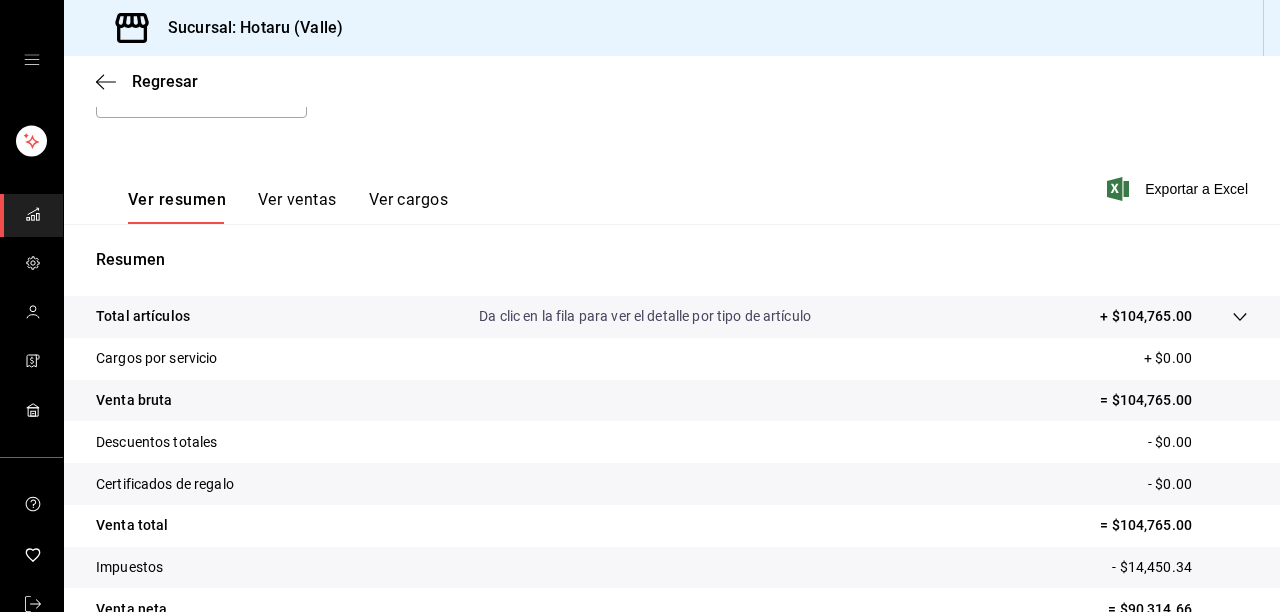 click on "Da clic en la fila para ver el detalle por tipo de artículo" at bounding box center [645, 316] 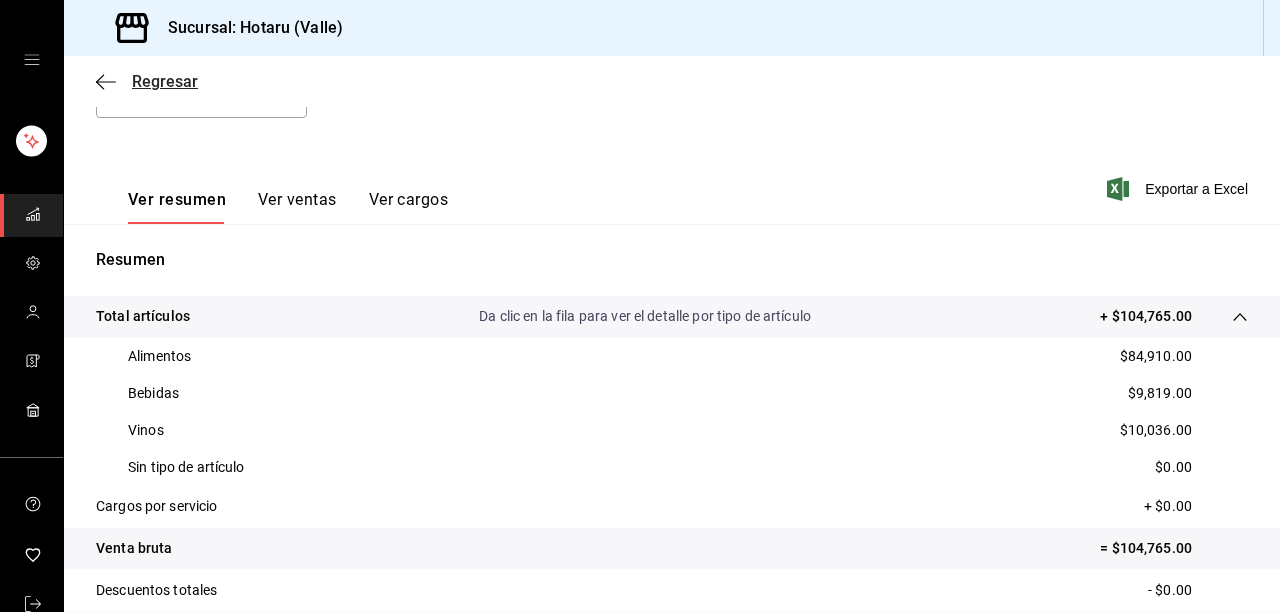 click 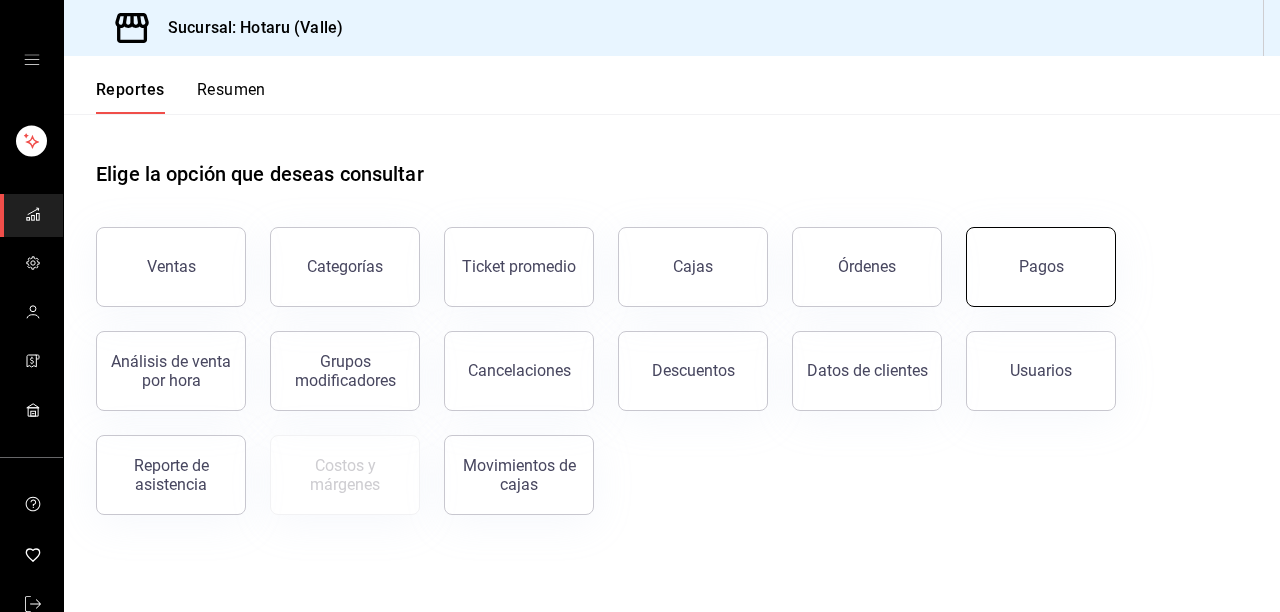 click on "Pagos" at bounding box center (1041, 267) 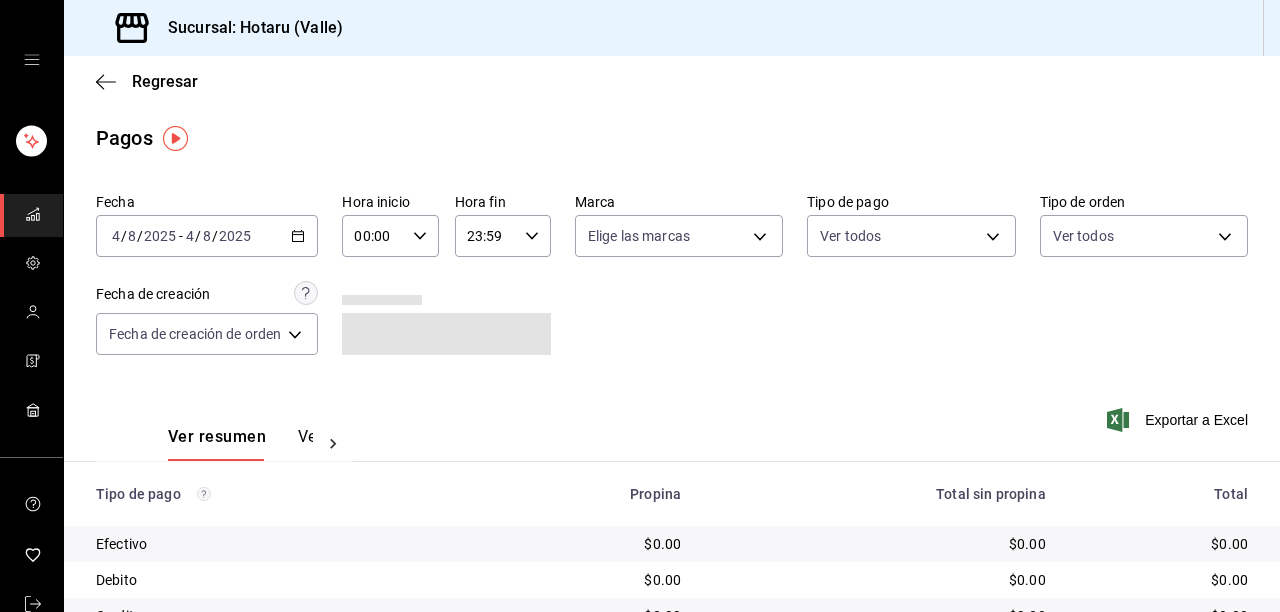 click 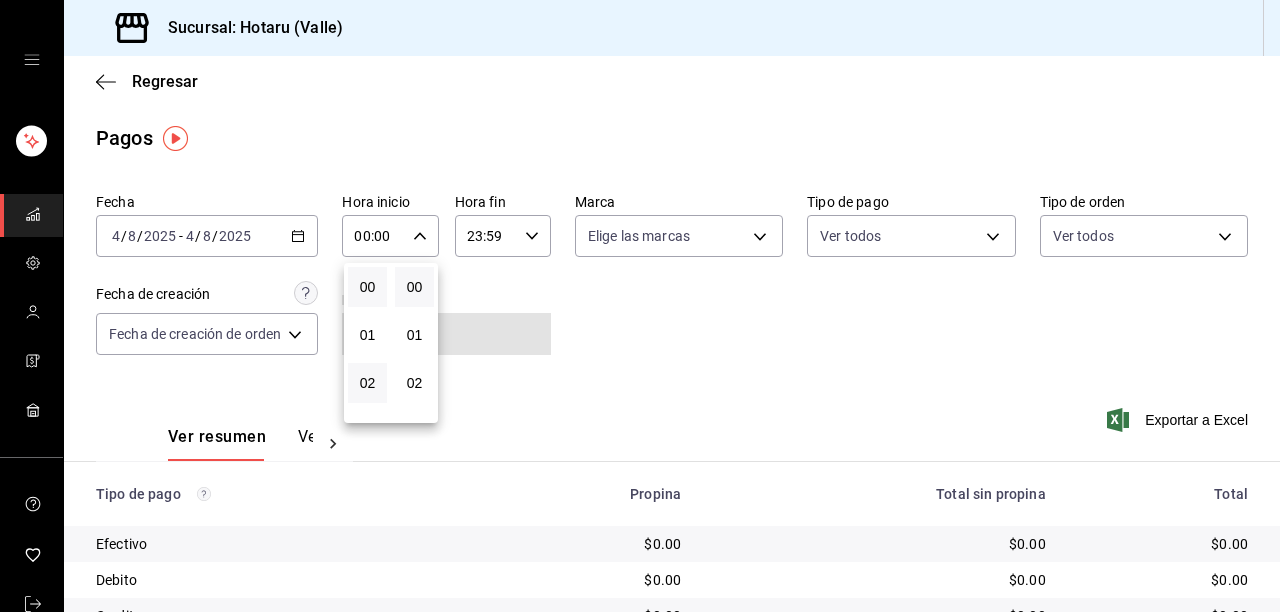 scroll, scrollTop: 160, scrollLeft: 0, axis: vertical 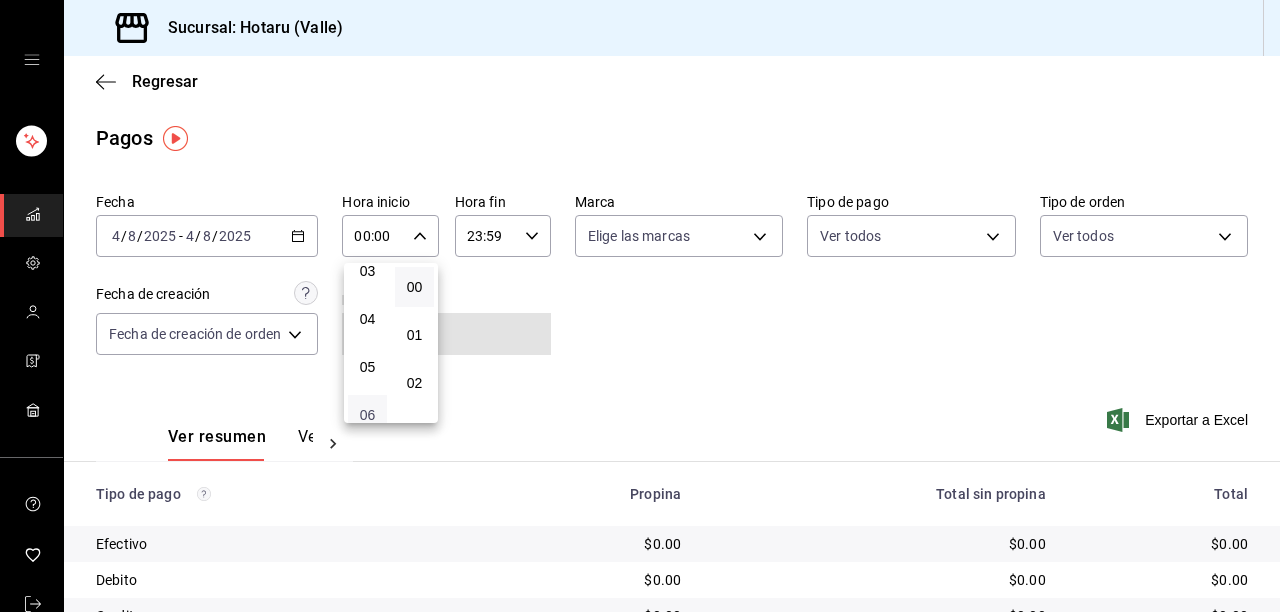 click on "06" at bounding box center [367, 415] 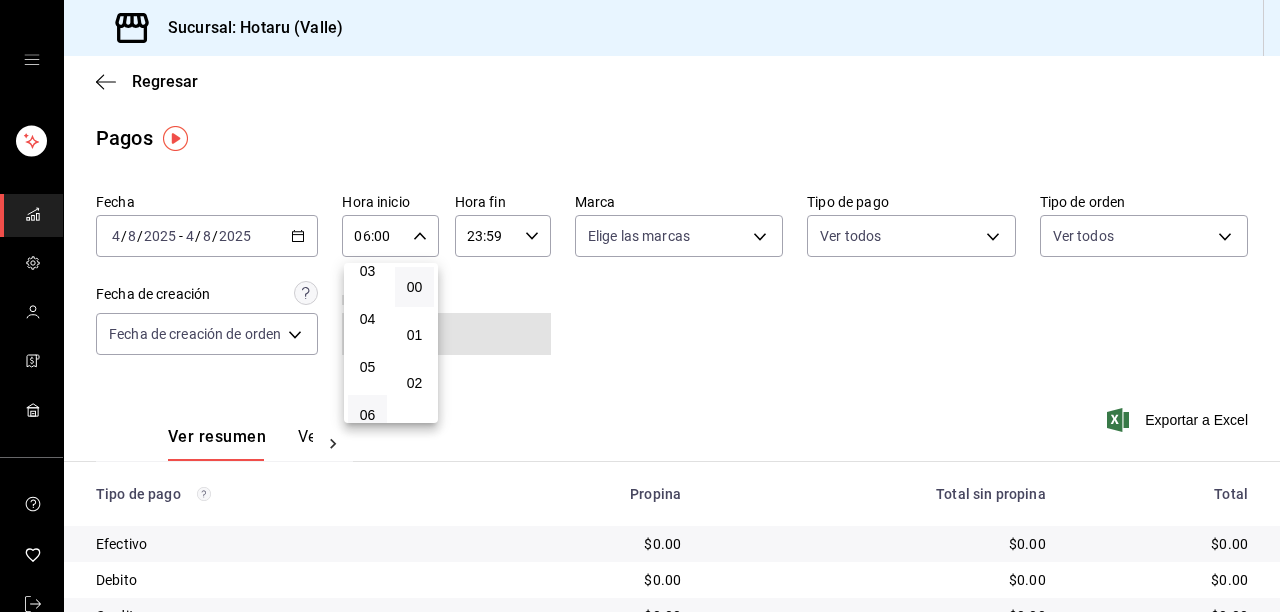 click at bounding box center [640, 306] 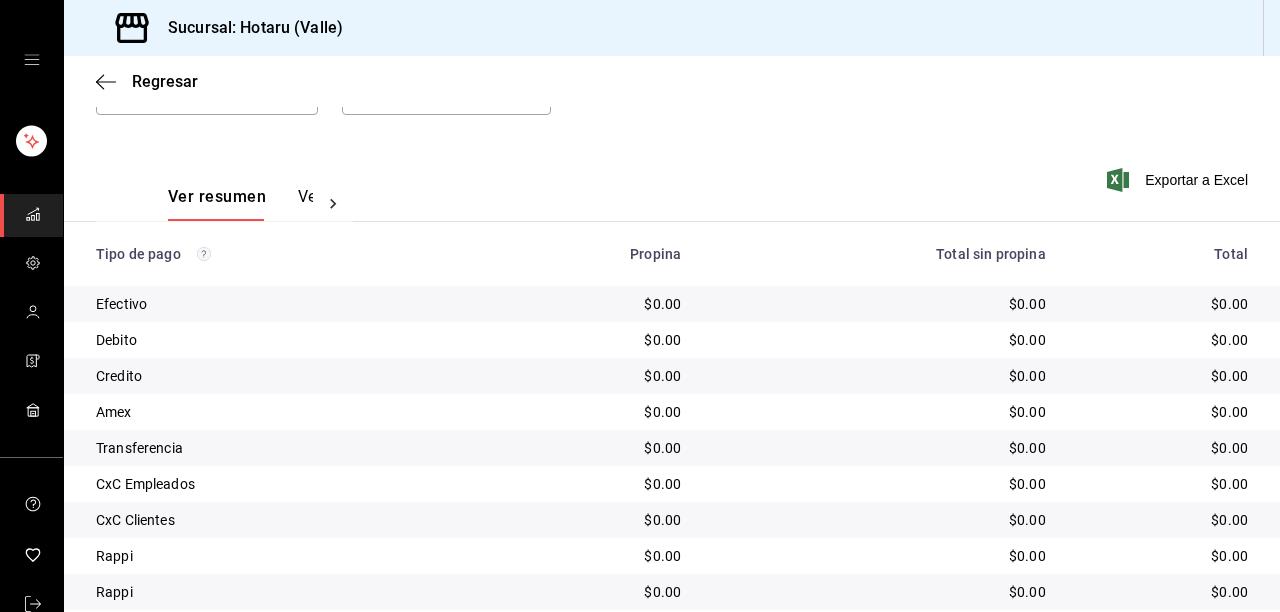 scroll, scrollTop: 0, scrollLeft: 0, axis: both 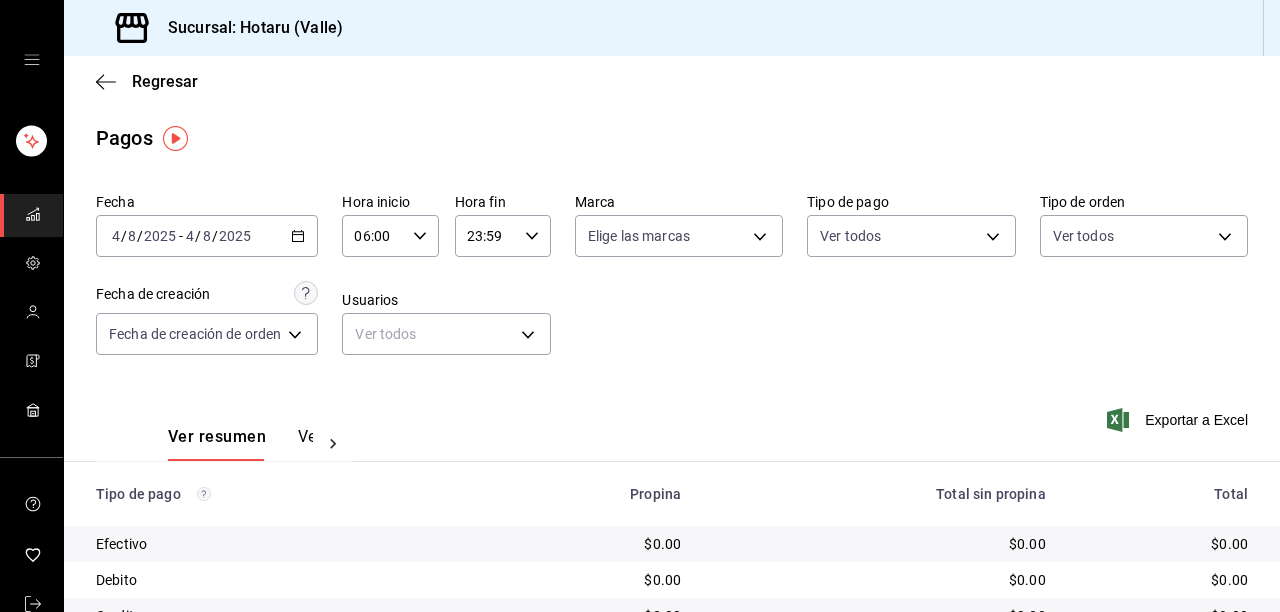 click 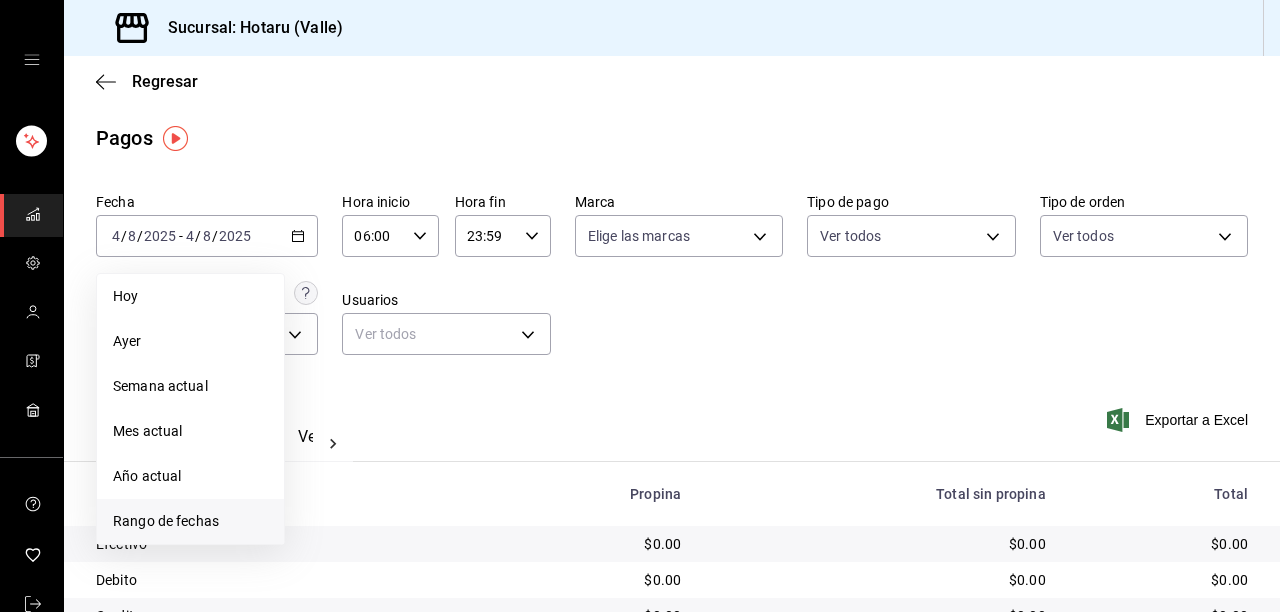 click on "Rango de fechas" at bounding box center [190, 521] 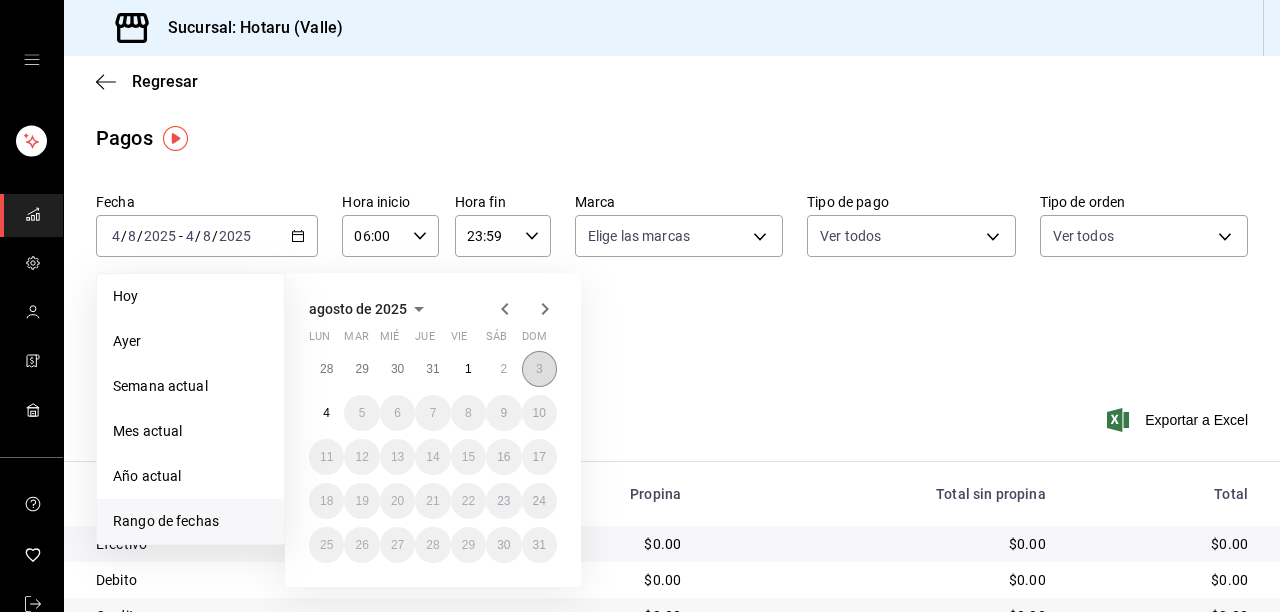 click on "3" at bounding box center [539, 369] 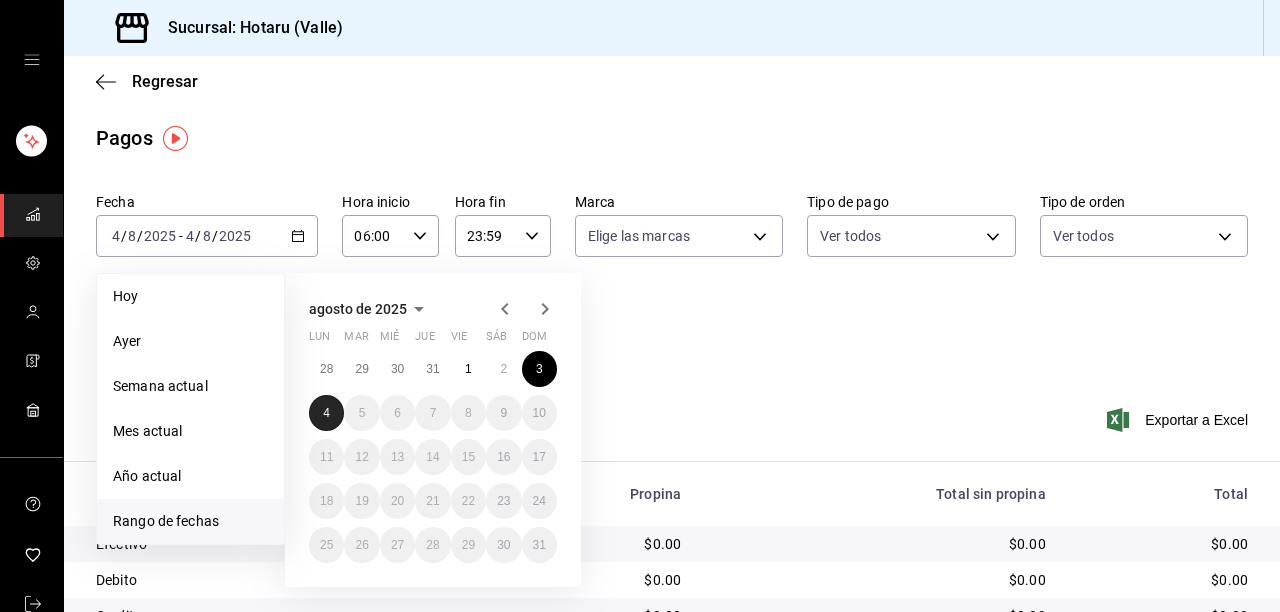 click on "4" at bounding box center (326, 413) 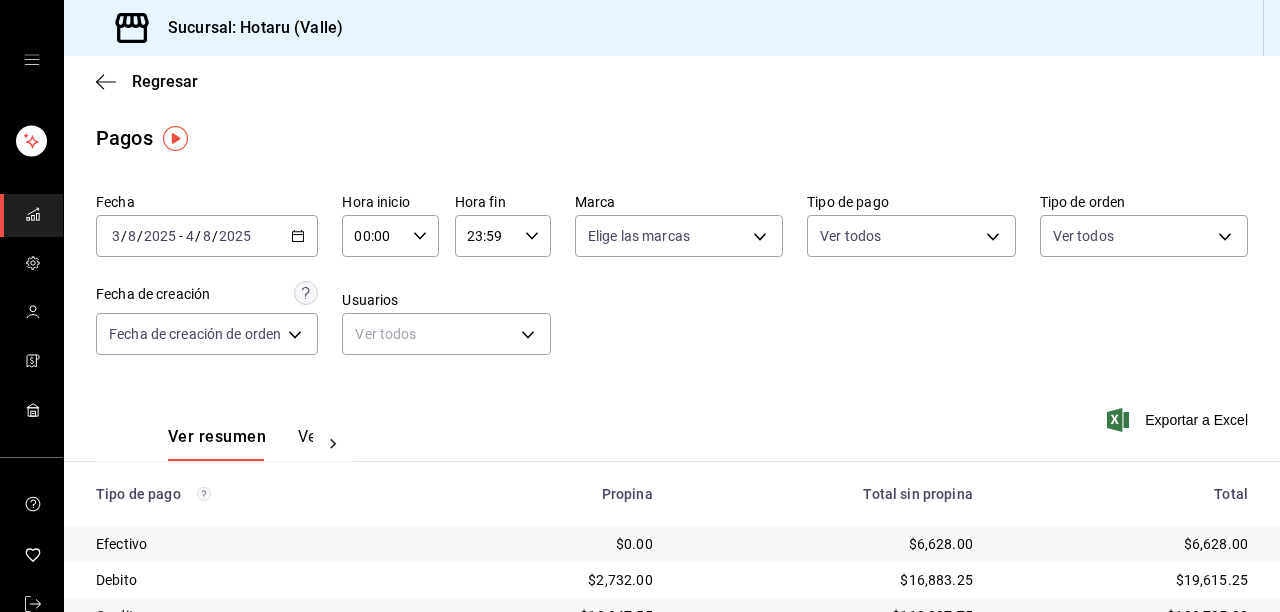 click on "00:00 Hora inicio" at bounding box center [390, 236] 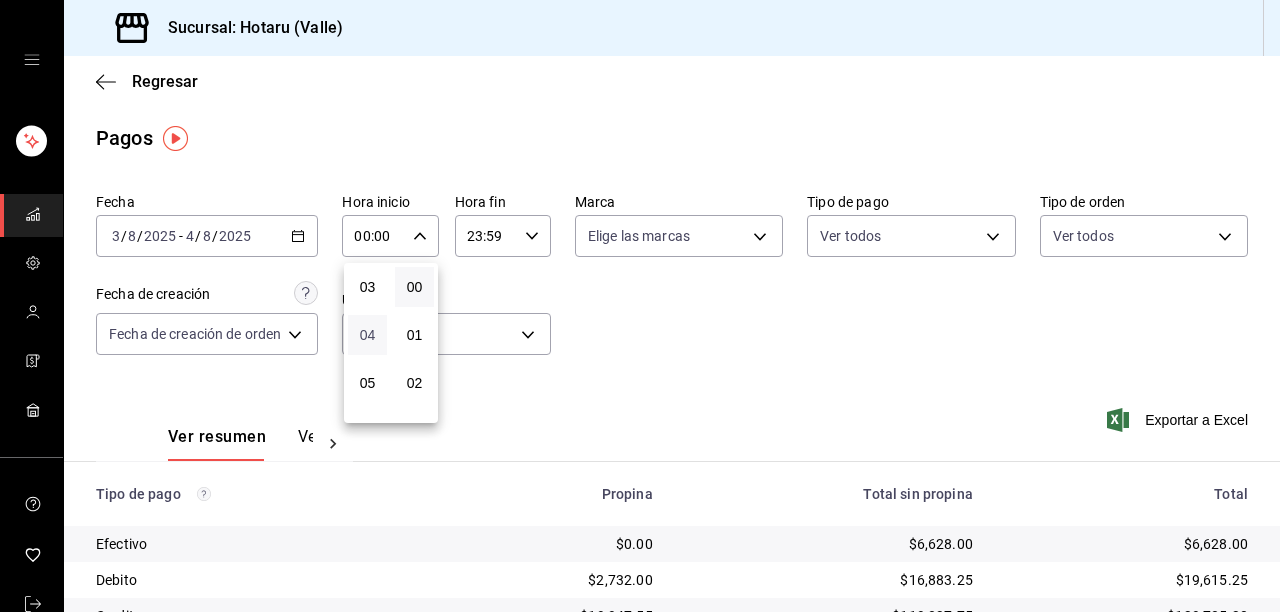 scroll, scrollTop: 160, scrollLeft: 0, axis: vertical 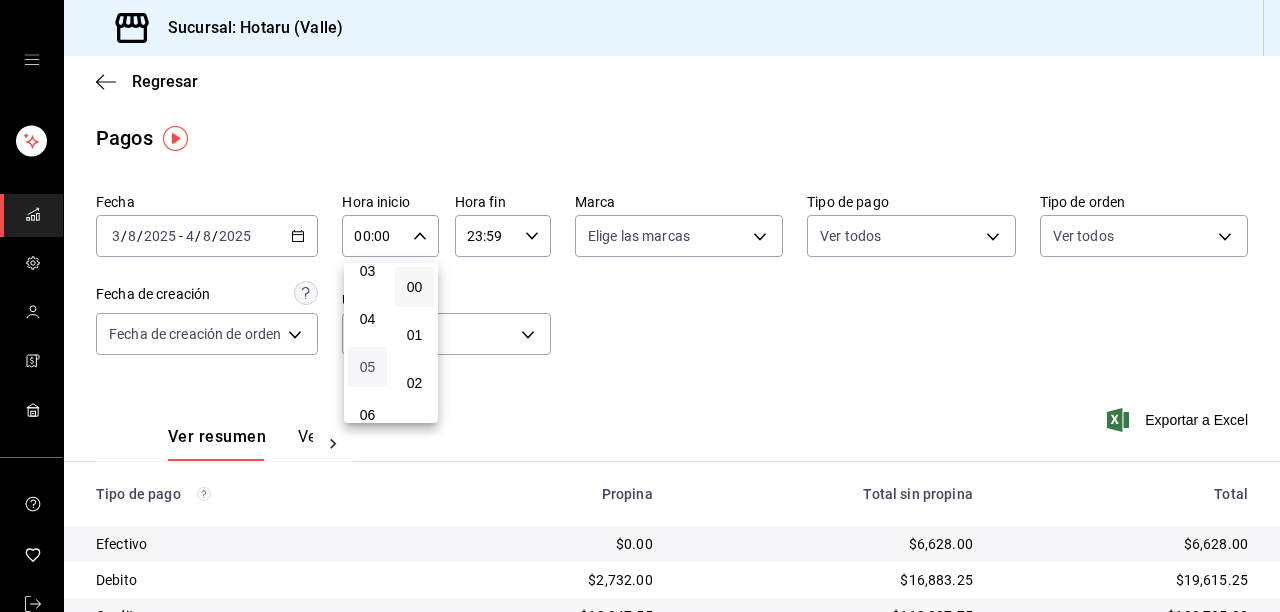 click on "05" at bounding box center [367, 367] 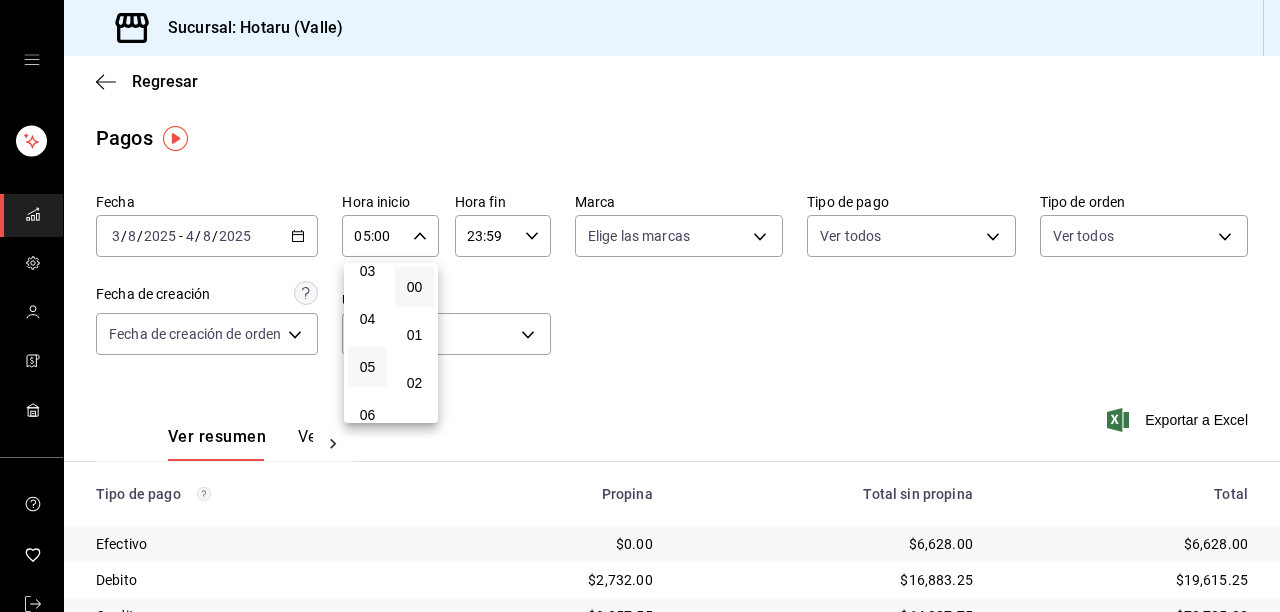 click at bounding box center [640, 306] 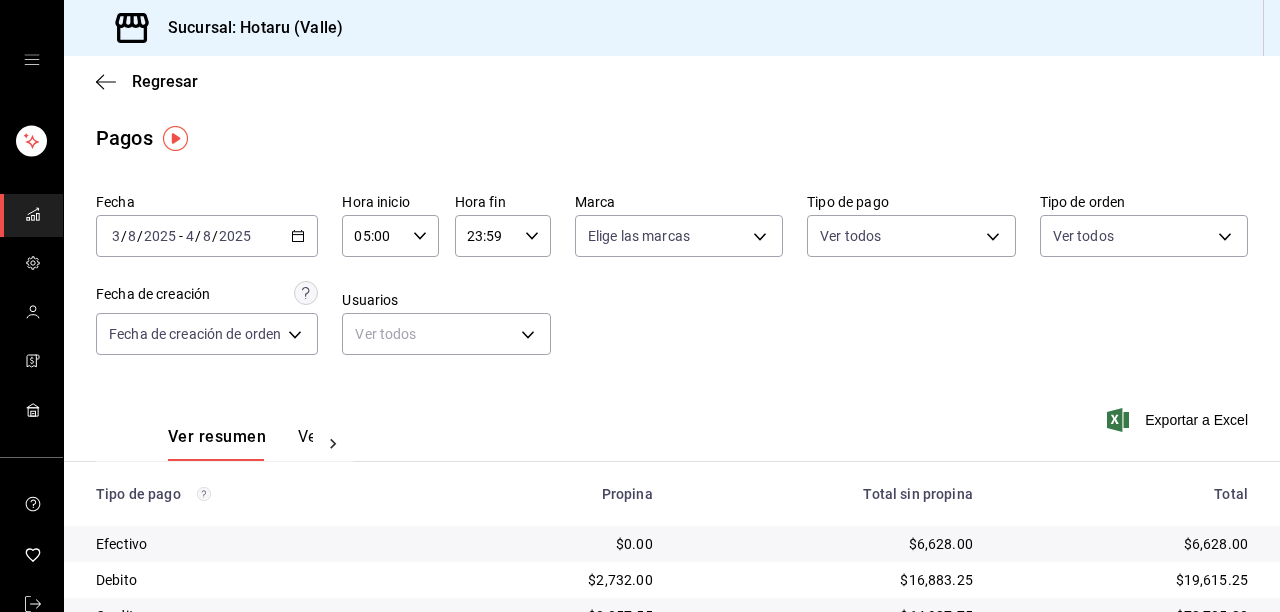 click on "Exportar a Excel" at bounding box center [1136, 420] 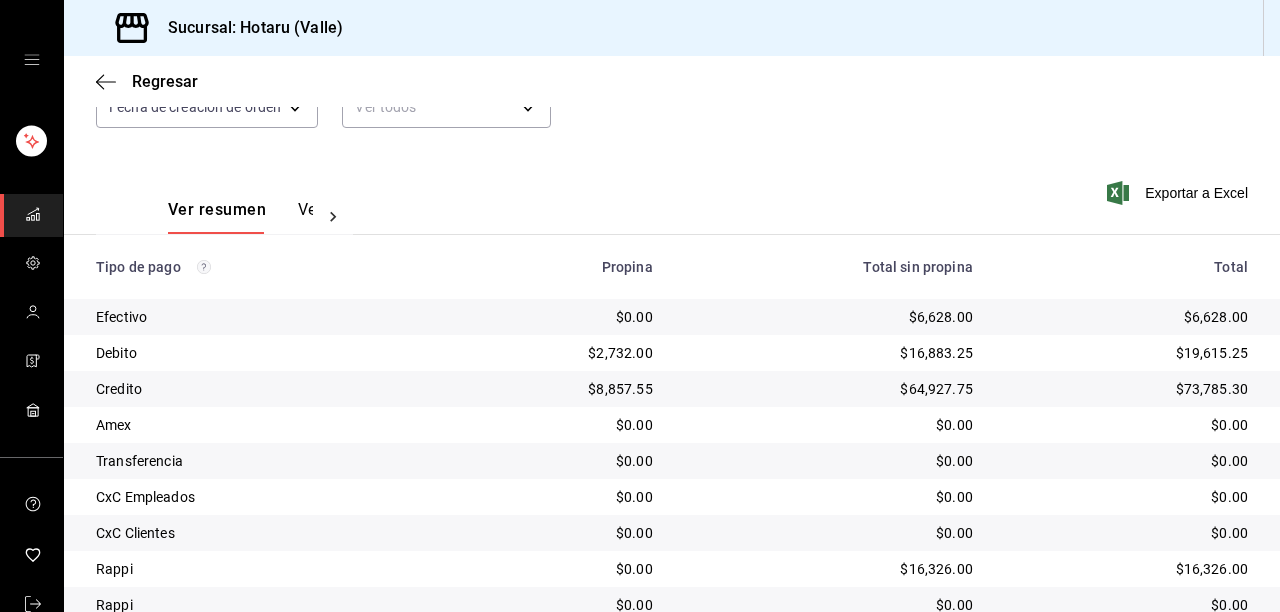 scroll, scrollTop: 307, scrollLeft: 0, axis: vertical 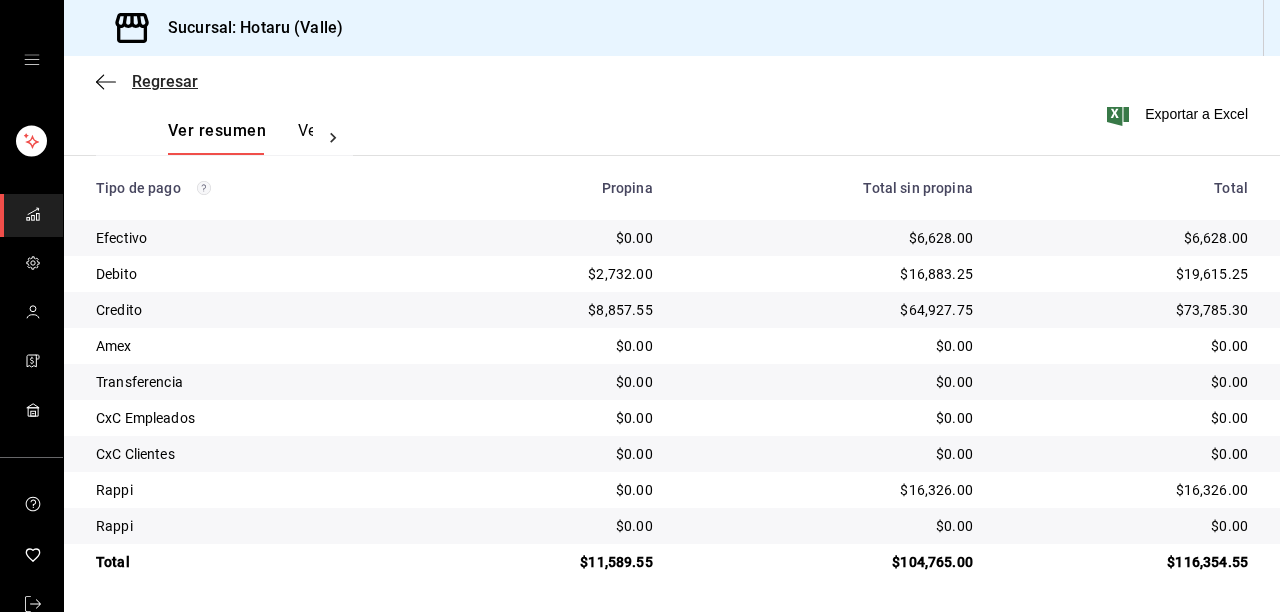 click 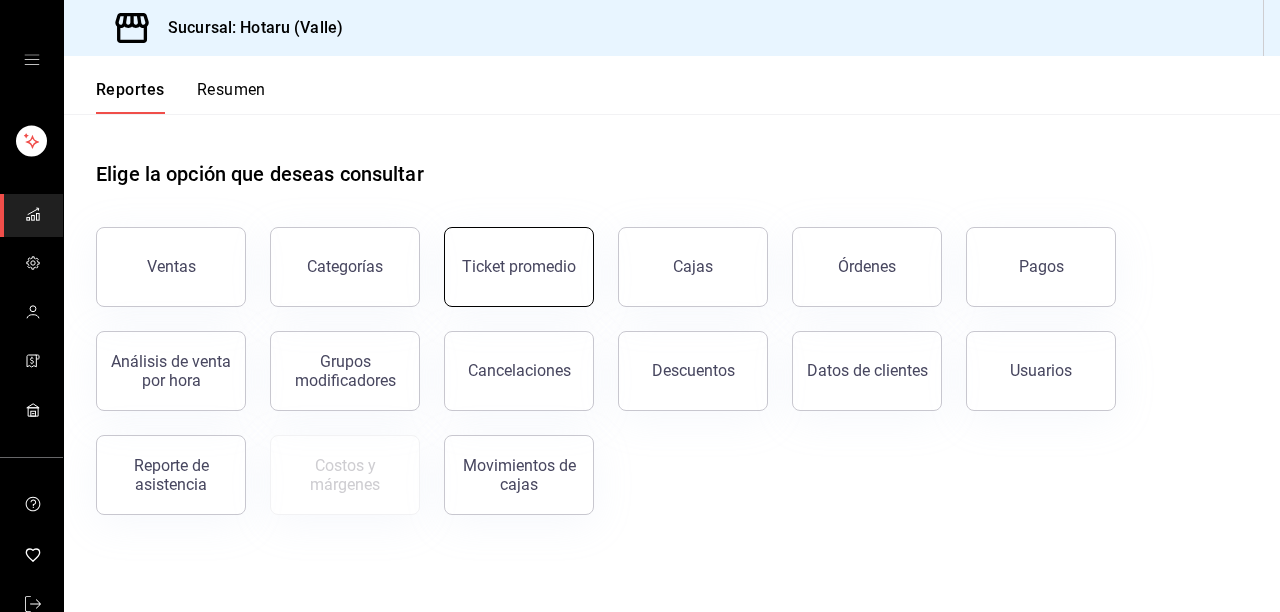 click on "Ticket promedio" at bounding box center (519, 266) 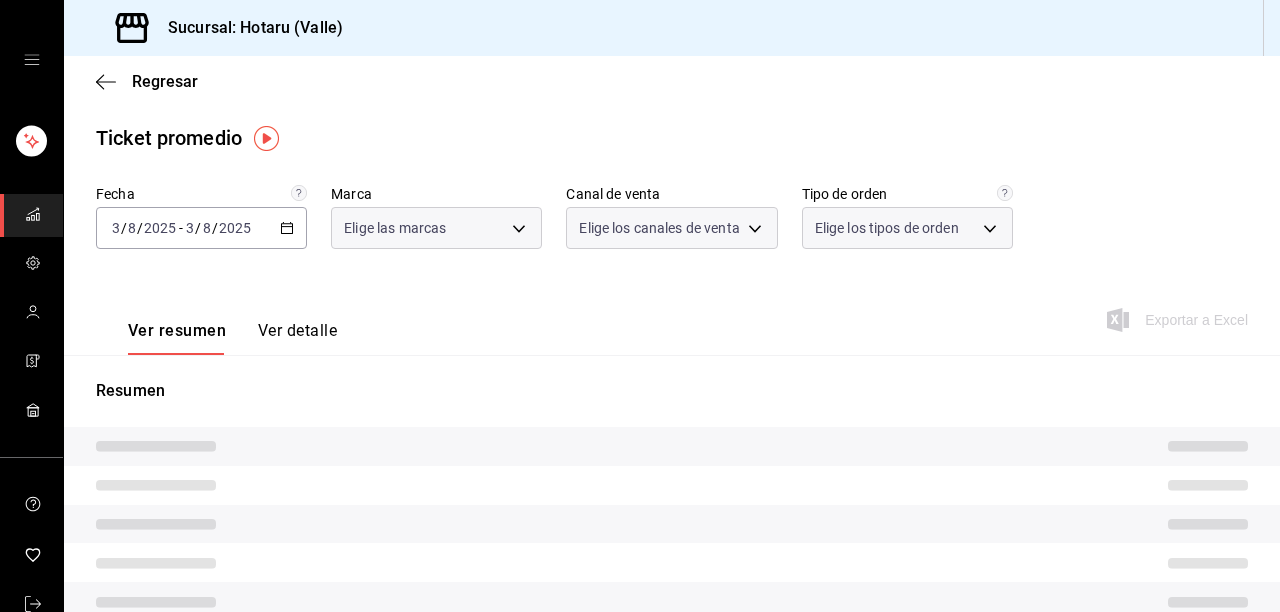 type on "c6f689f8-63fd-49a8-a607-35aea03ac6a9,619c758d-7c36-49c6-a756-e52d453908cb" 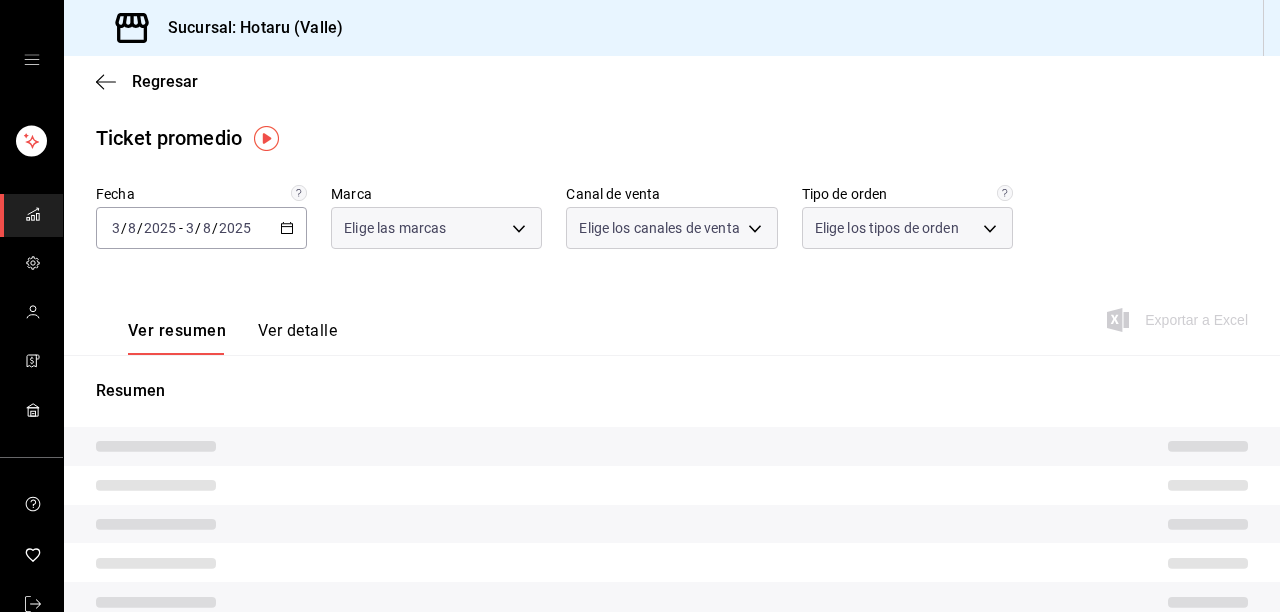 type on "PARROT,UBER_EATS,RAPPI,DIDI_FOOD,ONLINE" 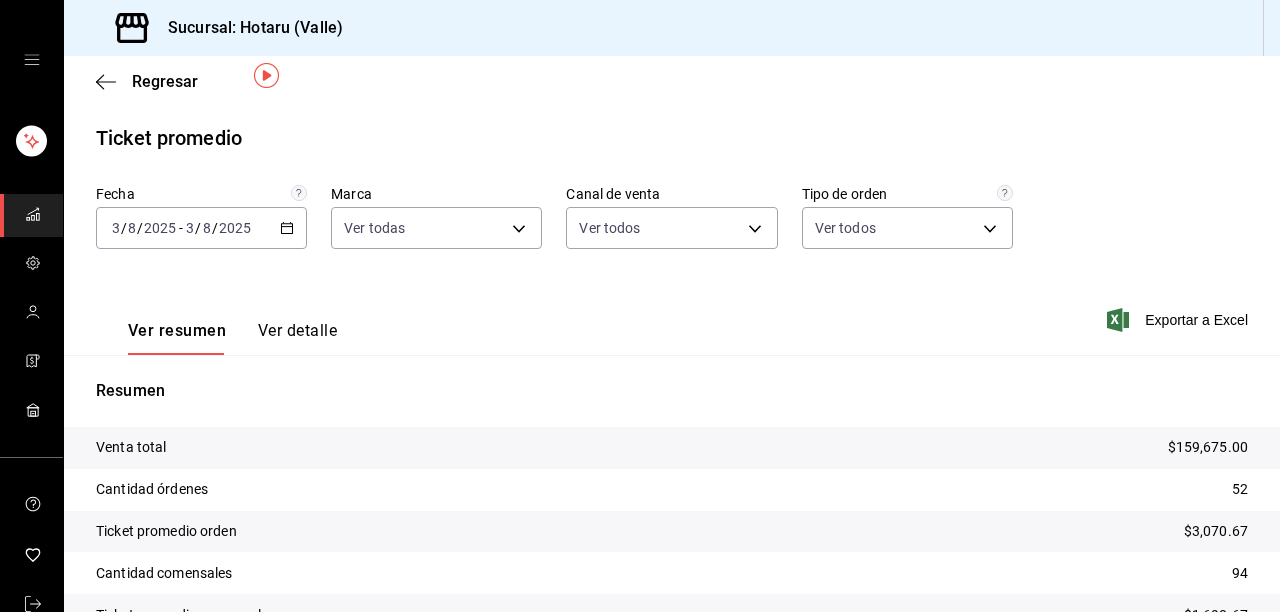 scroll, scrollTop: 112, scrollLeft: 0, axis: vertical 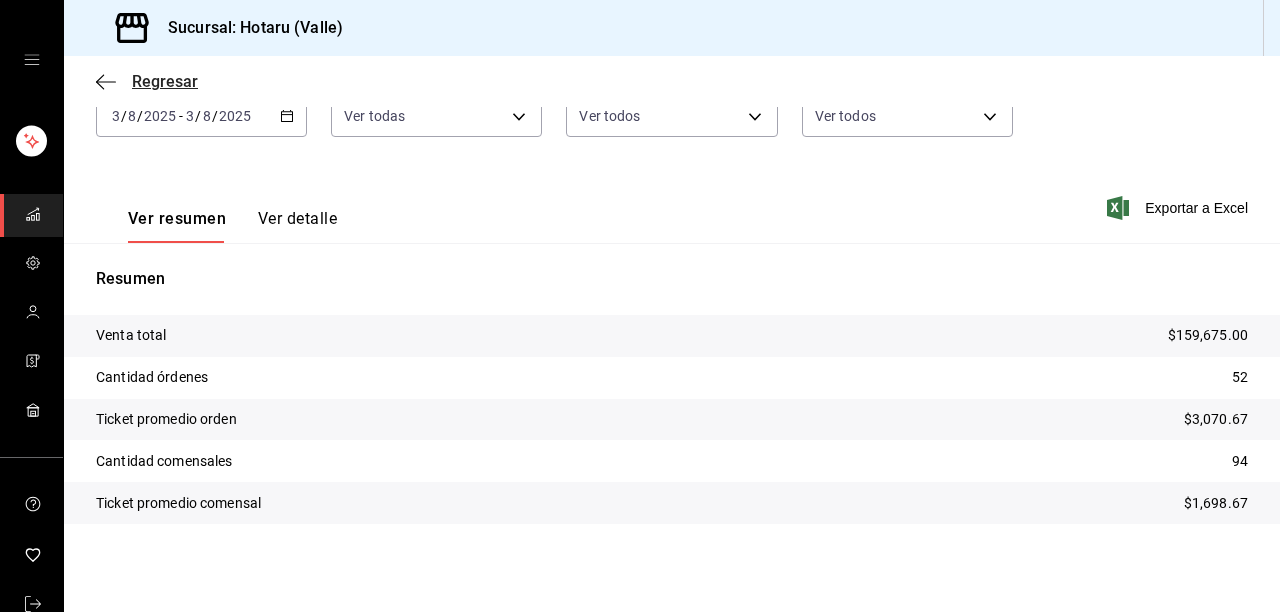 click 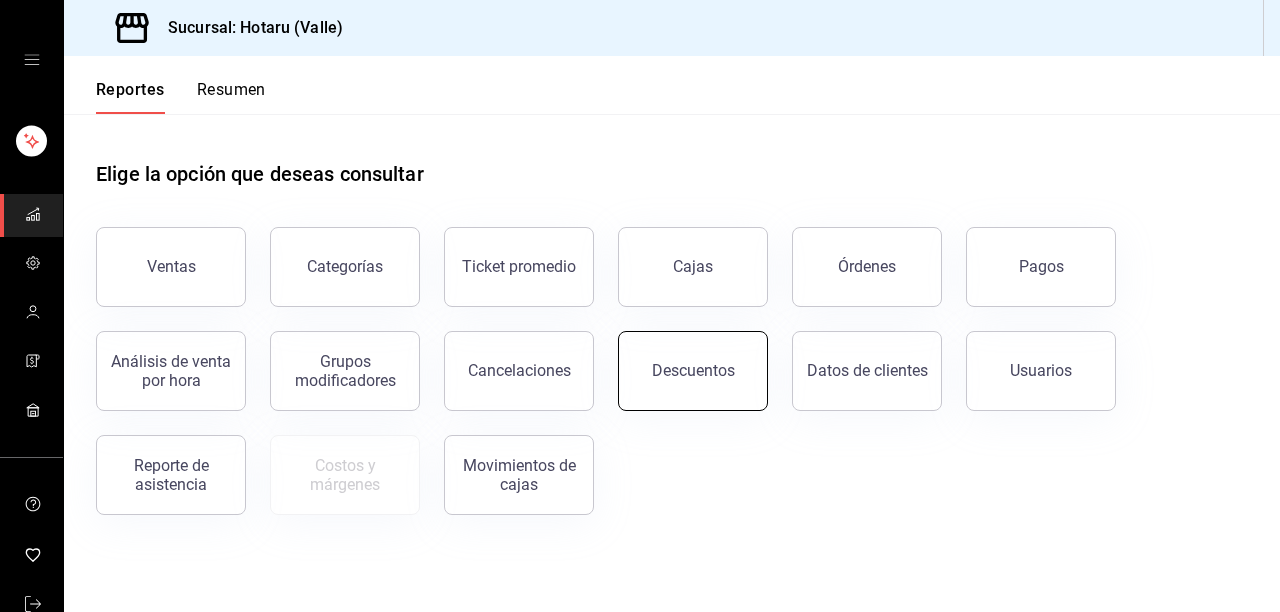 click on "Descuentos" at bounding box center (693, 370) 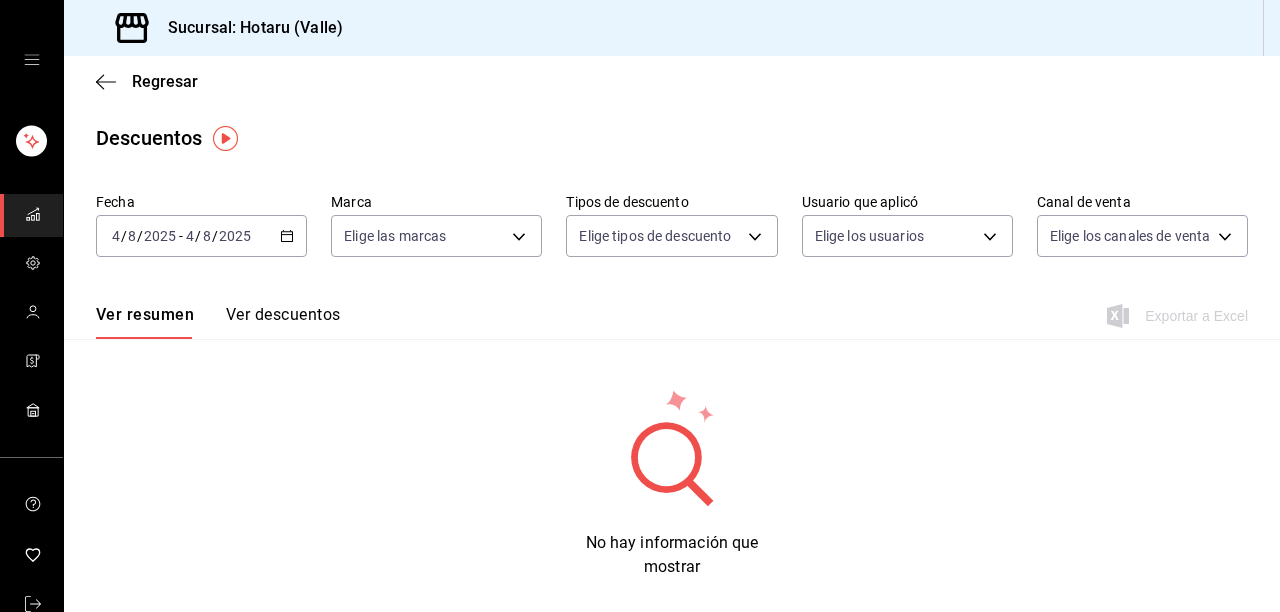click 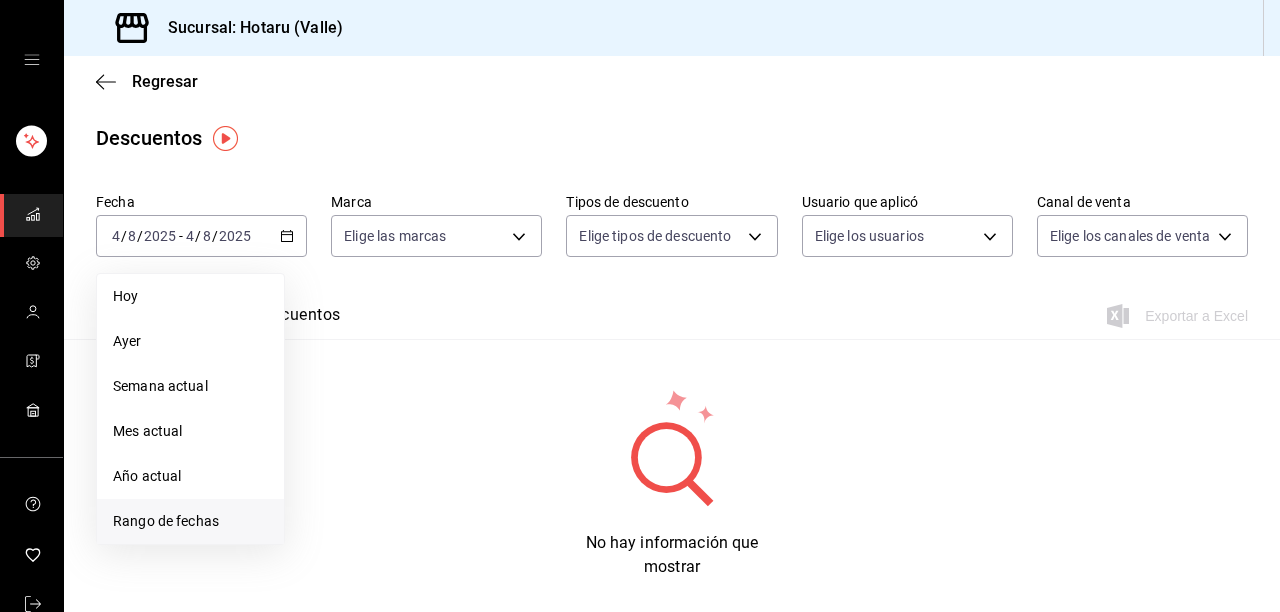 click on "Rango de fechas" at bounding box center [190, 521] 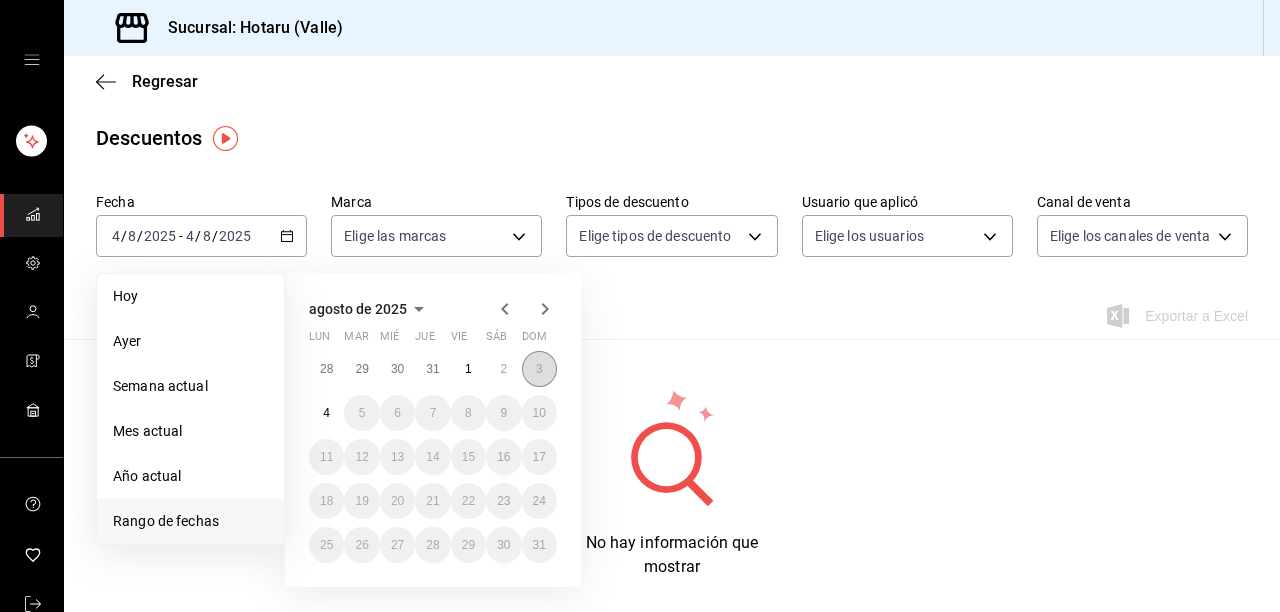 click on "3" at bounding box center [539, 369] 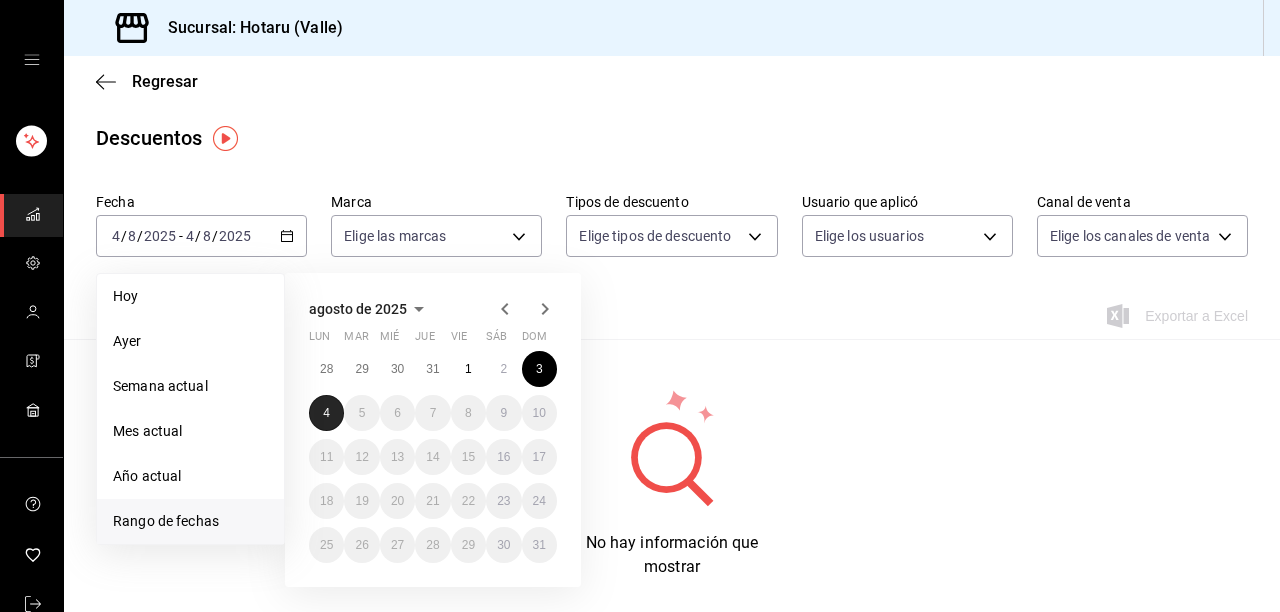 click on "4" at bounding box center (326, 413) 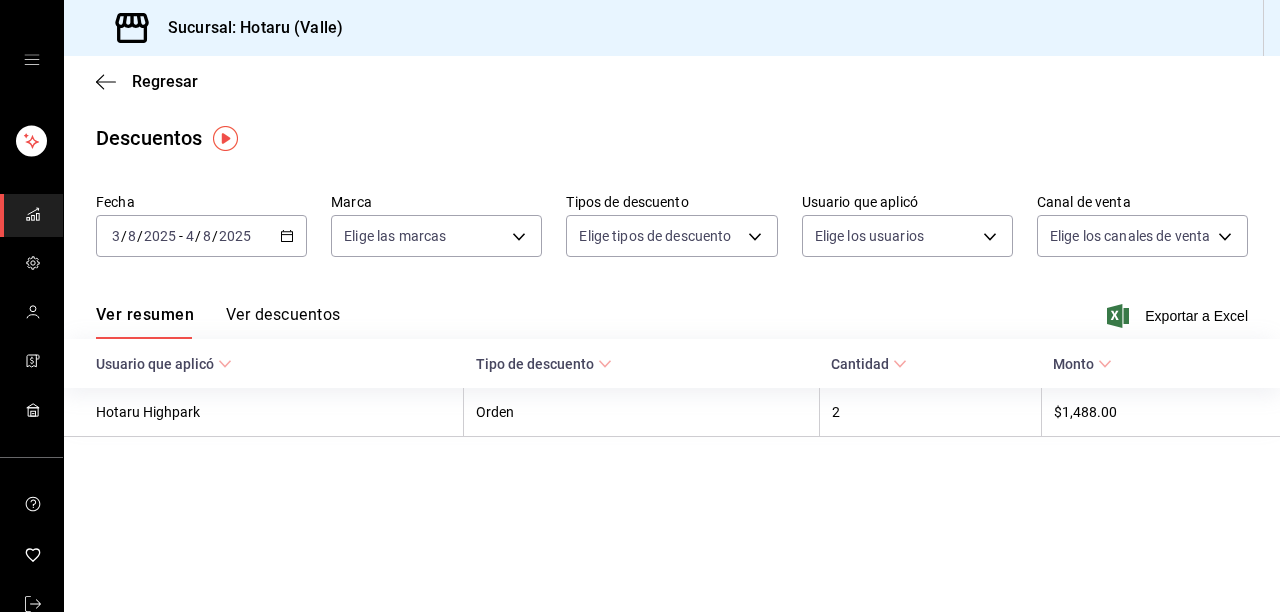 click on "Ver descuentos" at bounding box center (283, 322) 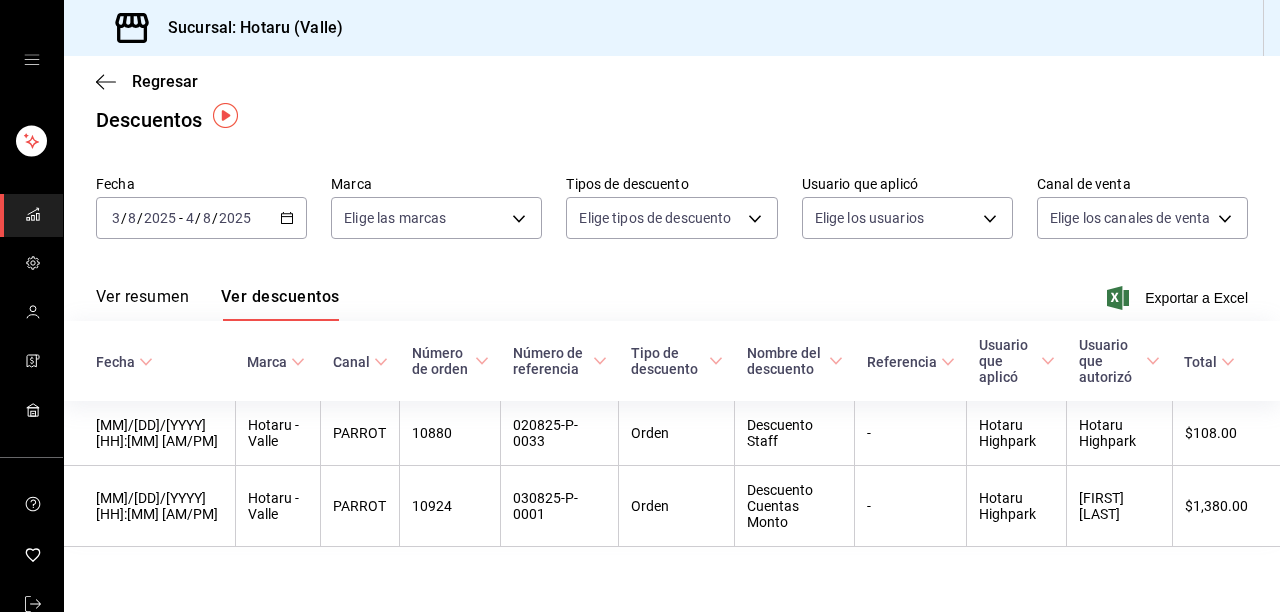 scroll, scrollTop: 22, scrollLeft: 0, axis: vertical 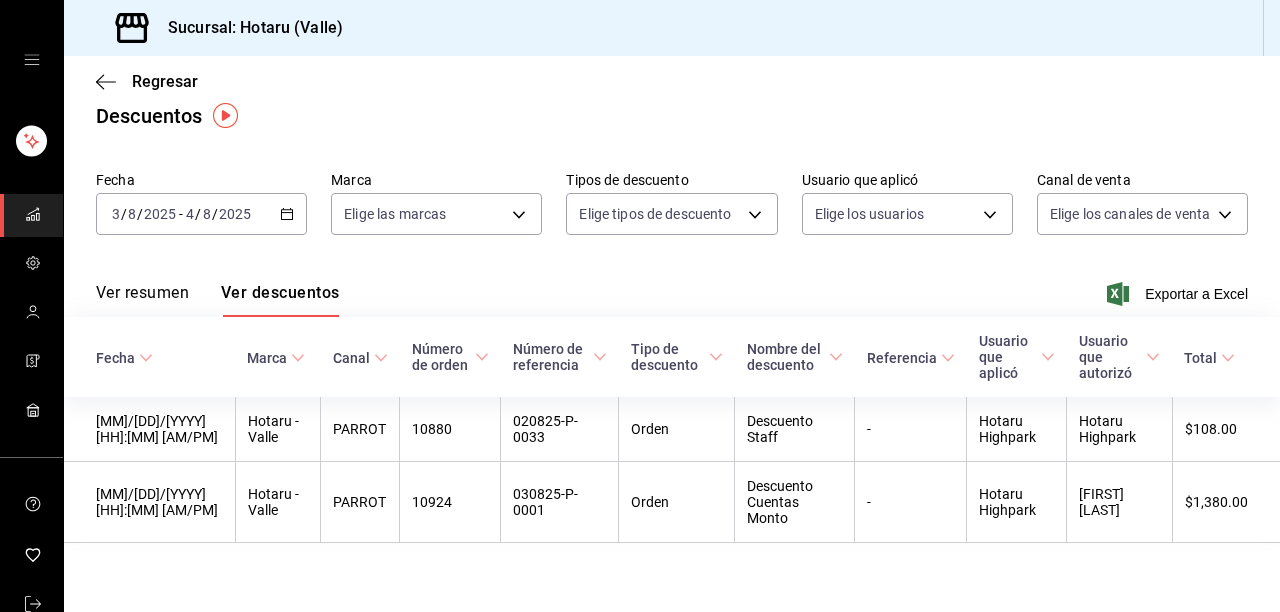 click on "2025-08-03 3 / 8 / 2025 - 2025-08-04 4 / 8 / 2025" at bounding box center [201, 214] 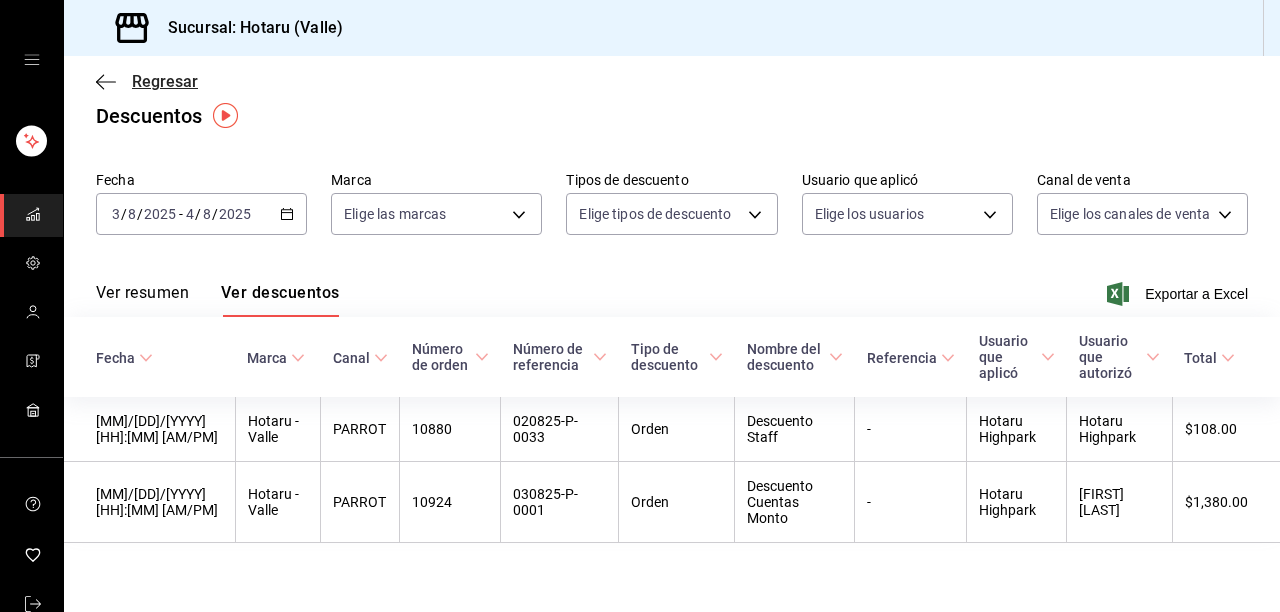 click 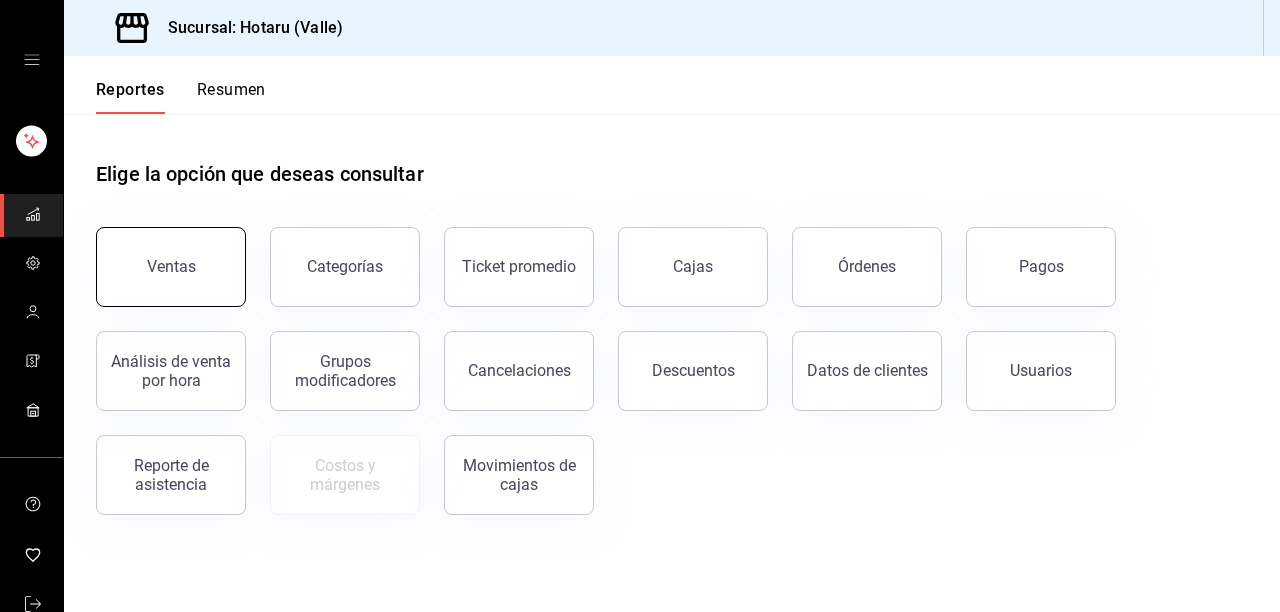 click on "Ventas" at bounding box center [171, 267] 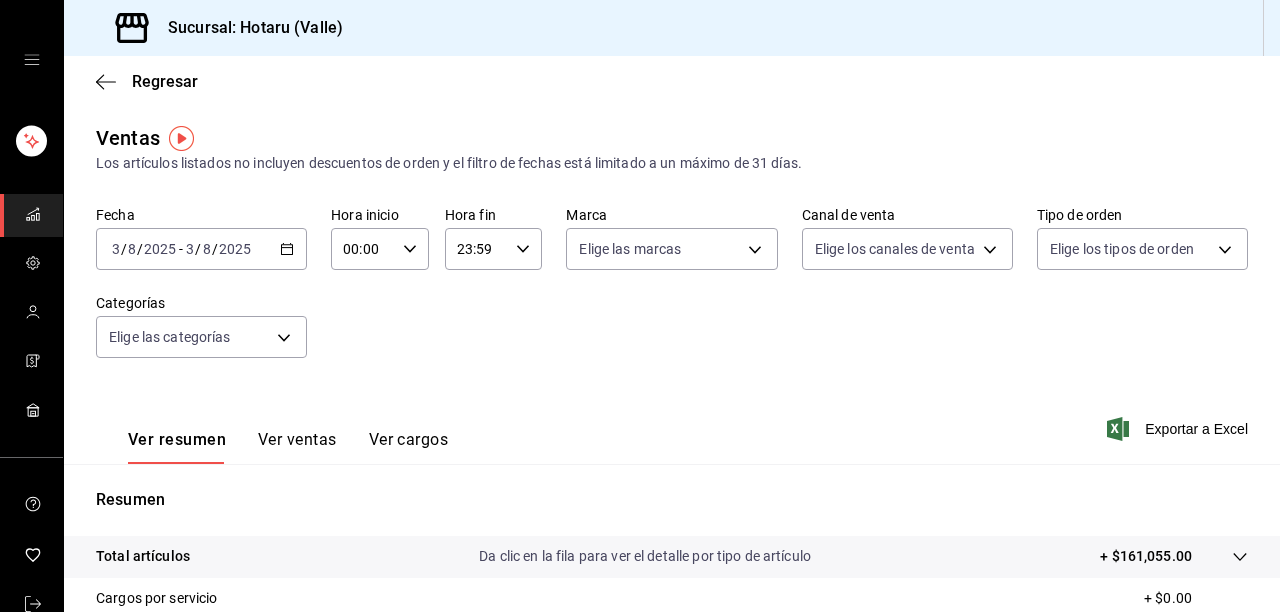click on "Ver ventas" at bounding box center [297, 447] 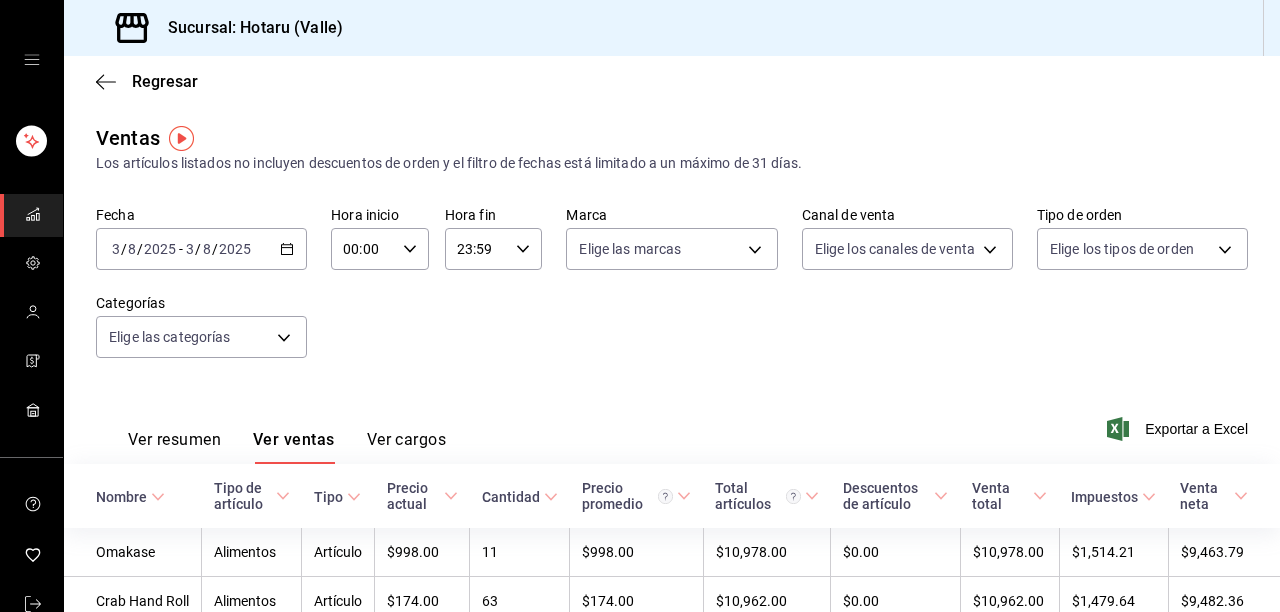 click 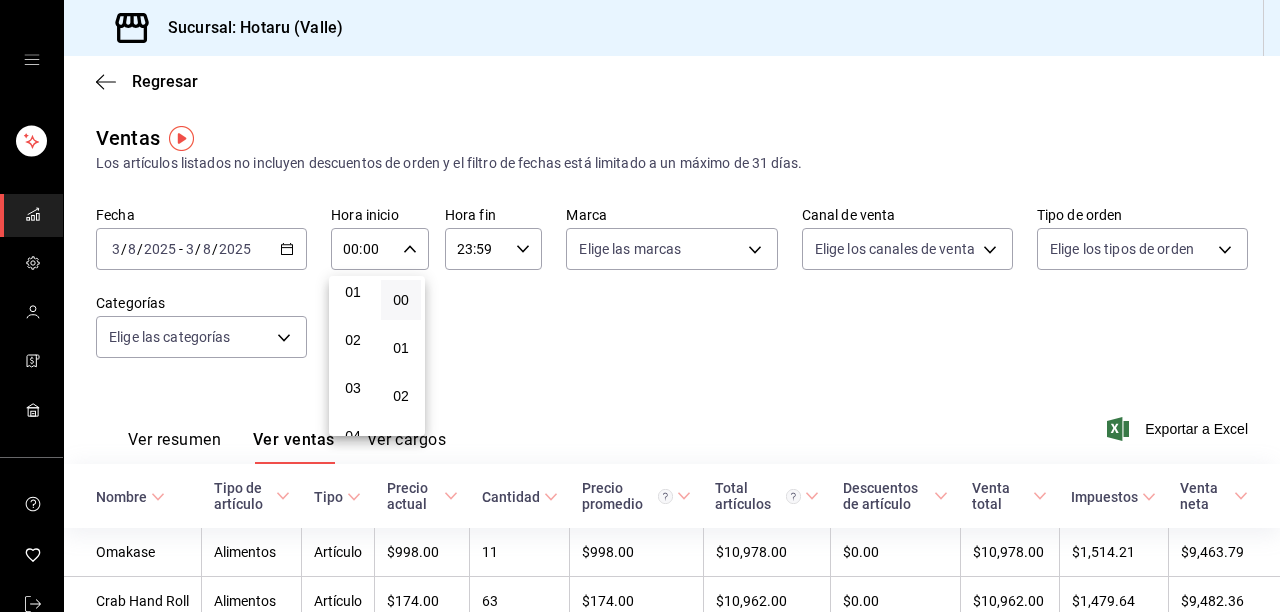 scroll, scrollTop: 240, scrollLeft: 0, axis: vertical 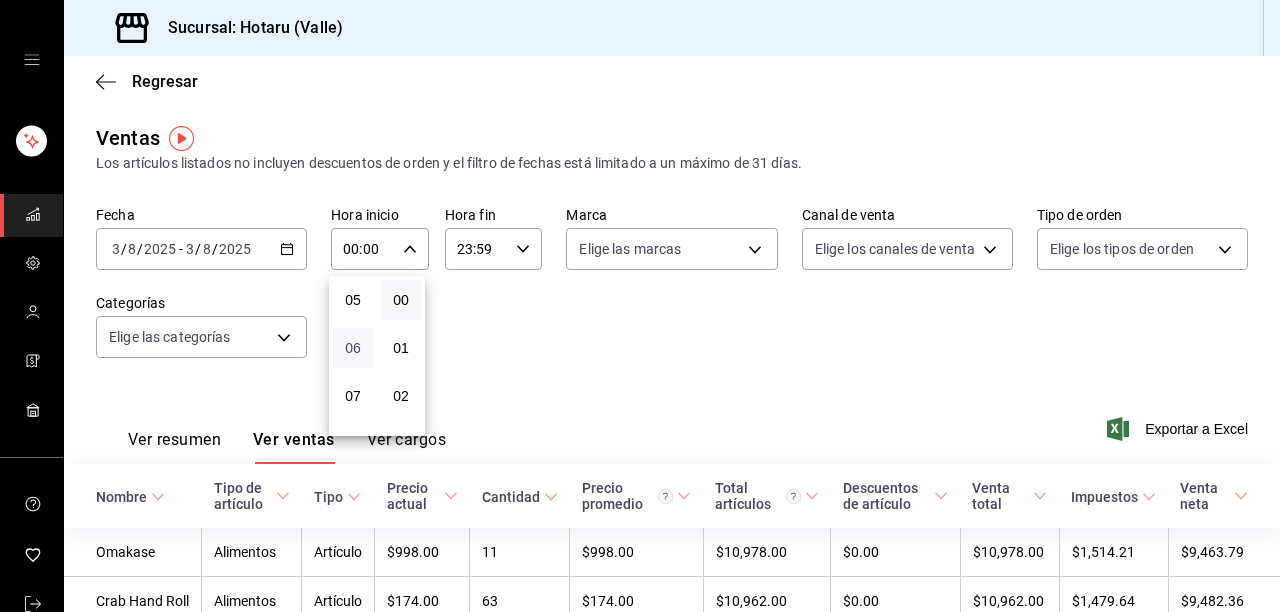 click on "06" at bounding box center [353, 348] 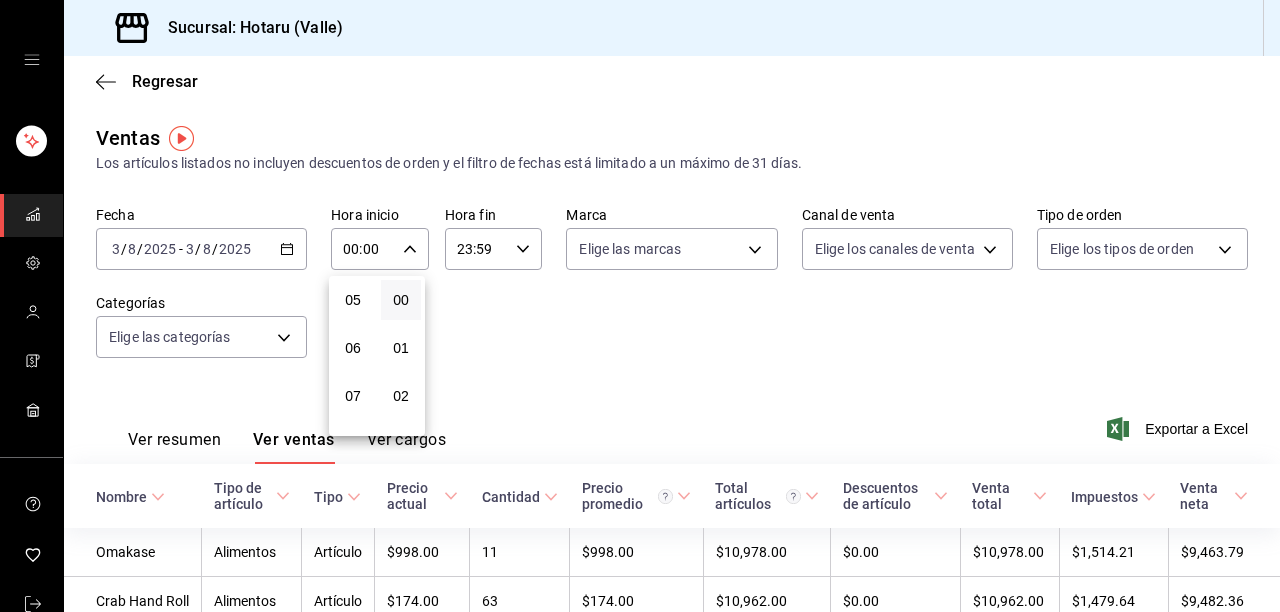 type on "06:00" 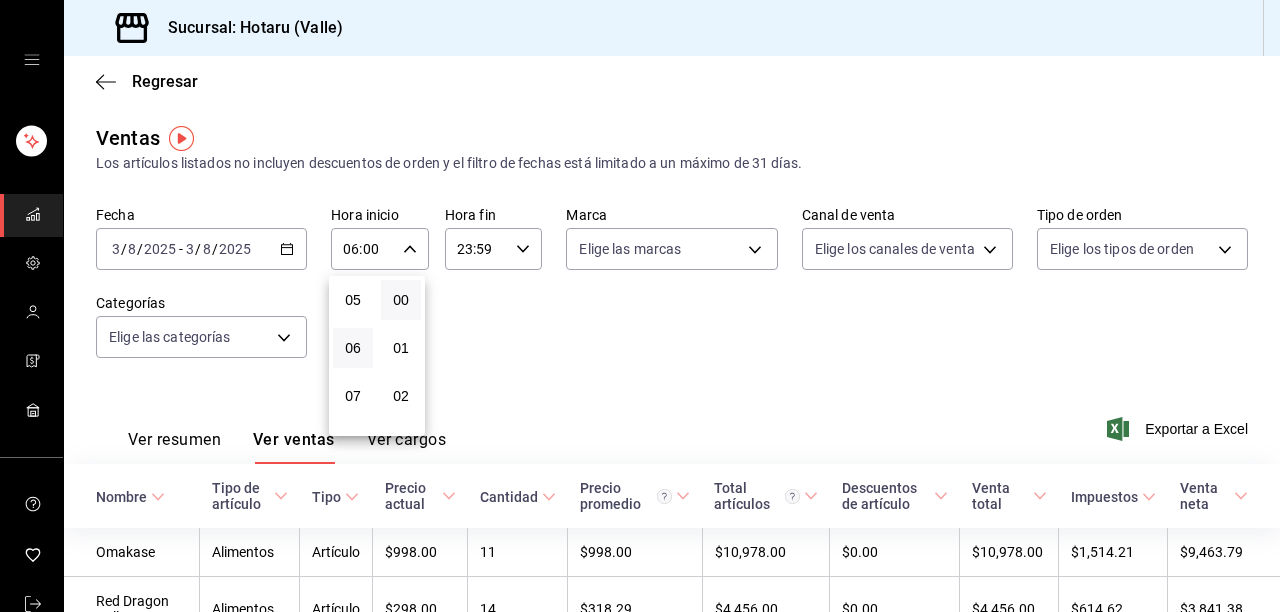 click at bounding box center (640, 306) 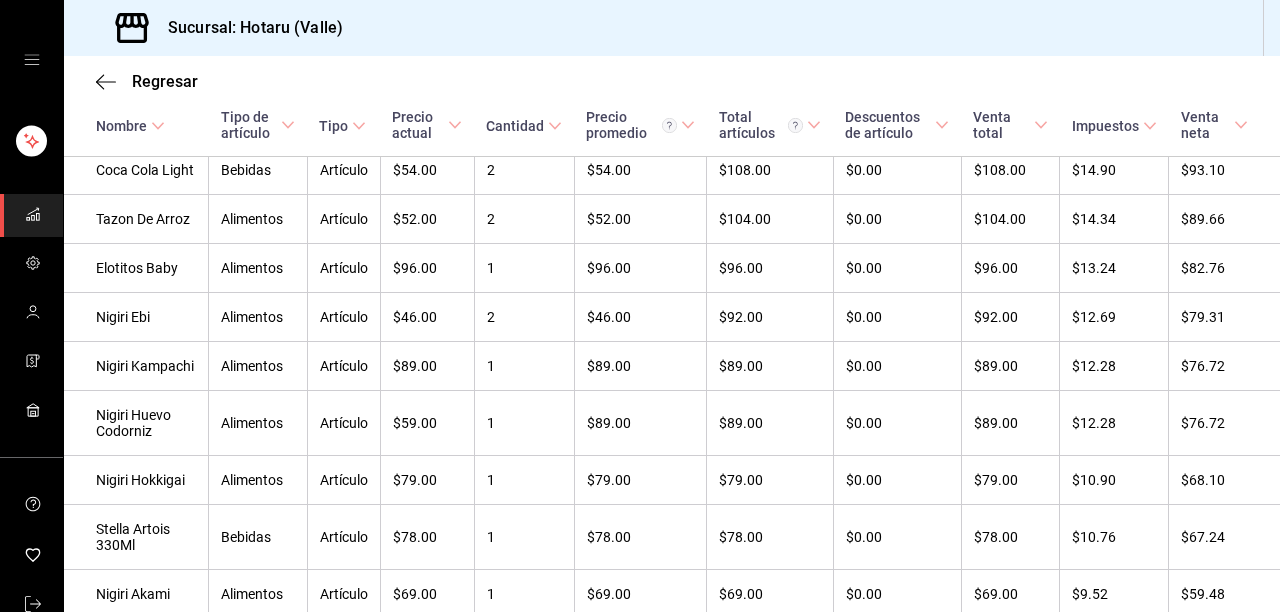 scroll, scrollTop: 6524, scrollLeft: 0, axis: vertical 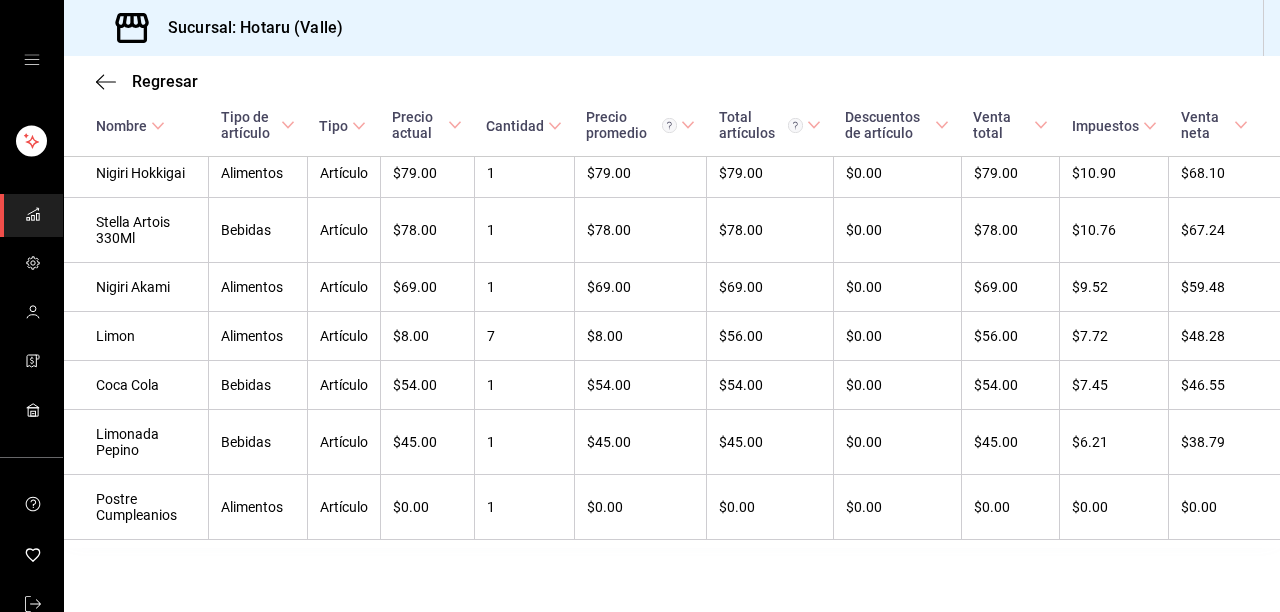 type 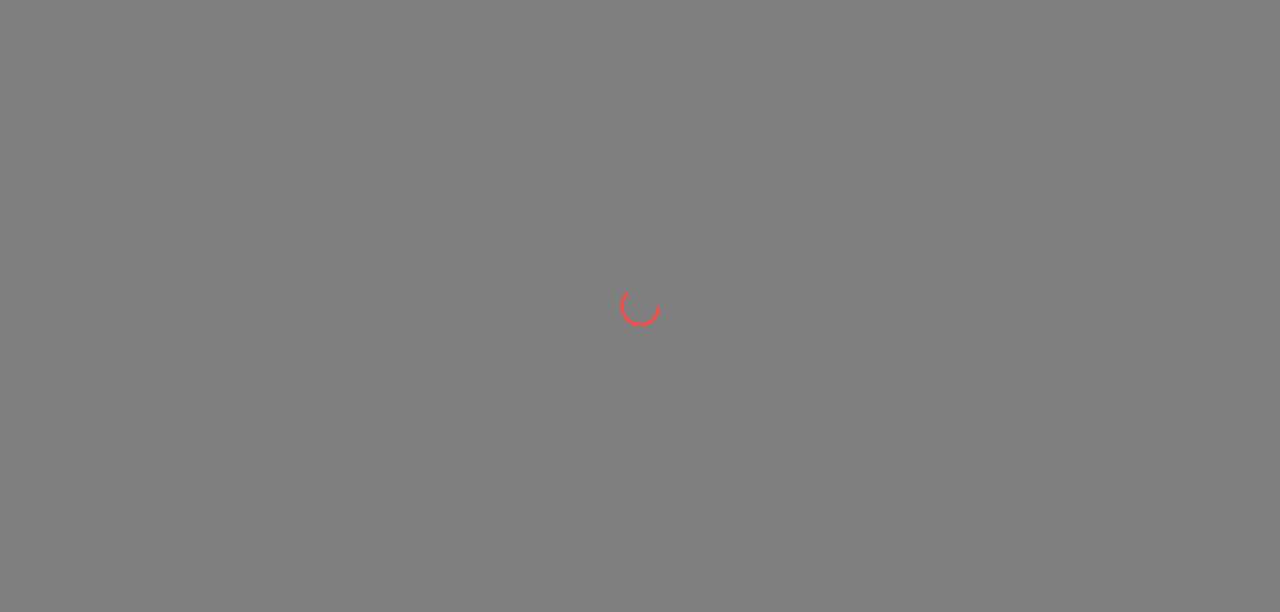 scroll, scrollTop: 0, scrollLeft: 0, axis: both 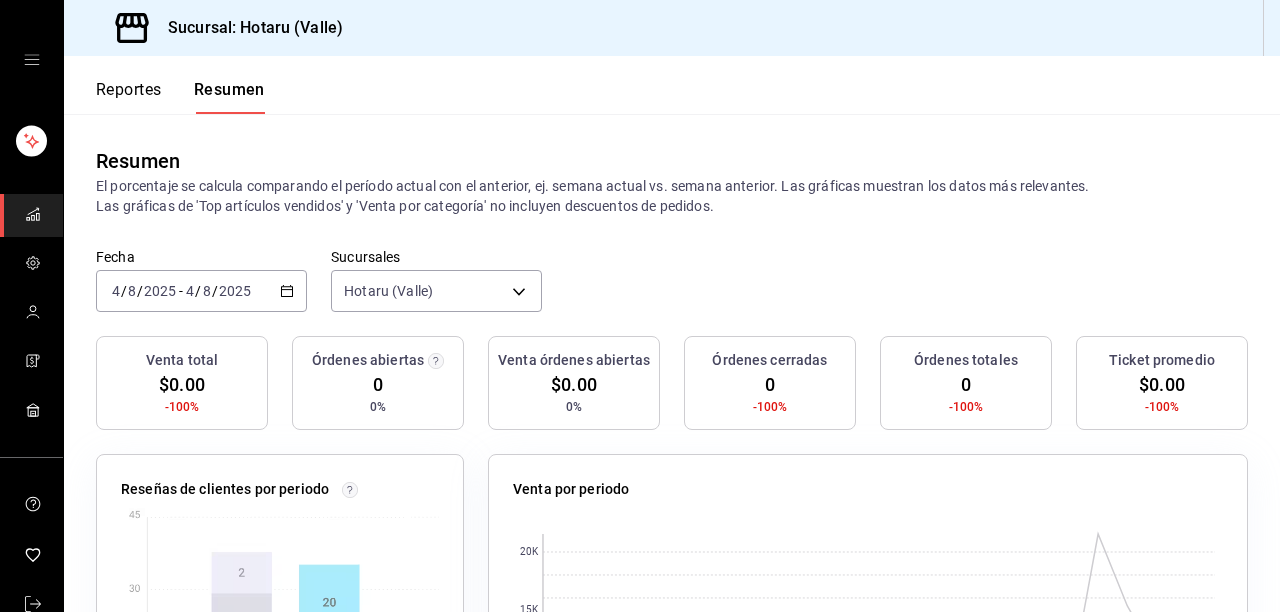 click 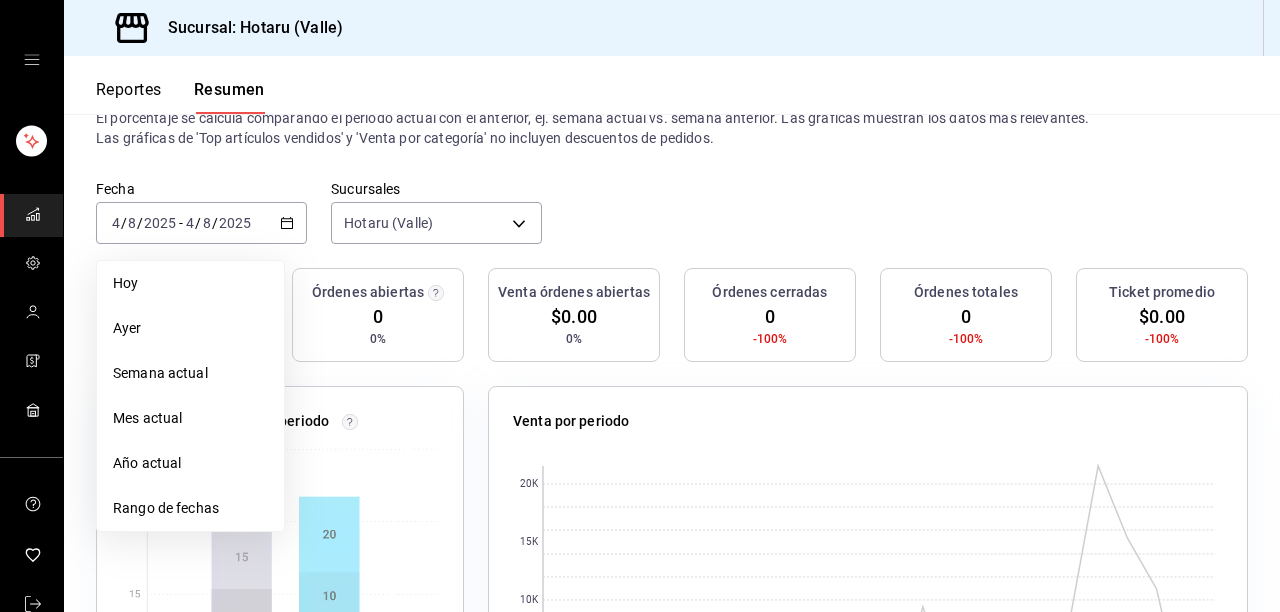 scroll, scrollTop: 160, scrollLeft: 0, axis: vertical 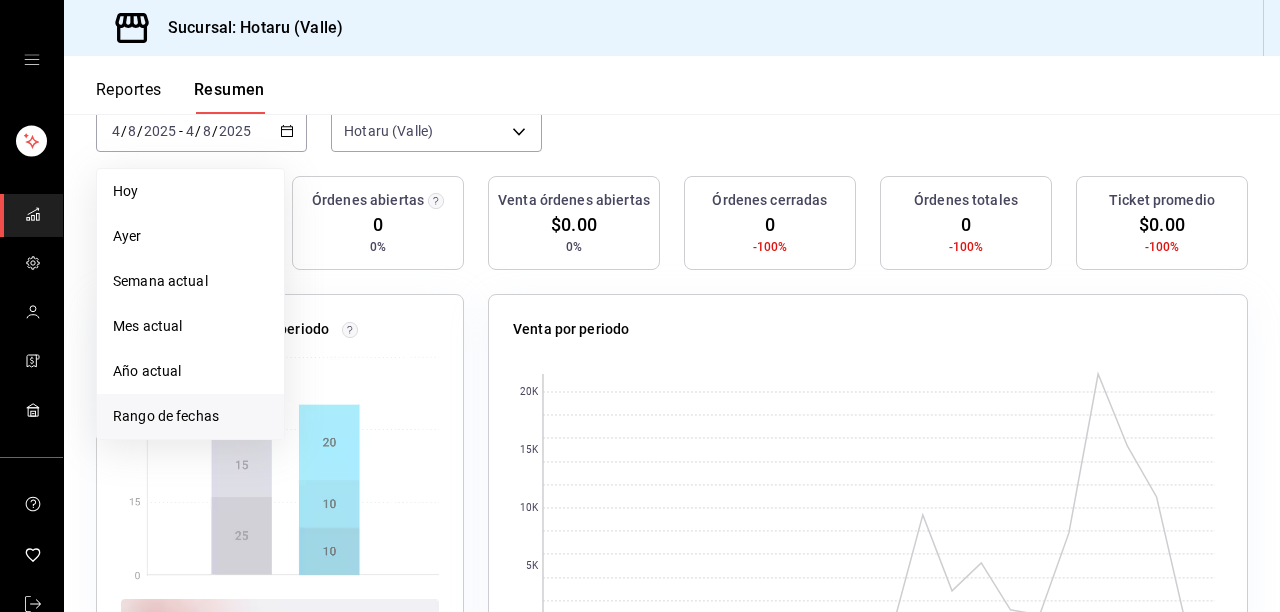 click on "Rango de fechas" at bounding box center (190, 416) 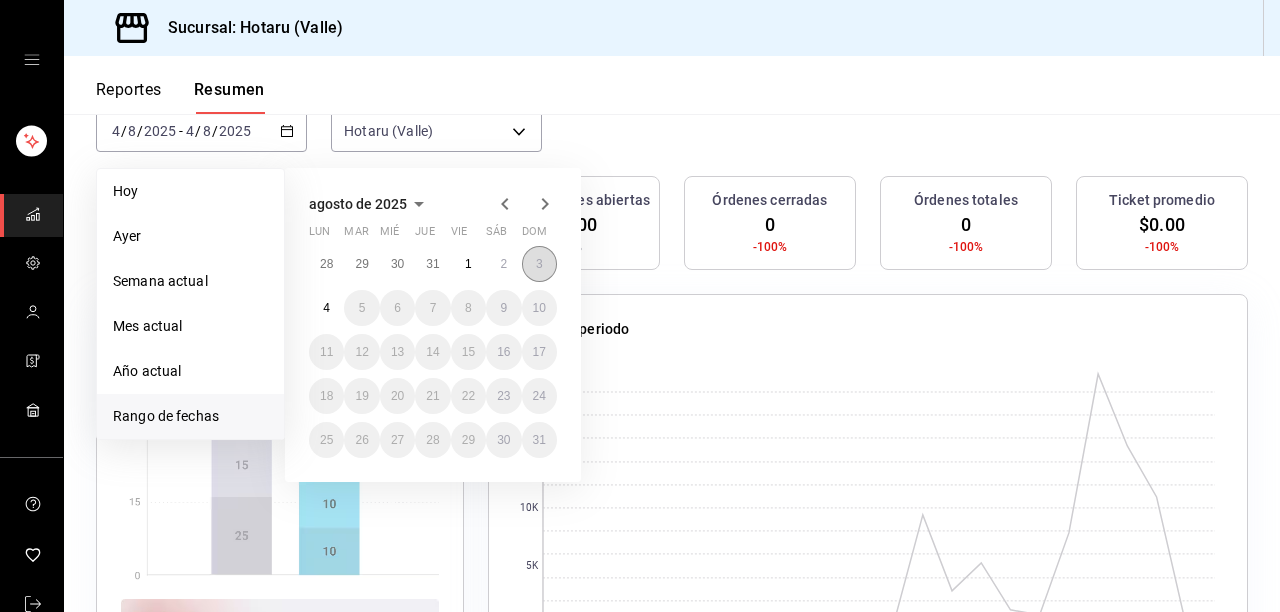 click on "3" at bounding box center (539, 264) 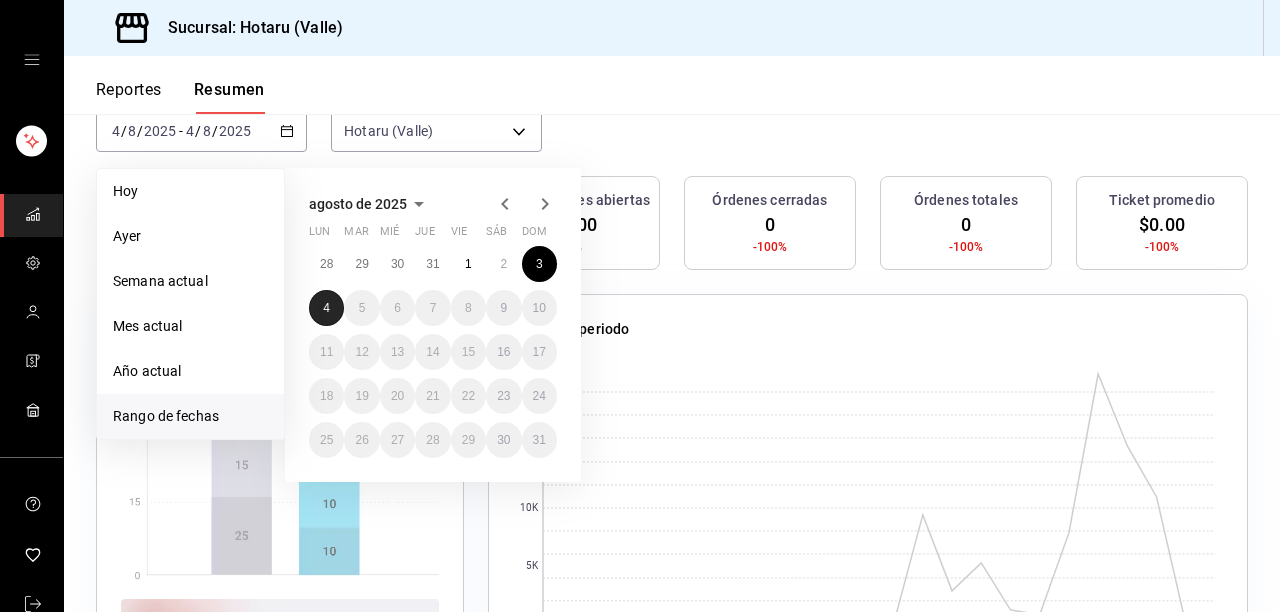 click on "4" at bounding box center (326, 308) 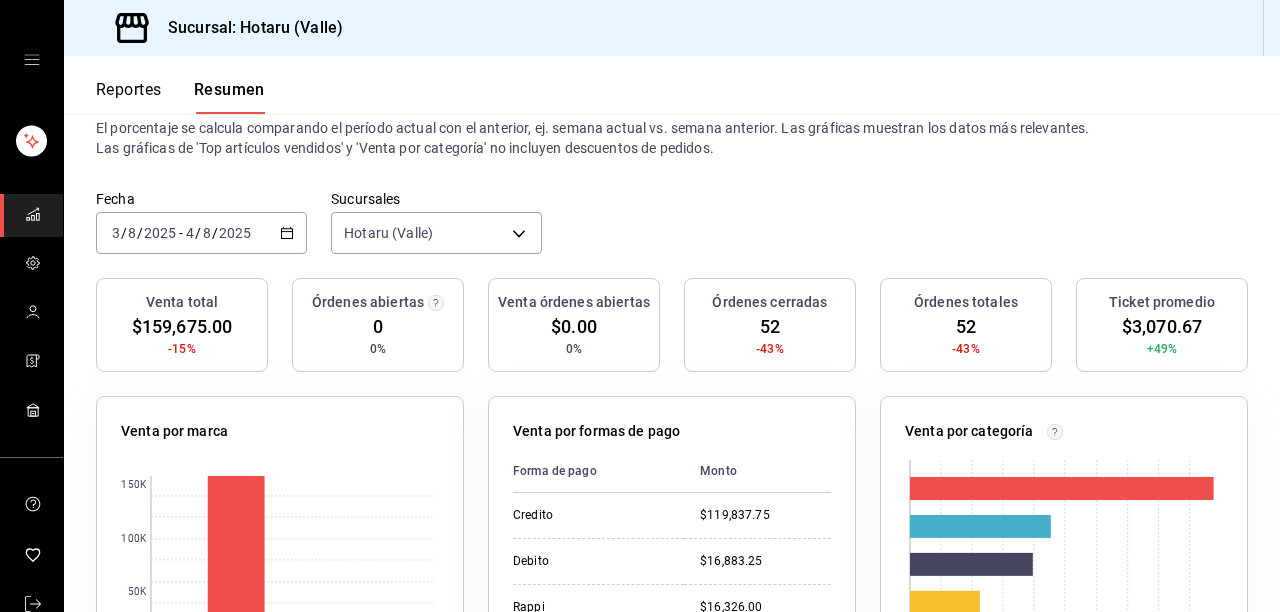 scroll, scrollTop: 0, scrollLeft: 0, axis: both 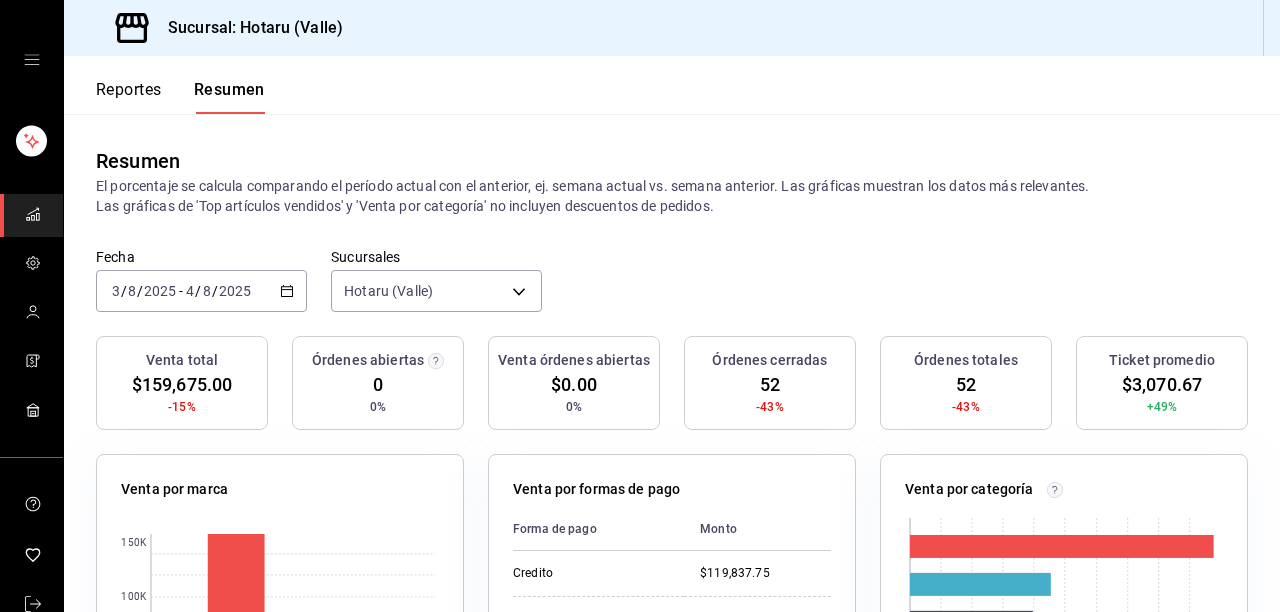 click on "Reportes" at bounding box center (129, 97) 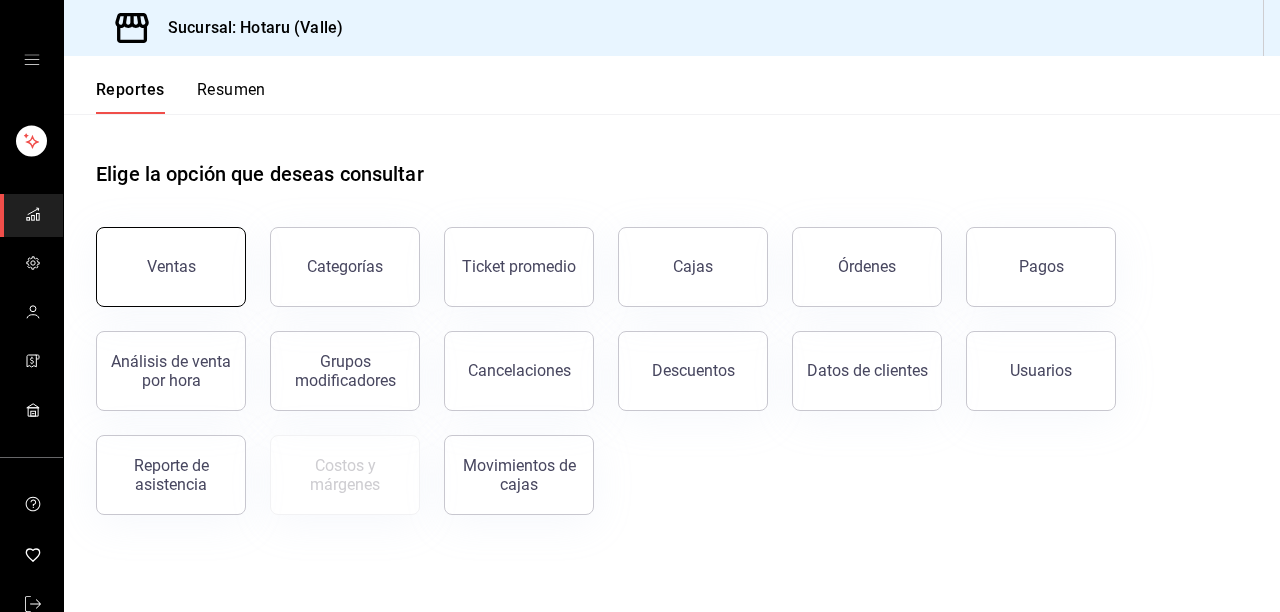 click on "Ventas" at bounding box center (171, 267) 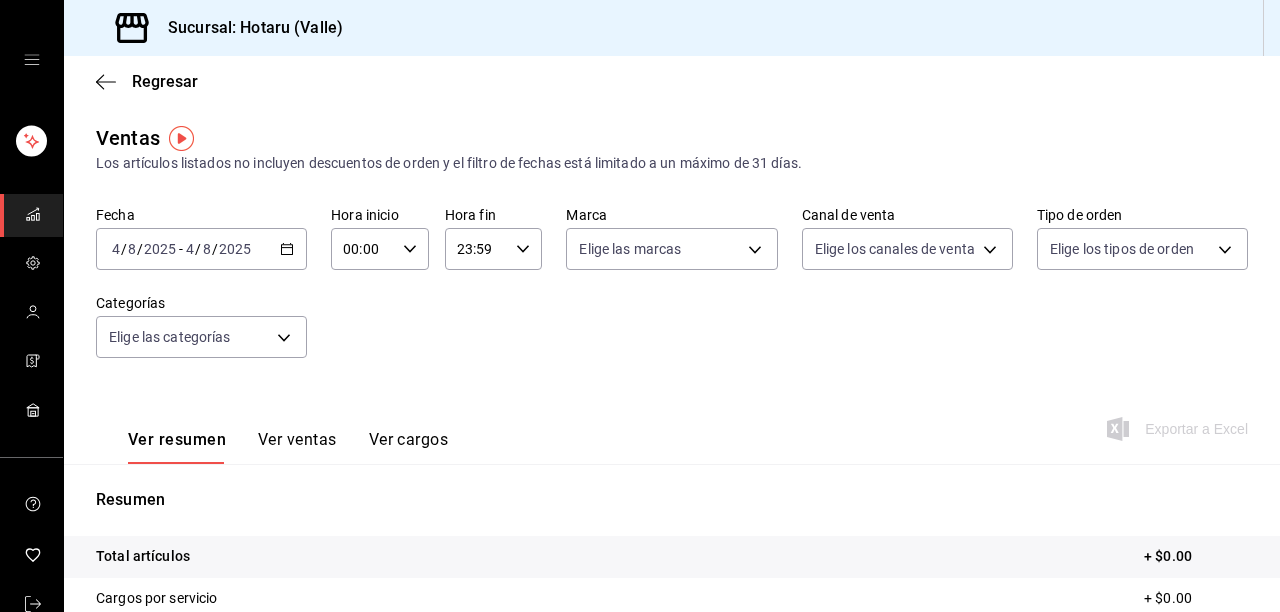 click 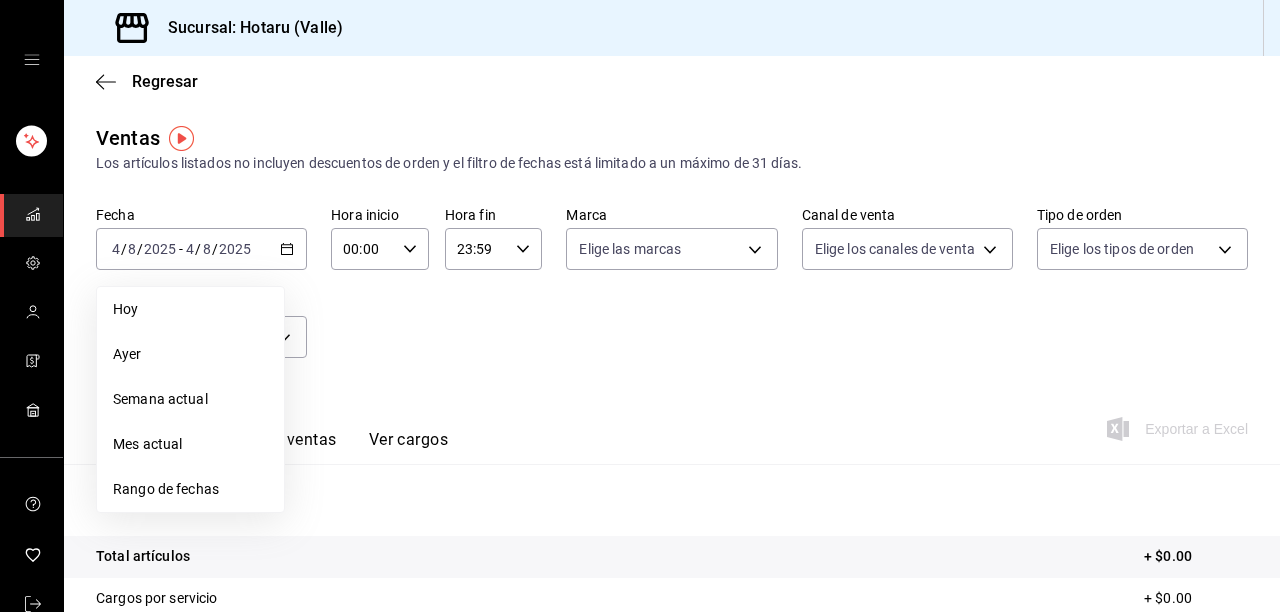 click on "Ayer" at bounding box center [190, 354] 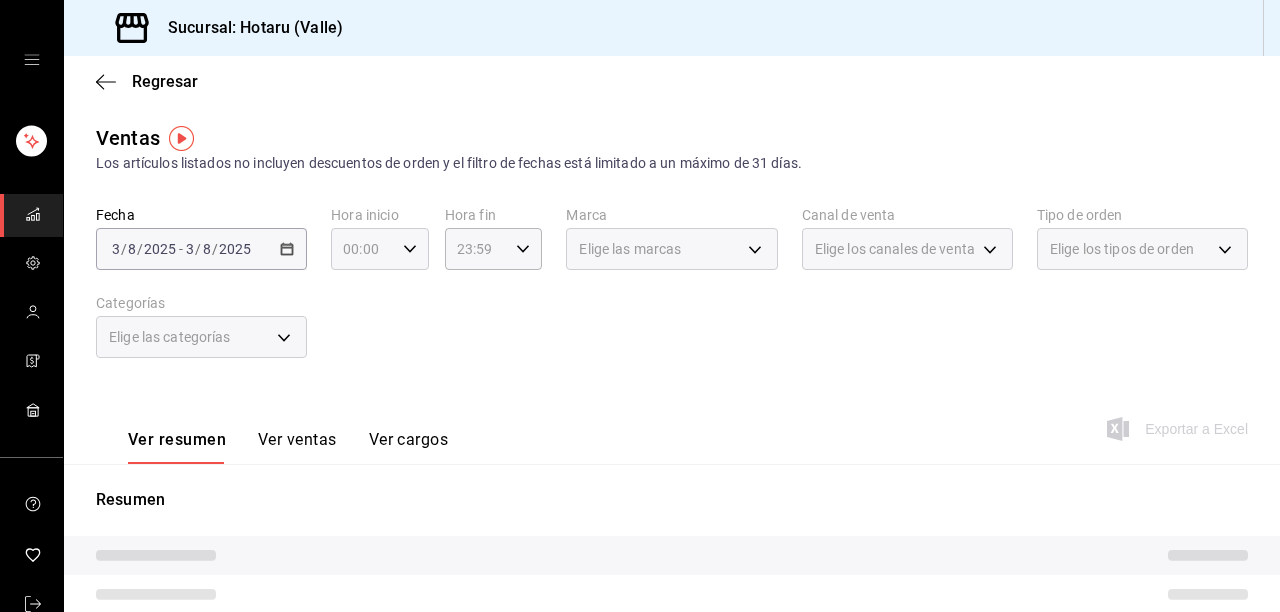 click 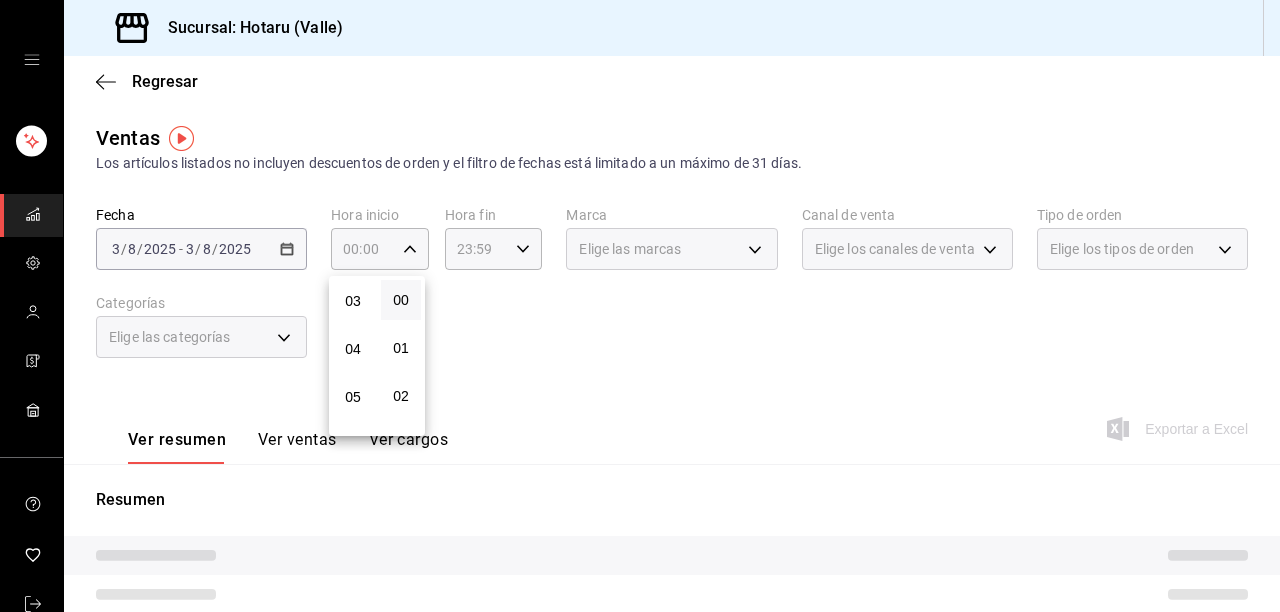 scroll, scrollTop: 160, scrollLeft: 0, axis: vertical 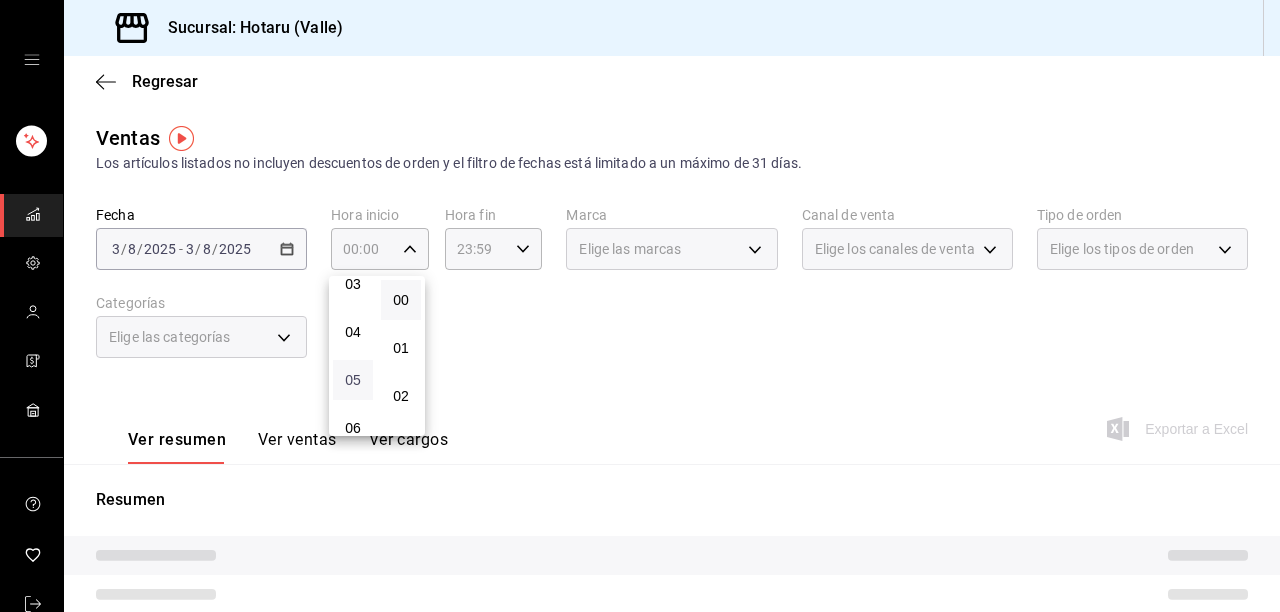 click on "05" at bounding box center (353, 380) 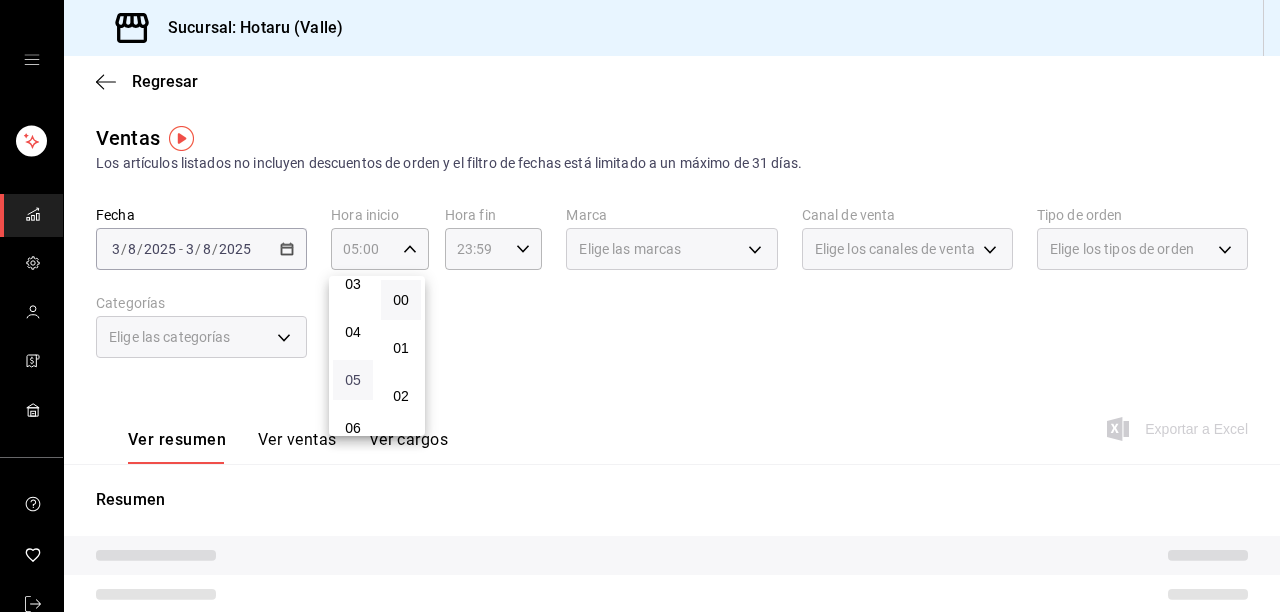 click on "05" at bounding box center (353, 380) 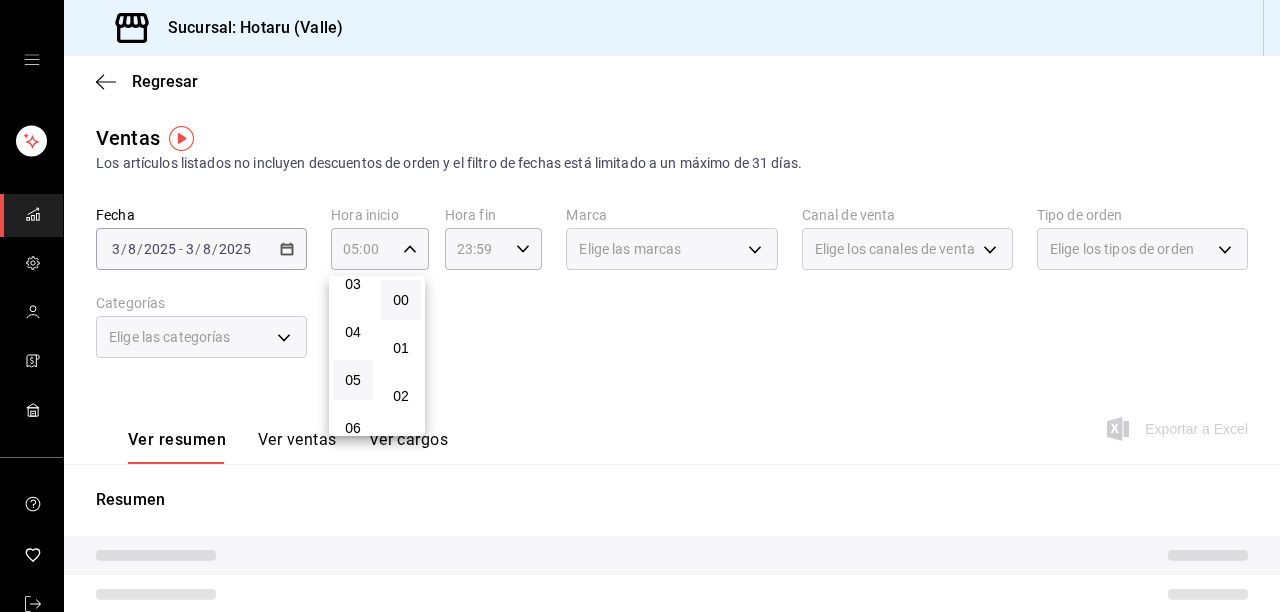click at bounding box center [640, 306] 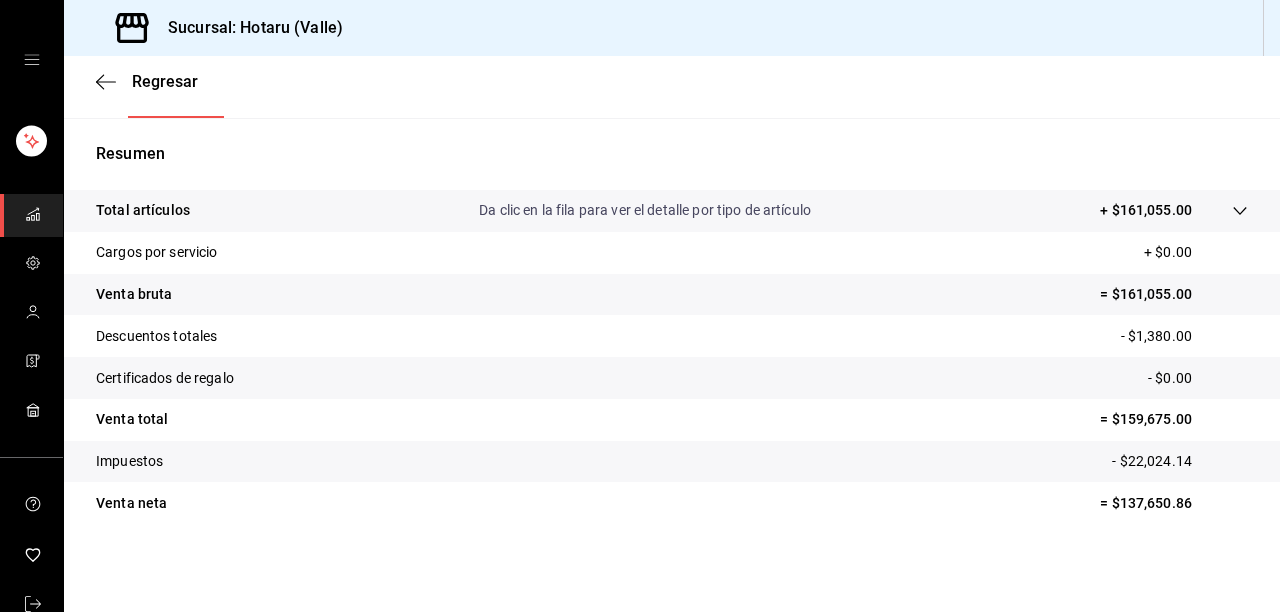 scroll, scrollTop: 26, scrollLeft: 0, axis: vertical 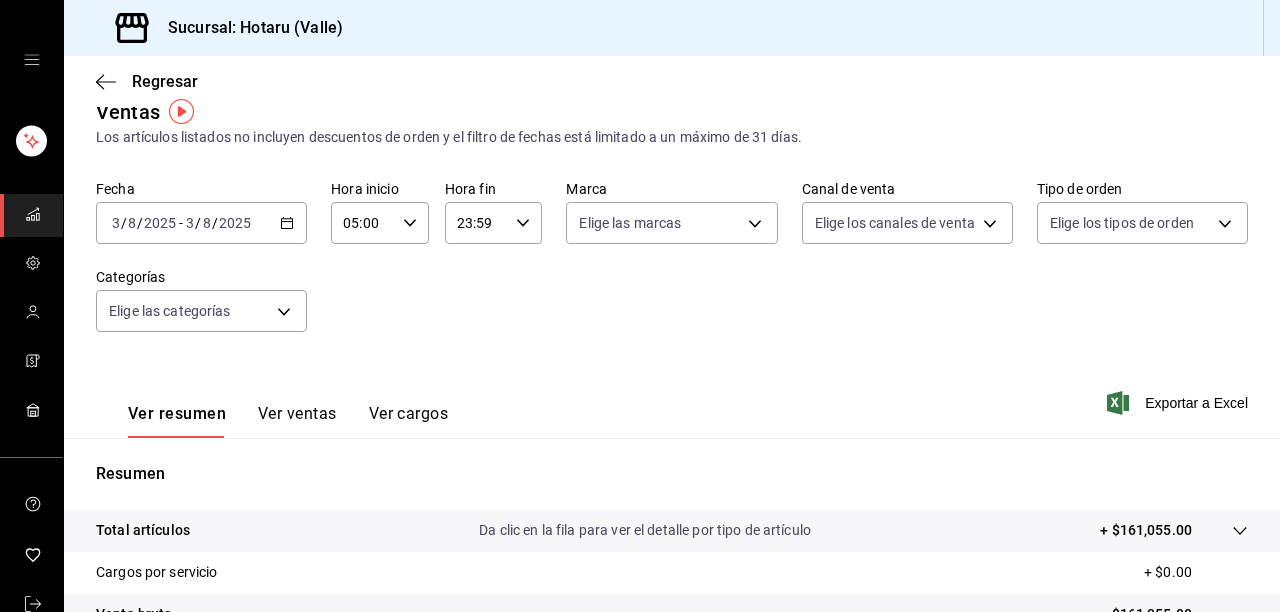 click 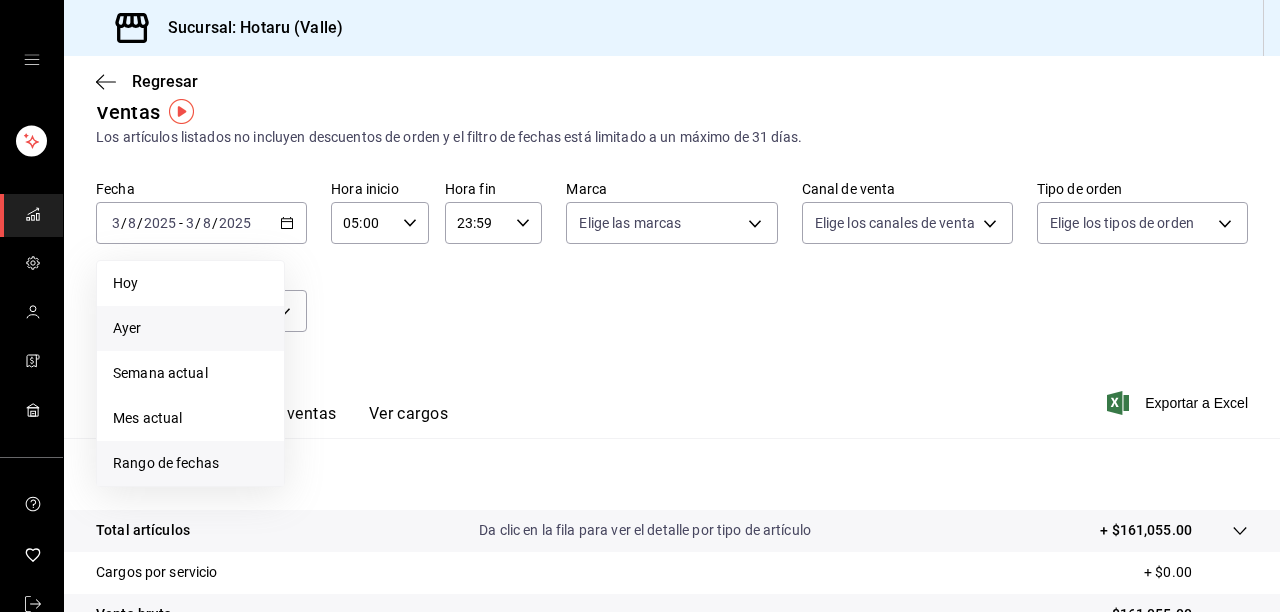 click on "Rango de fechas" at bounding box center [190, 463] 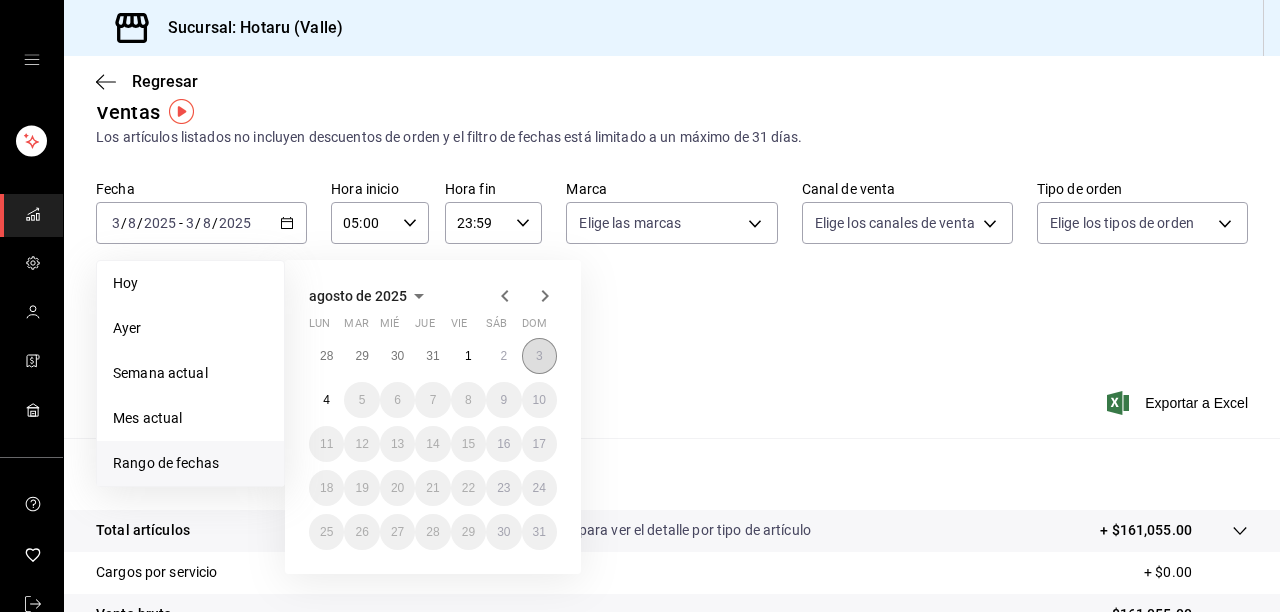 click on "3" at bounding box center (539, 356) 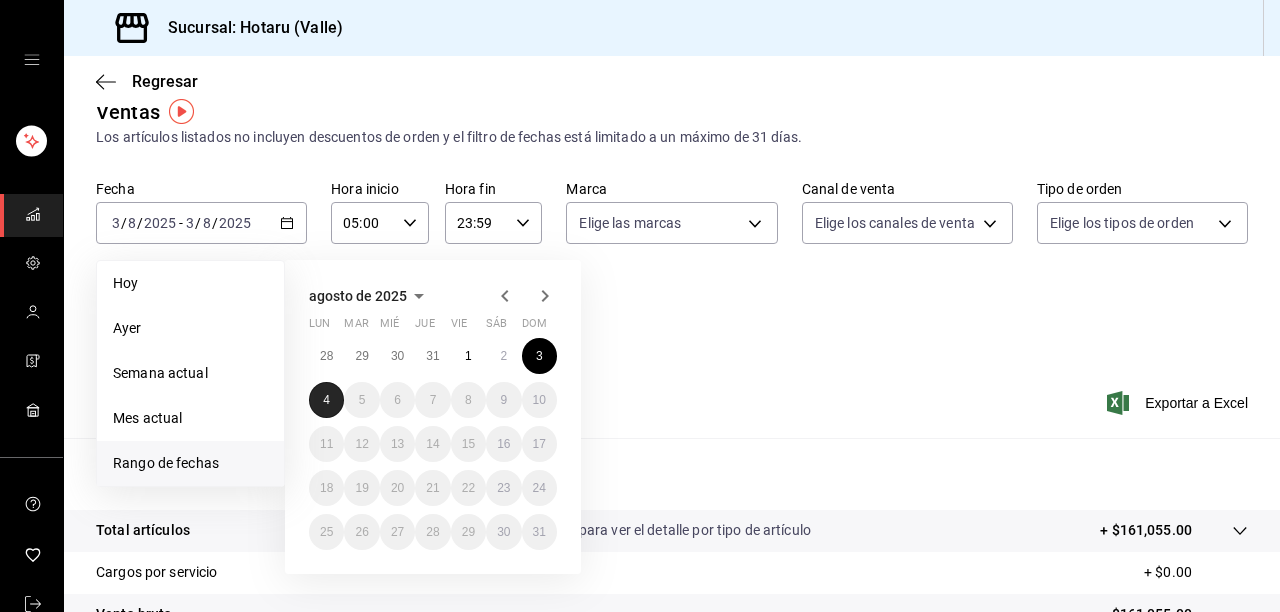 click on "4" at bounding box center (326, 400) 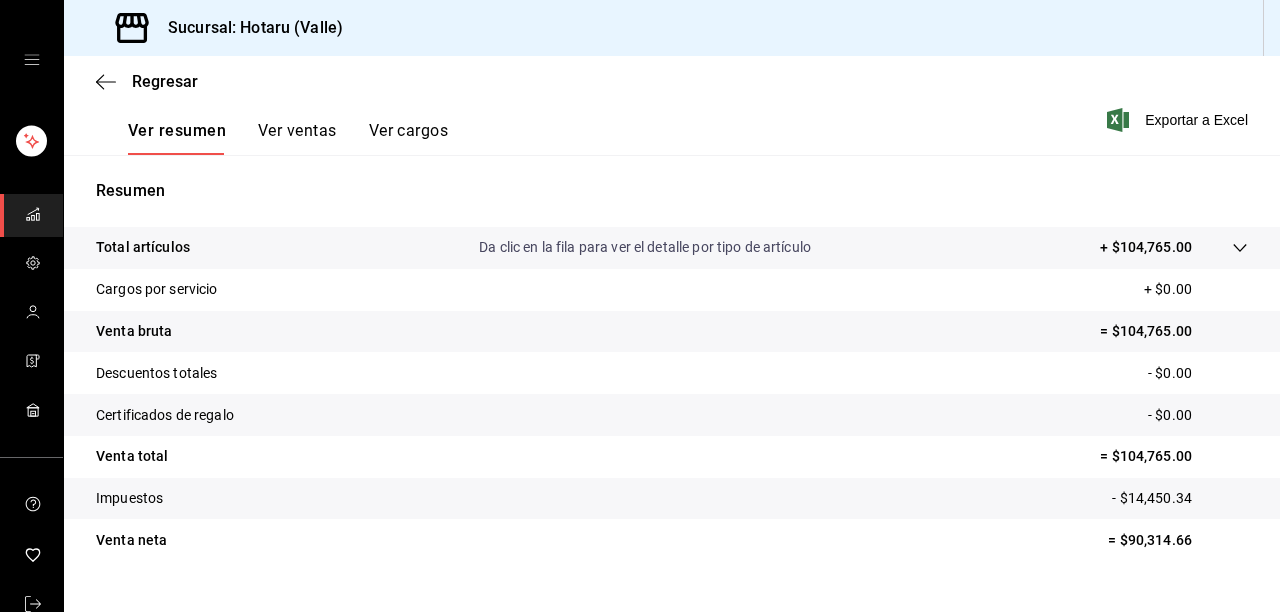 scroll, scrollTop: 346, scrollLeft: 0, axis: vertical 